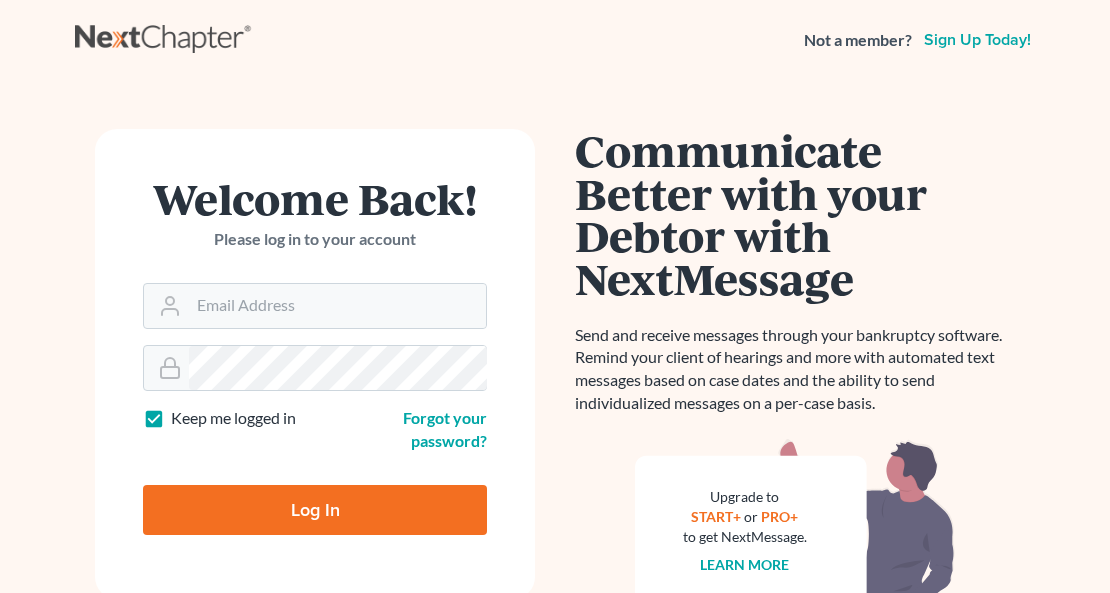 scroll, scrollTop: 0, scrollLeft: 0, axis: both 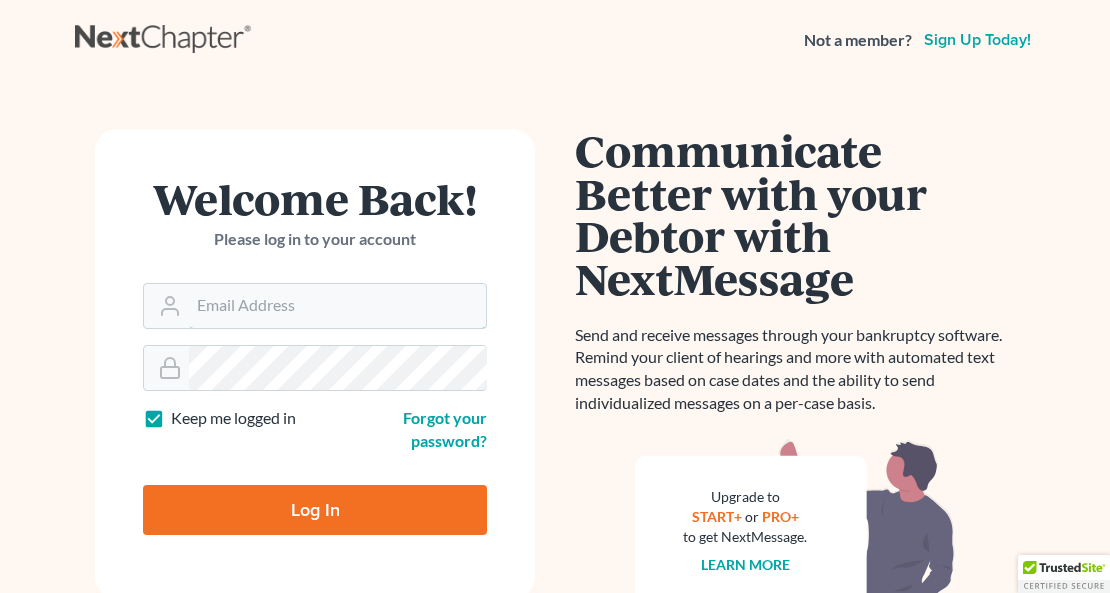 type on "[USERNAME]@example.com" 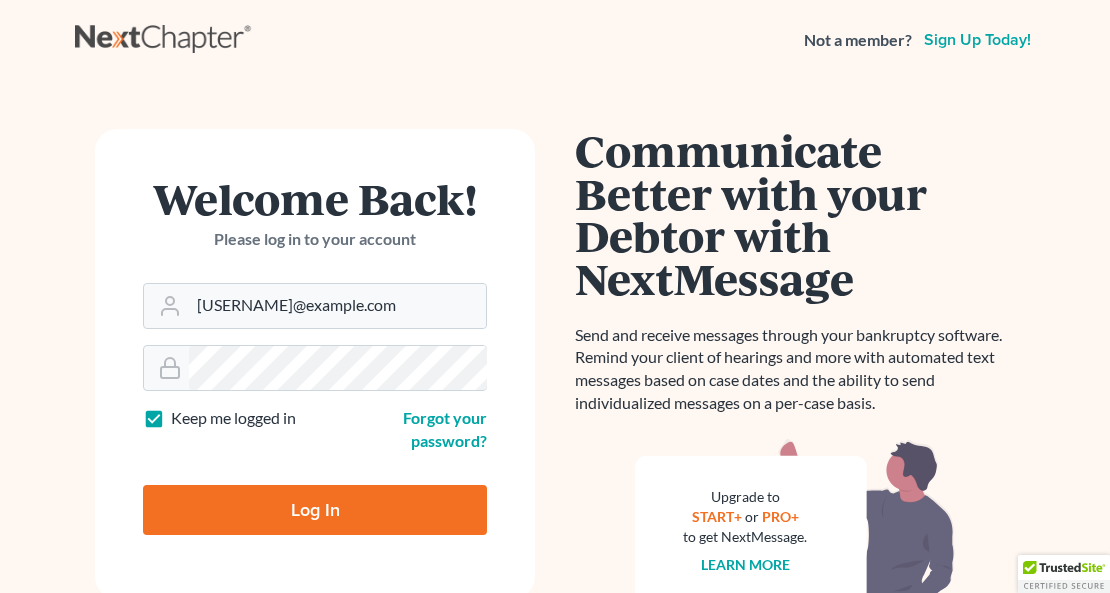 click on "Log In" at bounding box center [315, 510] 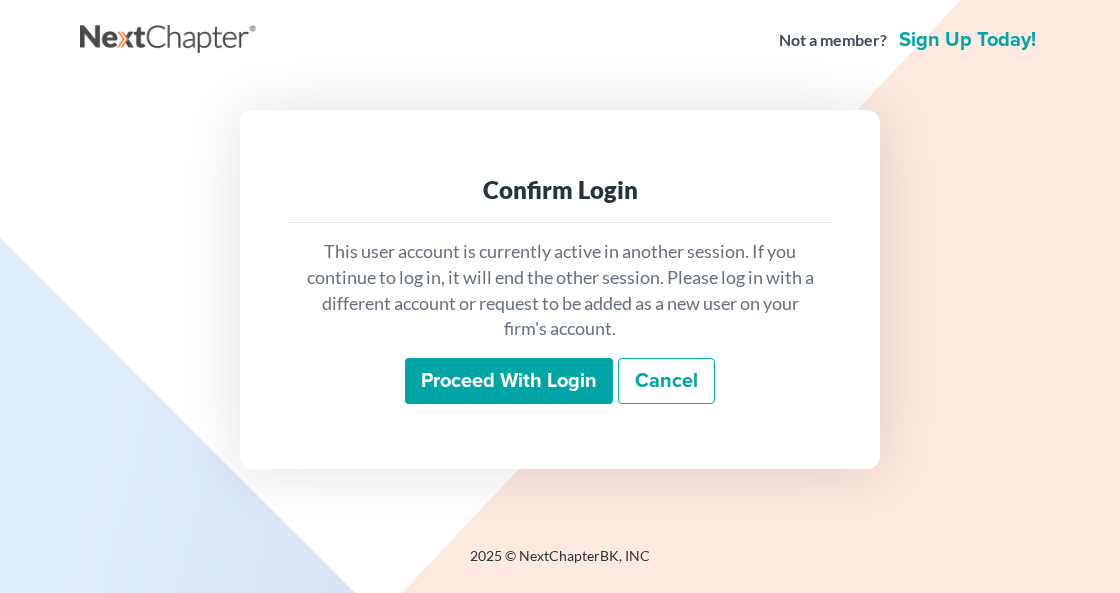scroll, scrollTop: 0, scrollLeft: 0, axis: both 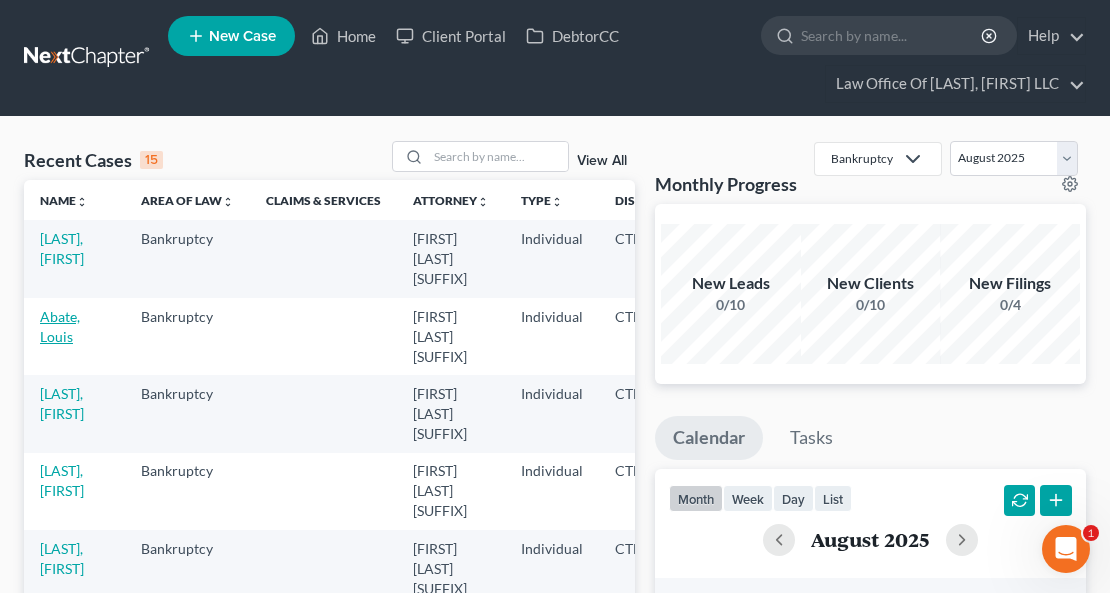 click on "Abate, Louis" at bounding box center [60, 326] 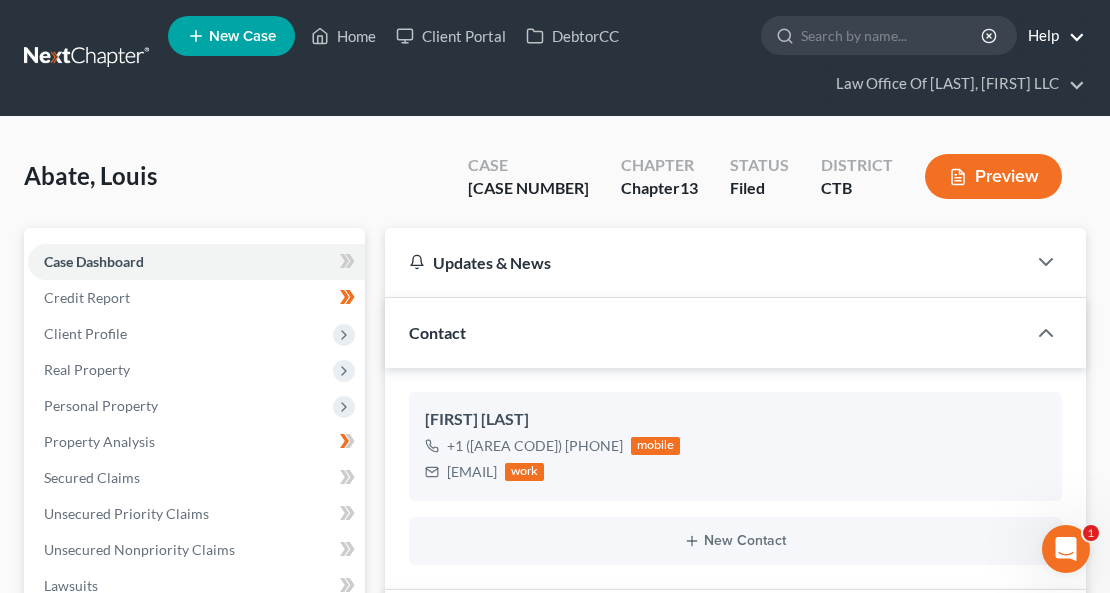 scroll, scrollTop: 1278, scrollLeft: 0, axis: vertical 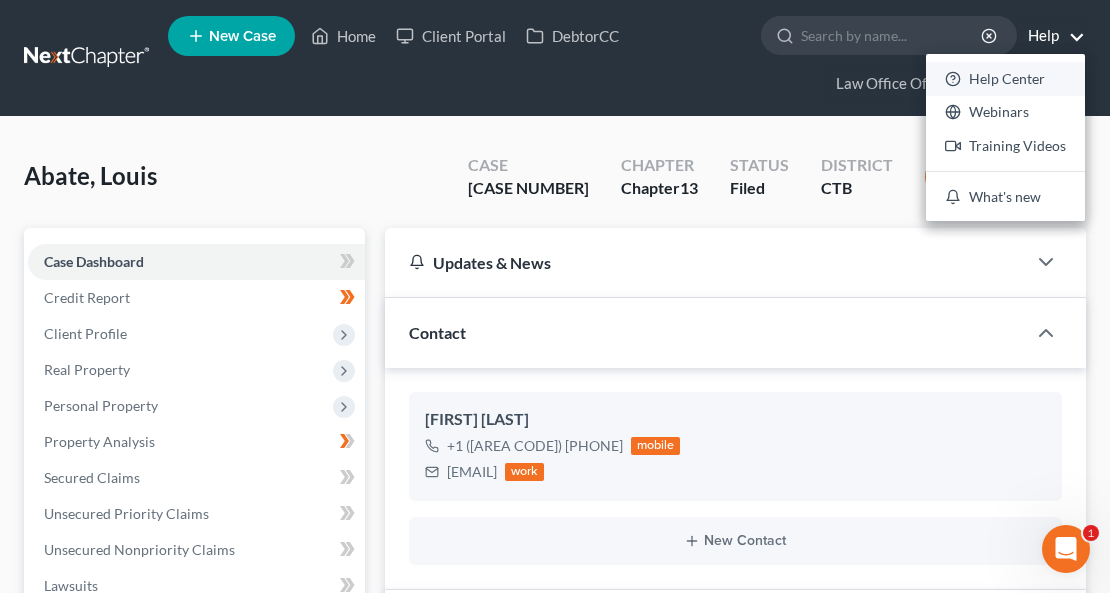 click on "Help Center" at bounding box center [1005, 79] 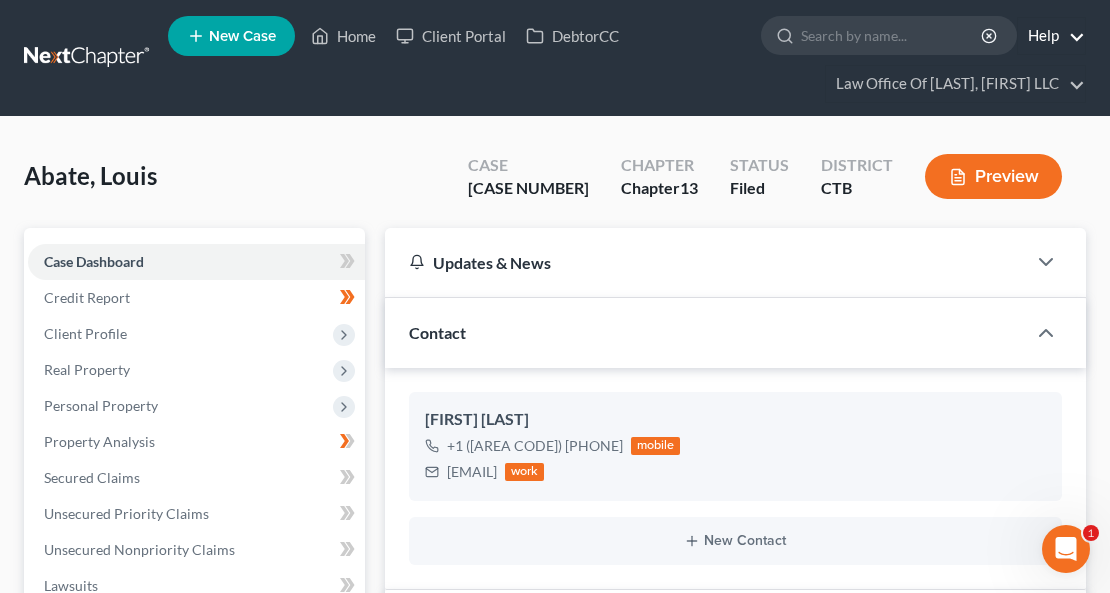 click on "Help" at bounding box center [1051, 36] 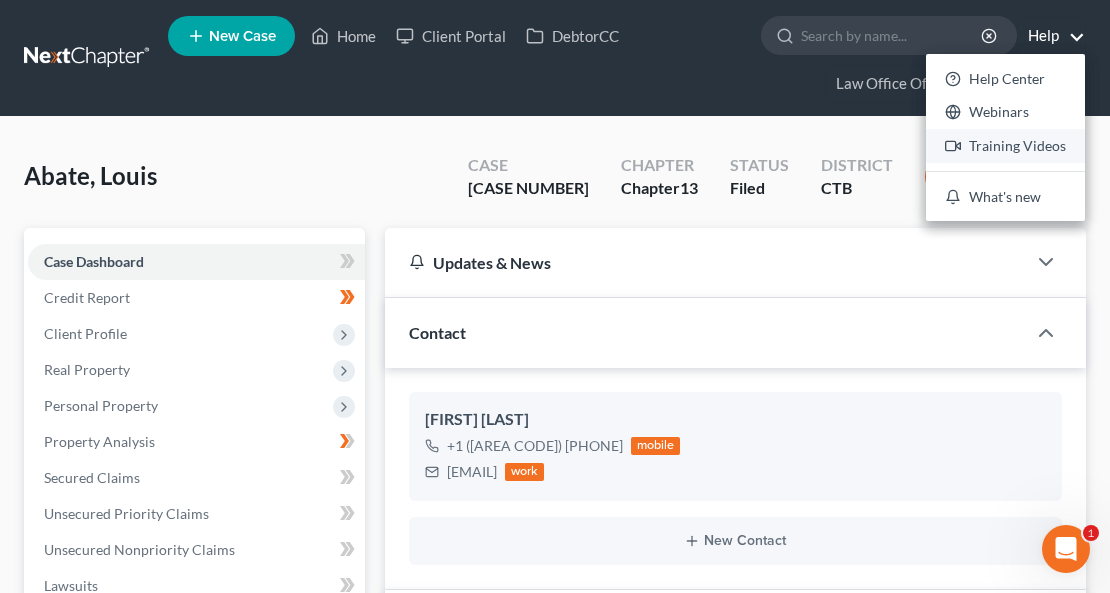 click on "Training Videos" at bounding box center (1005, 146) 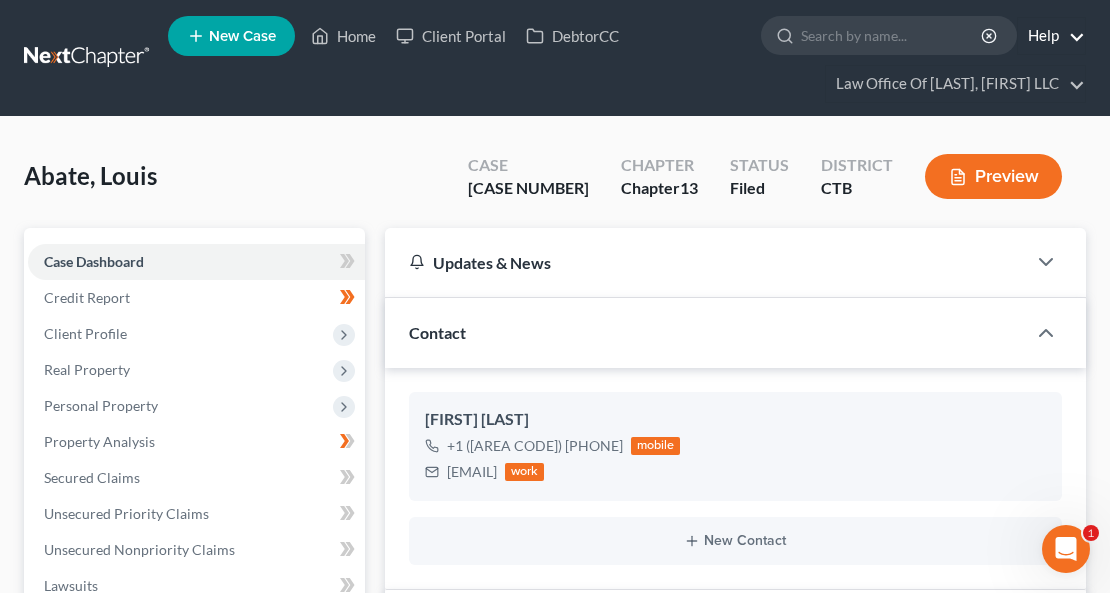 click on "Help" at bounding box center [1051, 36] 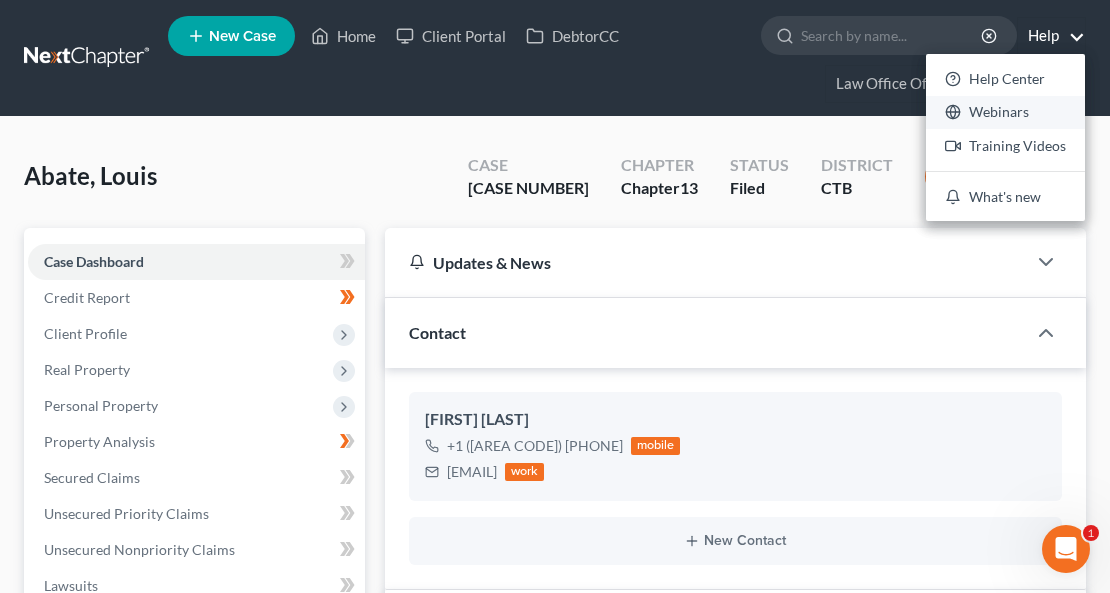 click on "Webinars" at bounding box center (1005, 113) 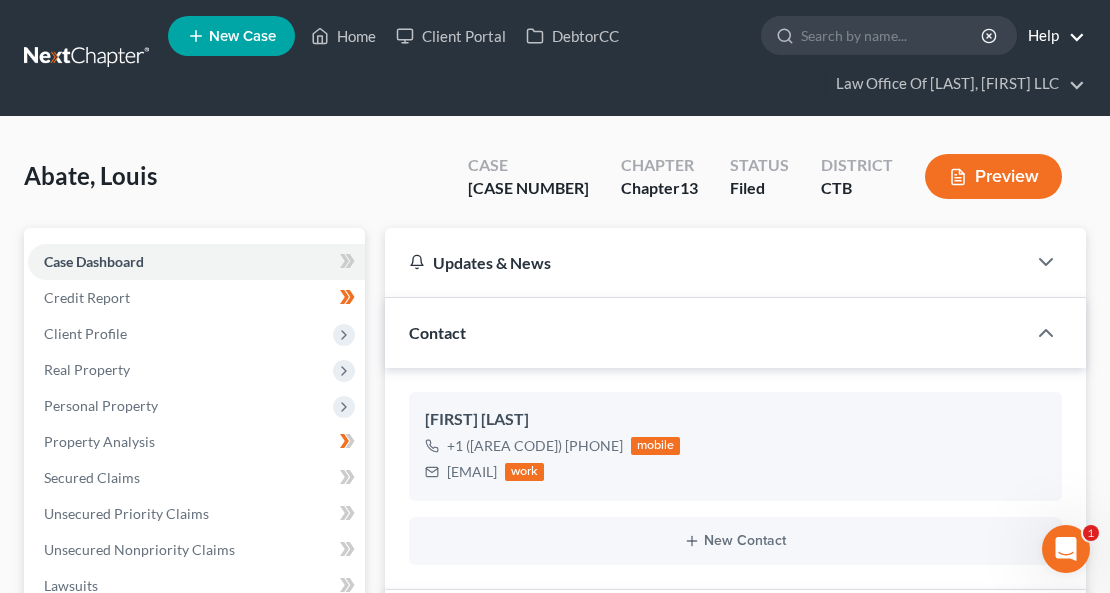 click on "Help" at bounding box center (1051, 36) 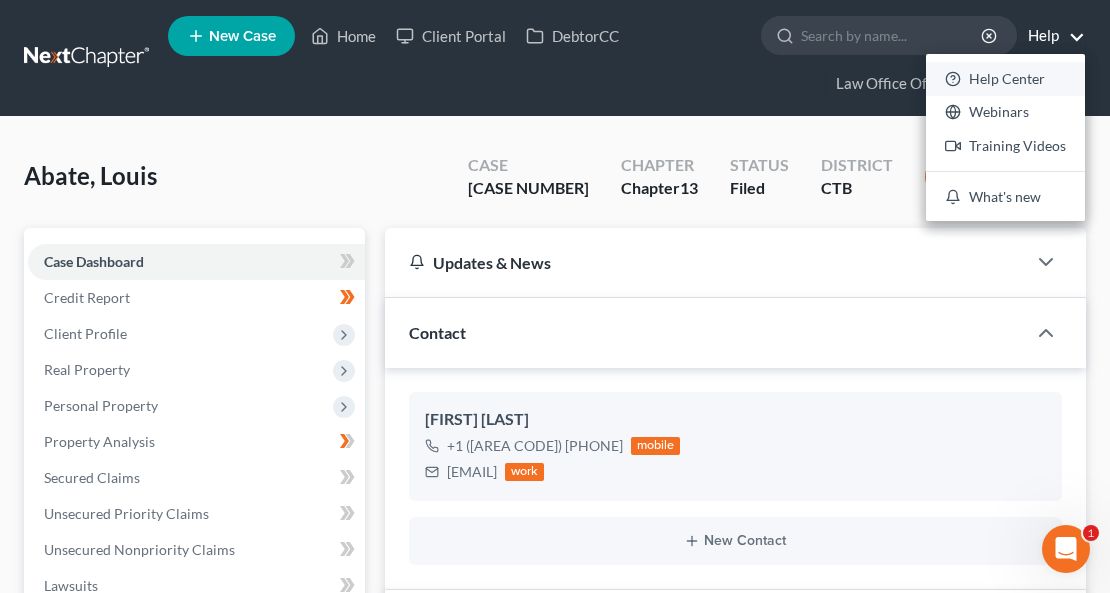 click on "Help Center" at bounding box center (1005, 79) 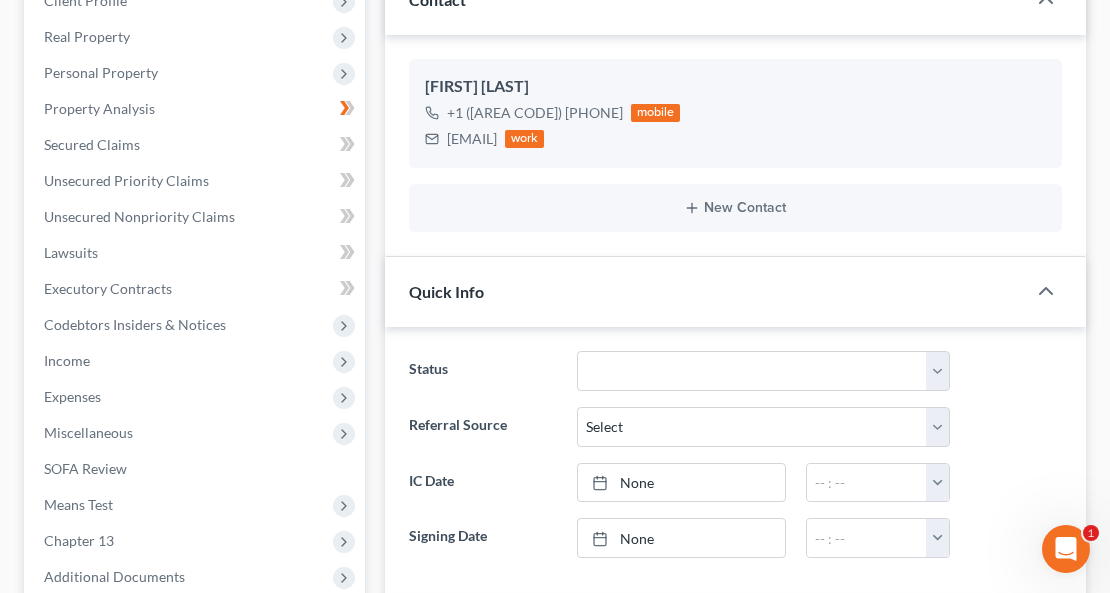 scroll, scrollTop: 533, scrollLeft: 0, axis: vertical 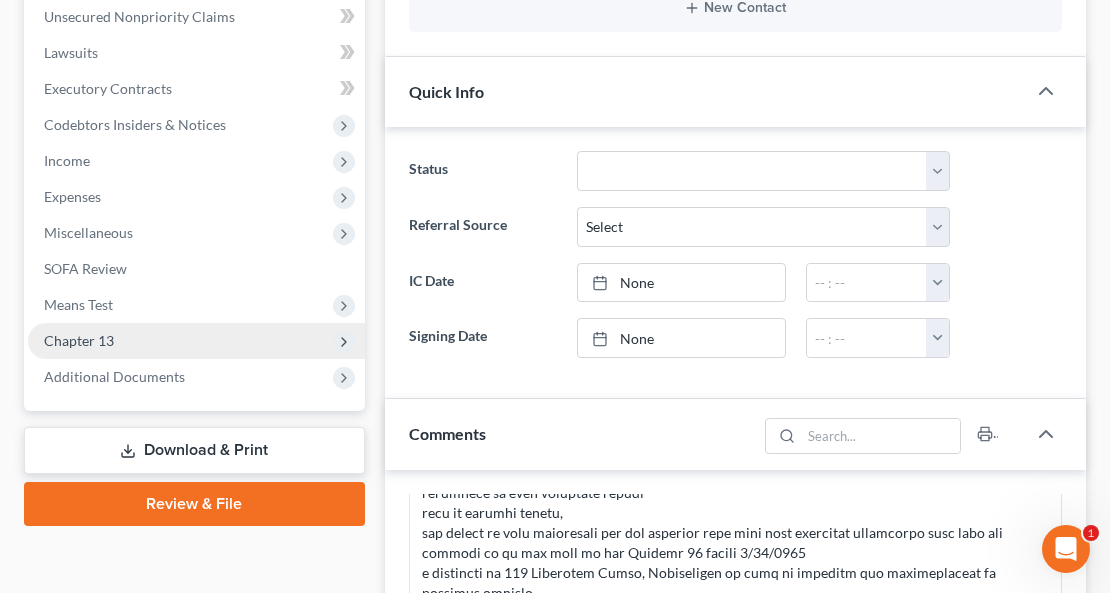 click on "Chapter 13" at bounding box center [196, 341] 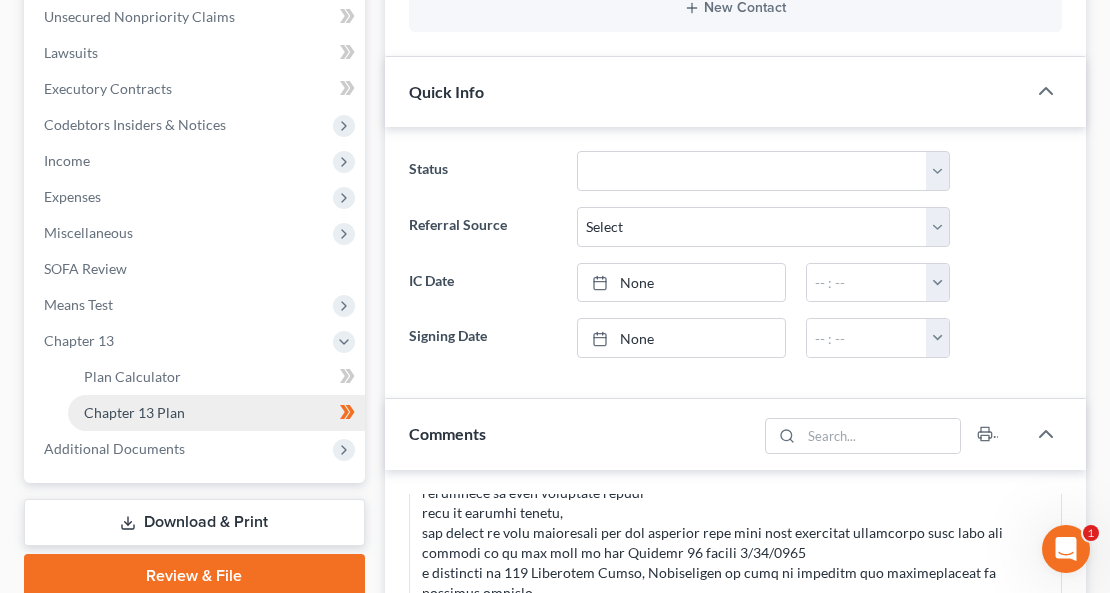 click on "Chapter 13 Plan" at bounding box center [134, 412] 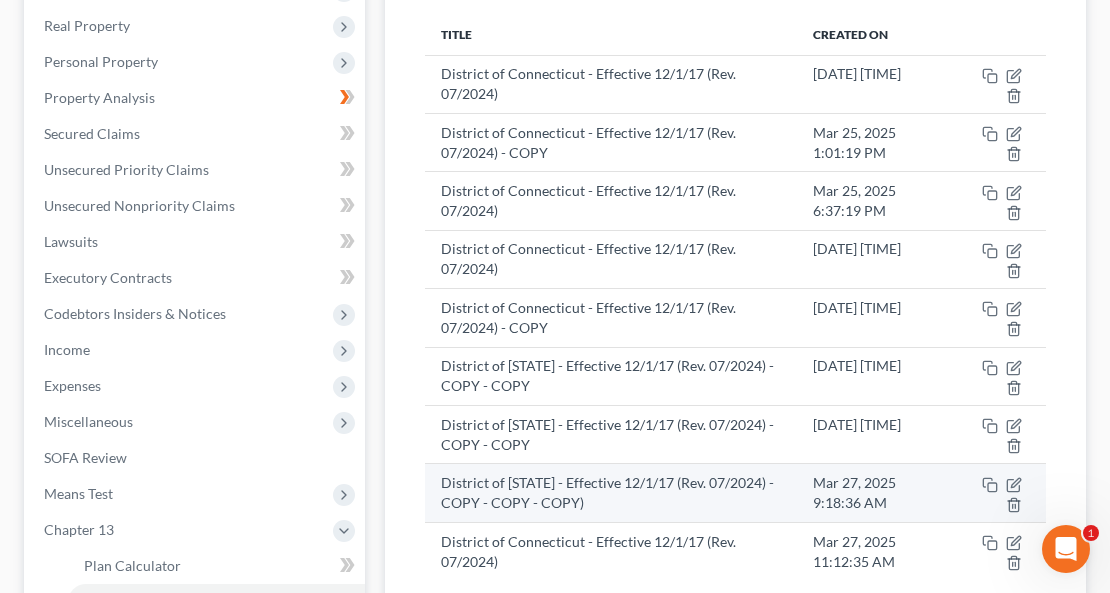 scroll, scrollTop: 211, scrollLeft: 0, axis: vertical 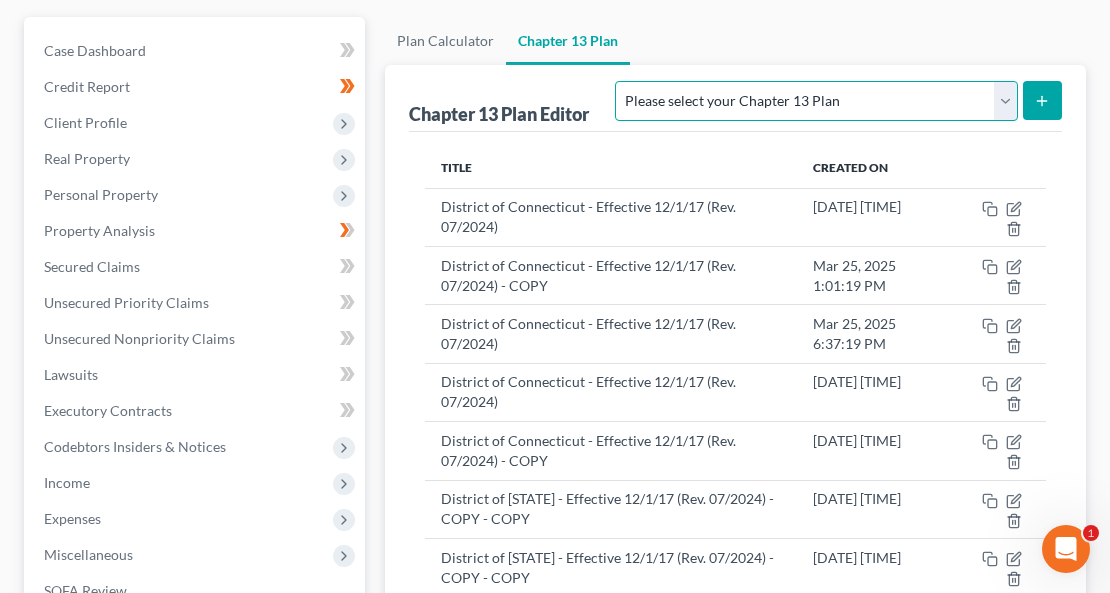 click on "Please select your Chapter 13 Plan District of [STATE] - Effective 12/1/17 (Rev. 01/2019) District of [STATE] - Effective 12/1/17 (Rev. 05/2025) District of [STATE] - Effective 12/1/17 (Rev. 07/2024) District of [STATE] - Prior to 12/1/17 National Form Plan - Official Form 113" at bounding box center (816, 101) 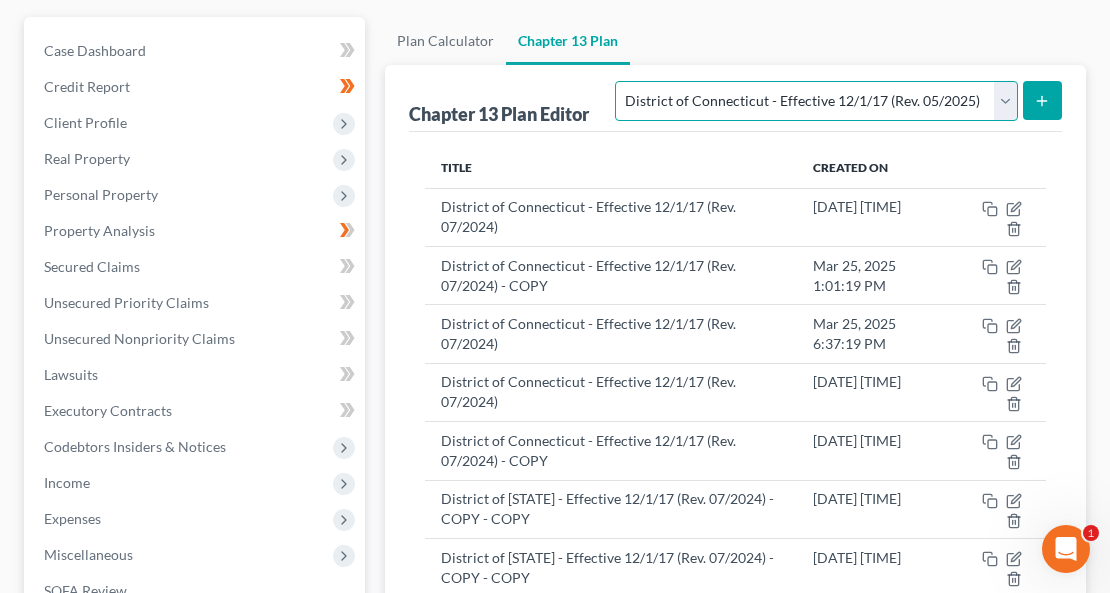 click on "Please select your Chapter 13 Plan District of [STATE] - Effective 12/1/17 (Rev. 01/2019) District of [STATE] - Effective 12/1/17 (Rev. 05/2025) District of [STATE] - Effective 12/1/17 (Rev. 07/2024) District of [STATE] - Prior to 12/1/17 National Form Plan - Official Form 113" at bounding box center (816, 101) 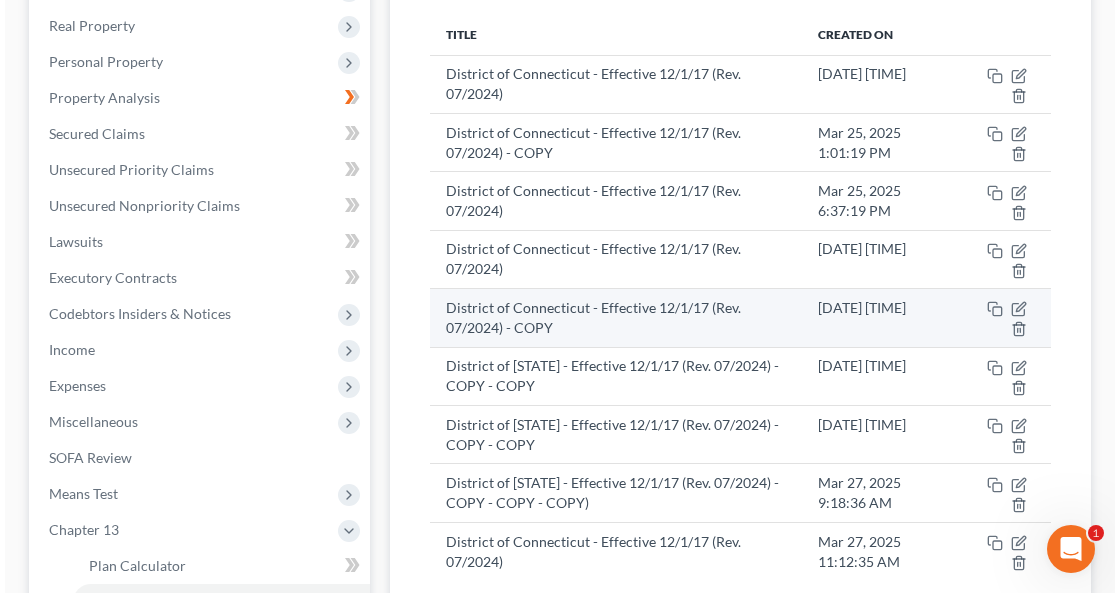 scroll, scrollTop: 211, scrollLeft: 0, axis: vertical 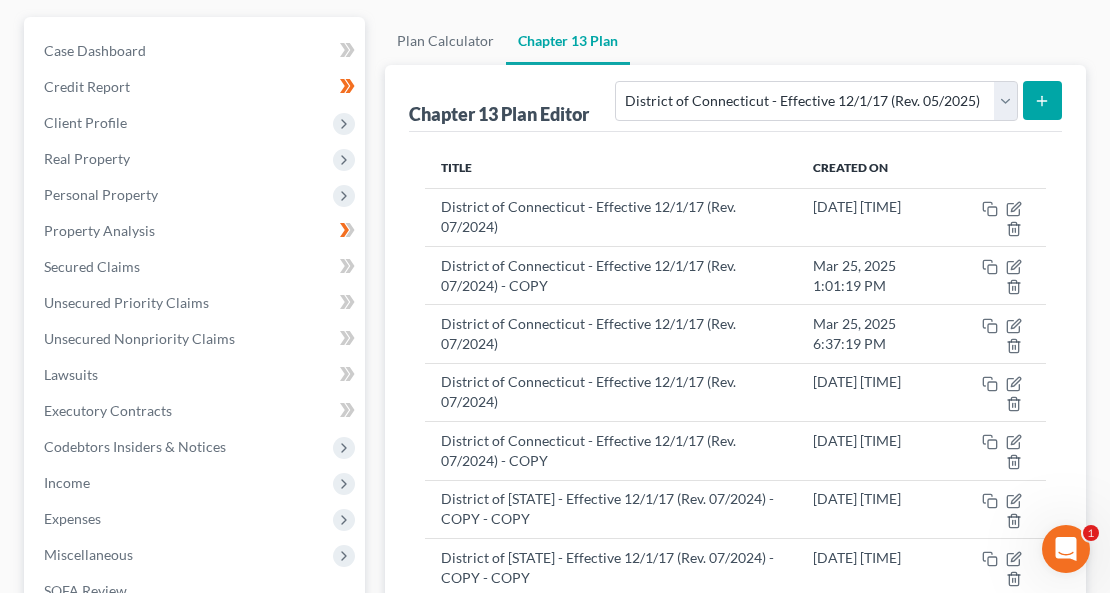 click 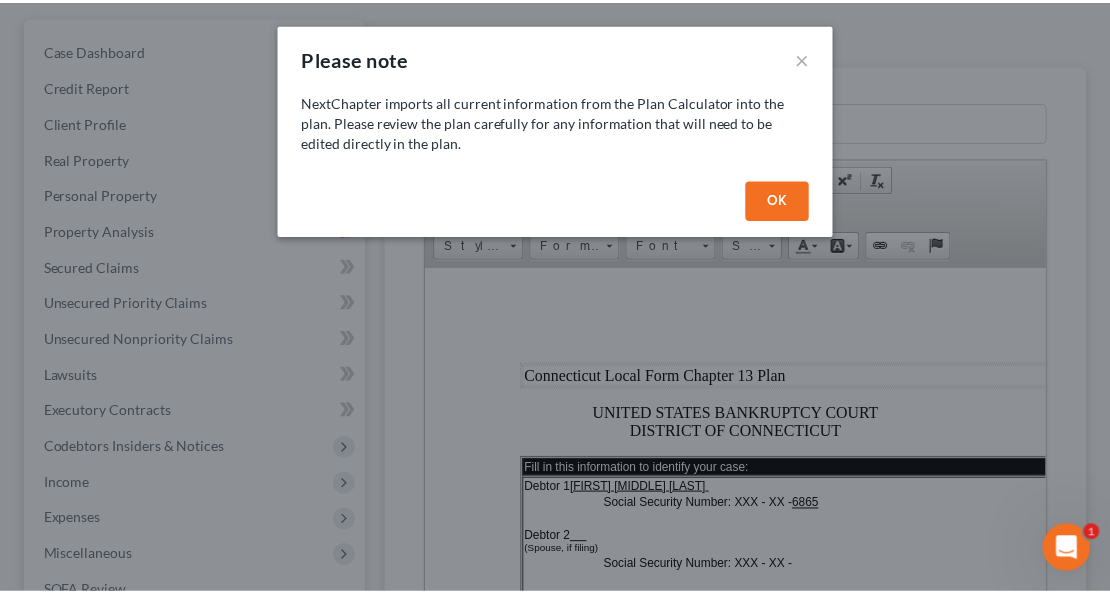 scroll, scrollTop: 0, scrollLeft: 0, axis: both 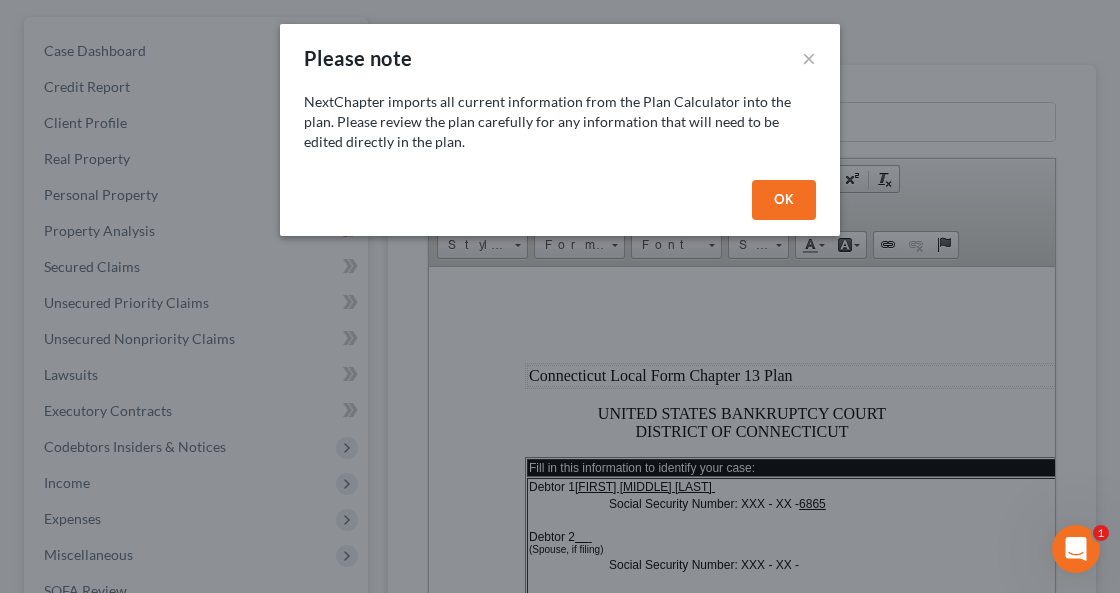 click on "OK" at bounding box center (784, 200) 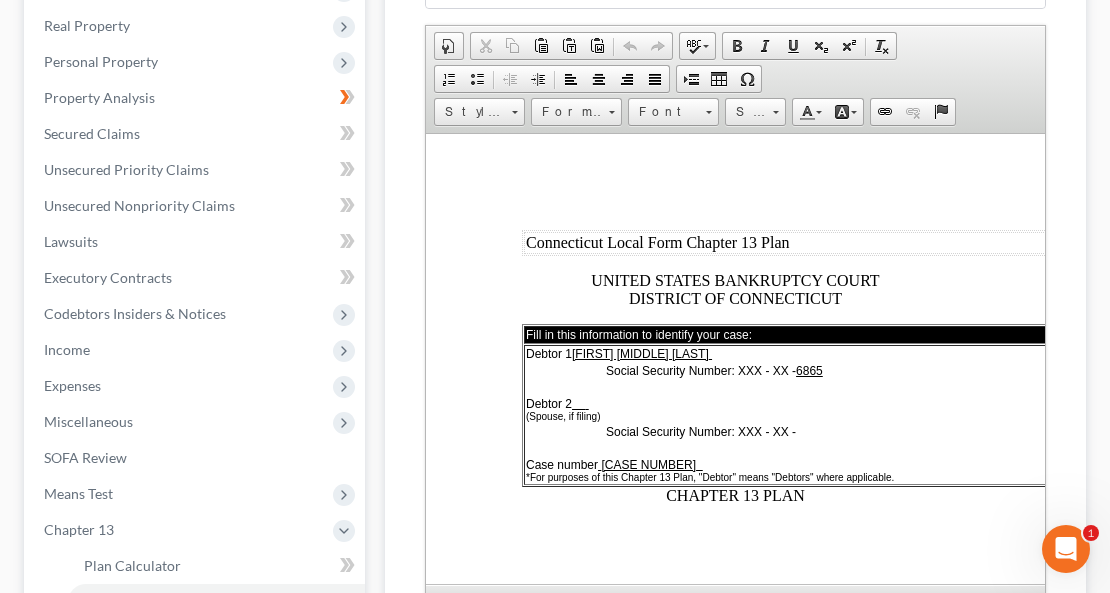 scroll, scrollTop: 411, scrollLeft: 0, axis: vertical 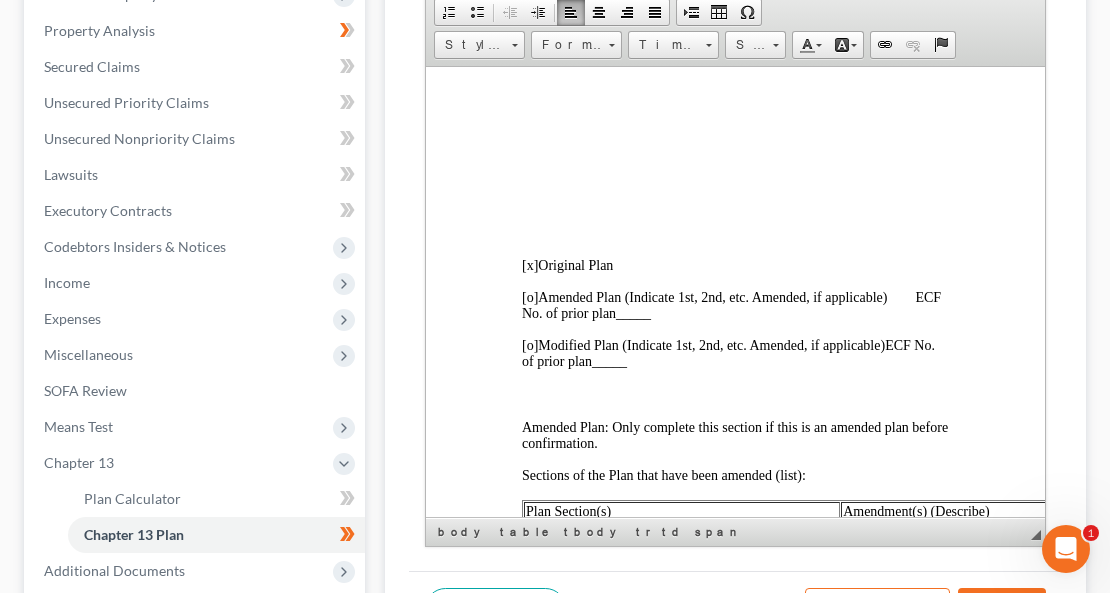 click on "[o]" at bounding box center [529, 296] 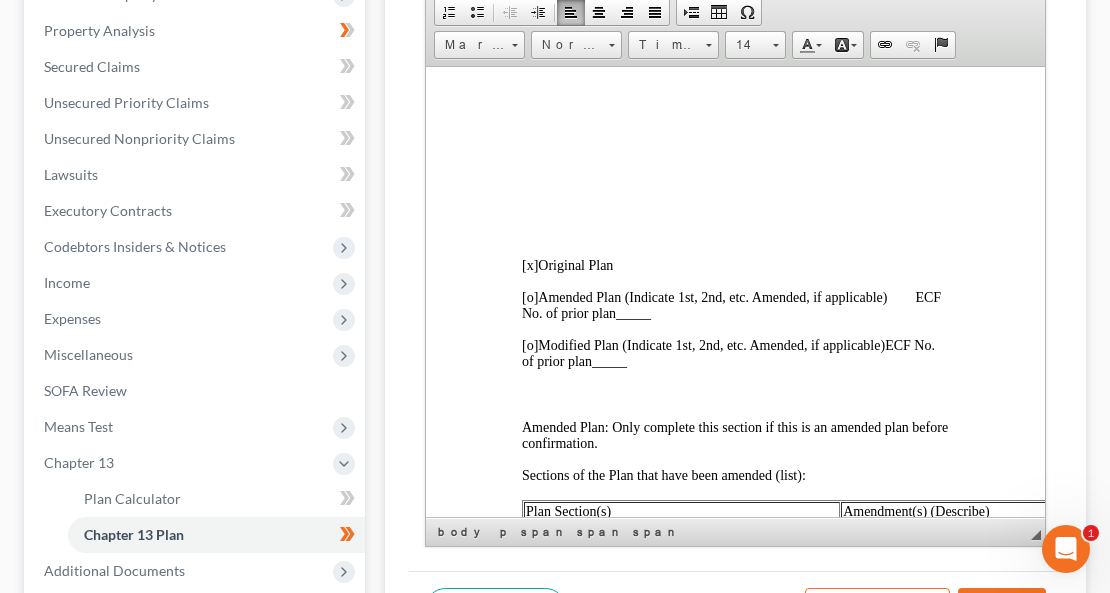 click on "[x]" at bounding box center [529, 264] 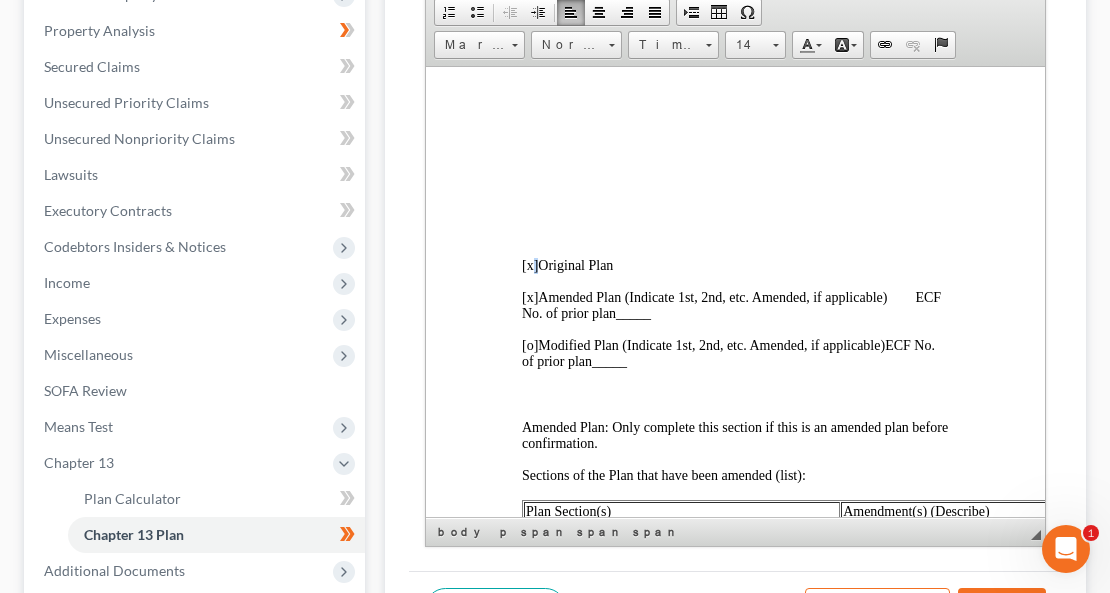 click on "[x]" at bounding box center [529, 264] 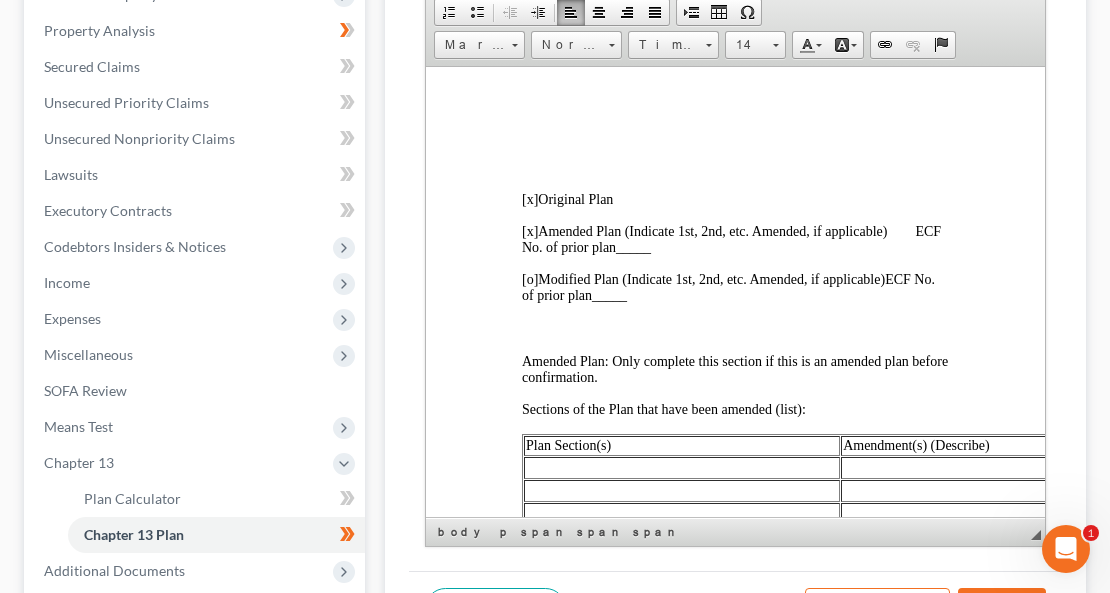 click on "_____" at bounding box center [632, 246] 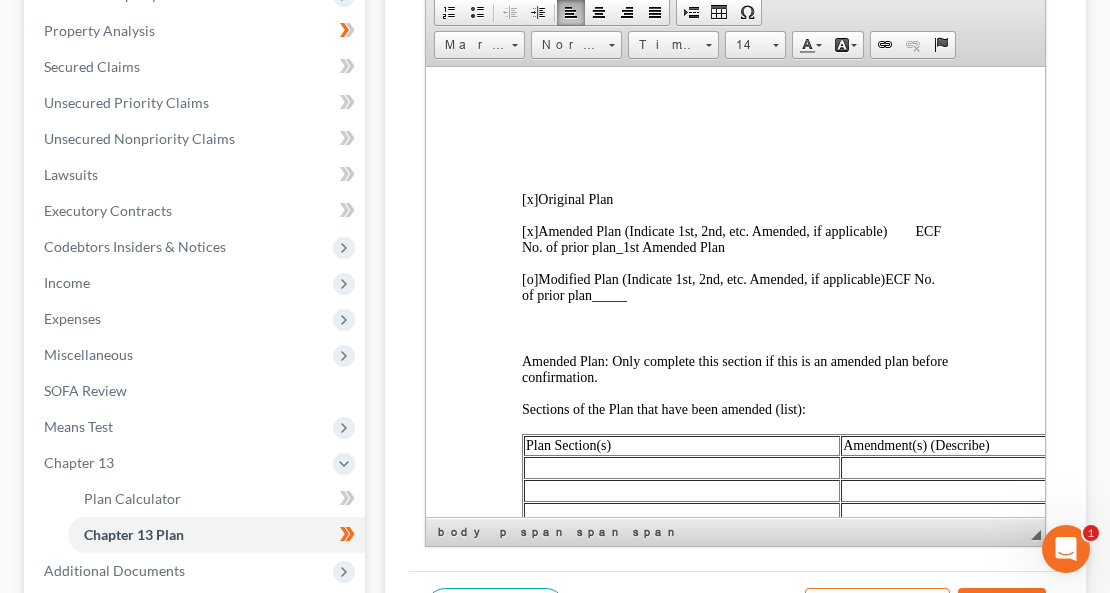 scroll, scrollTop: 600, scrollLeft: 0, axis: vertical 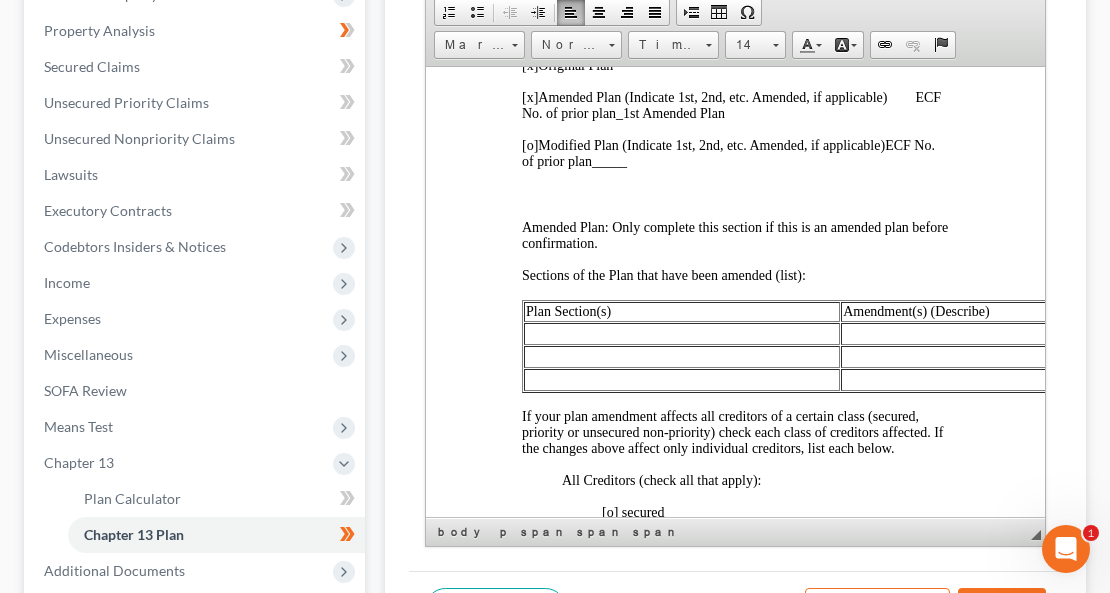 click on "◢" at bounding box center [1036, 535] 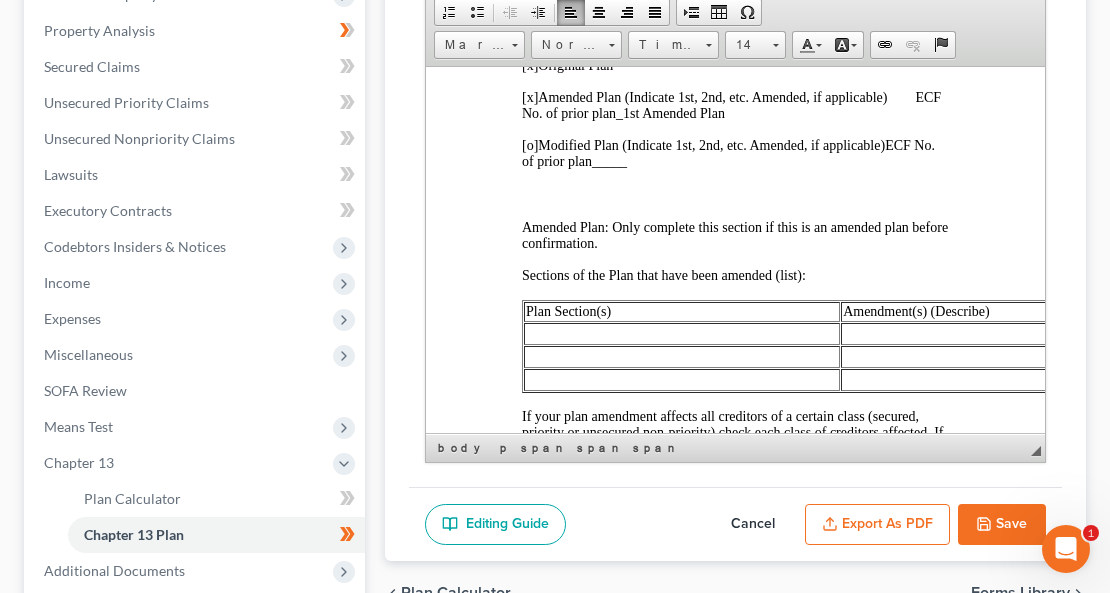 drag, startPoint x: 1037, startPoint y: 530, endPoint x: 938, endPoint y: 500, distance: 103.44564 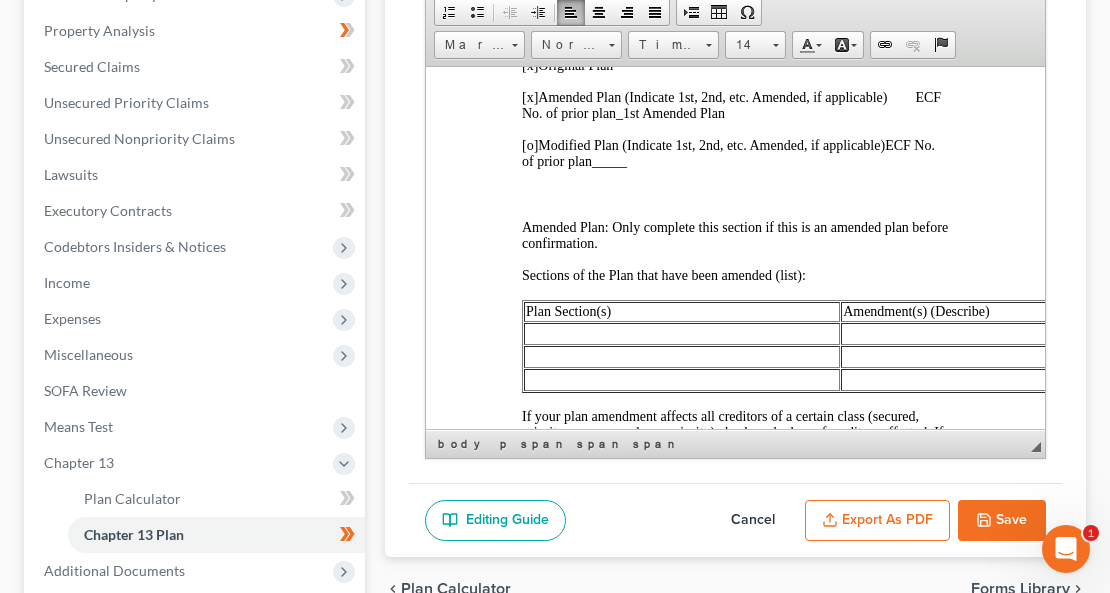 click on "Editing Guide" at bounding box center [495, 521] 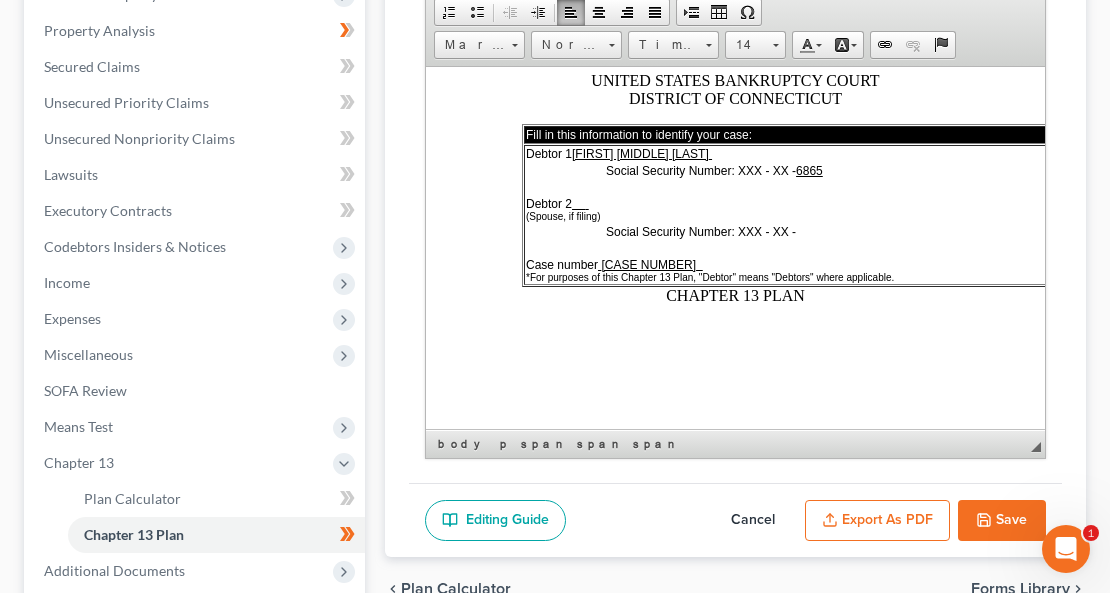 scroll, scrollTop: 0, scrollLeft: 0, axis: both 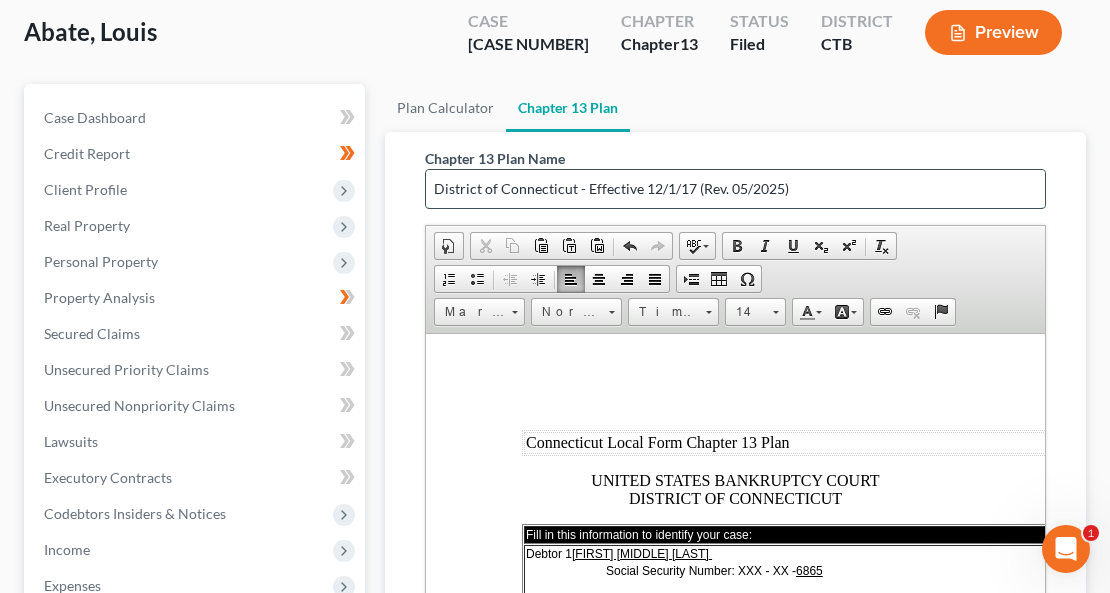 drag, startPoint x: 432, startPoint y: 186, endPoint x: 957, endPoint y: 202, distance: 525.2438 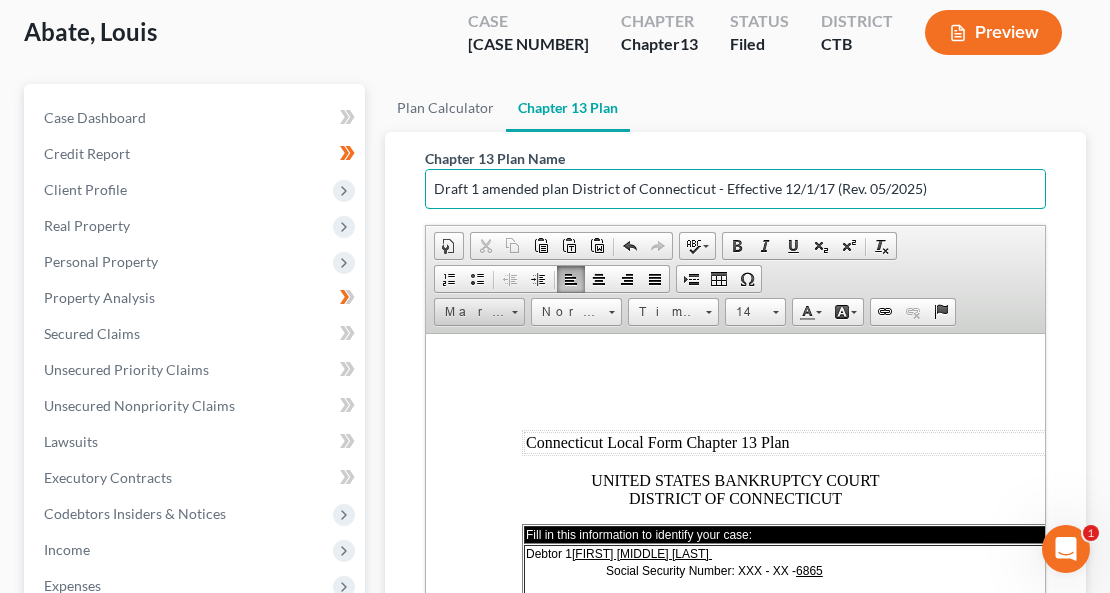 click at bounding box center (514, 309) 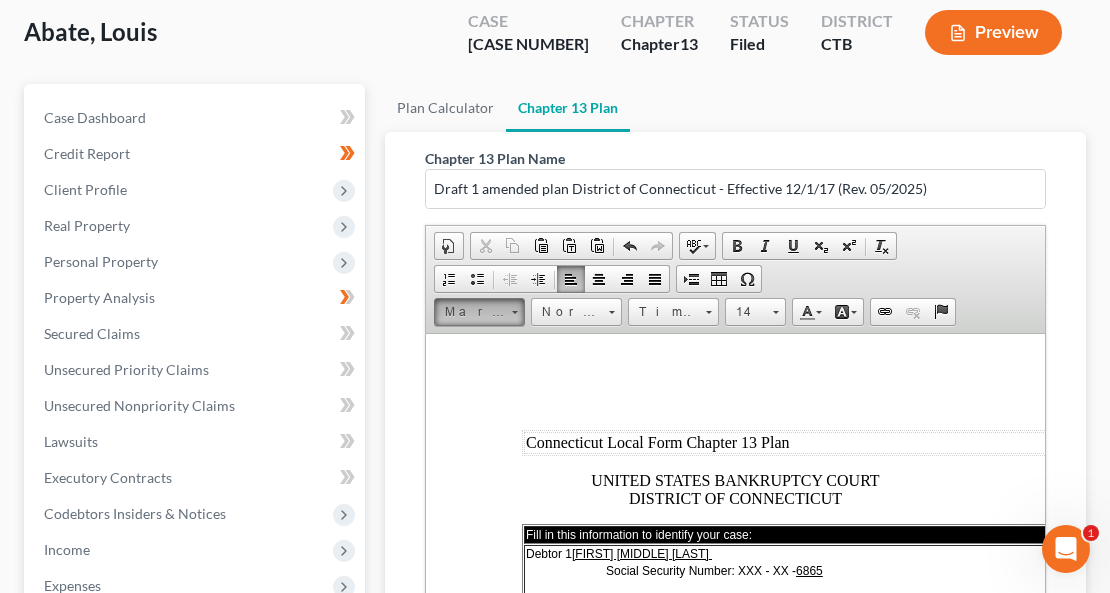 scroll, scrollTop: 21, scrollLeft: 0, axis: vertical 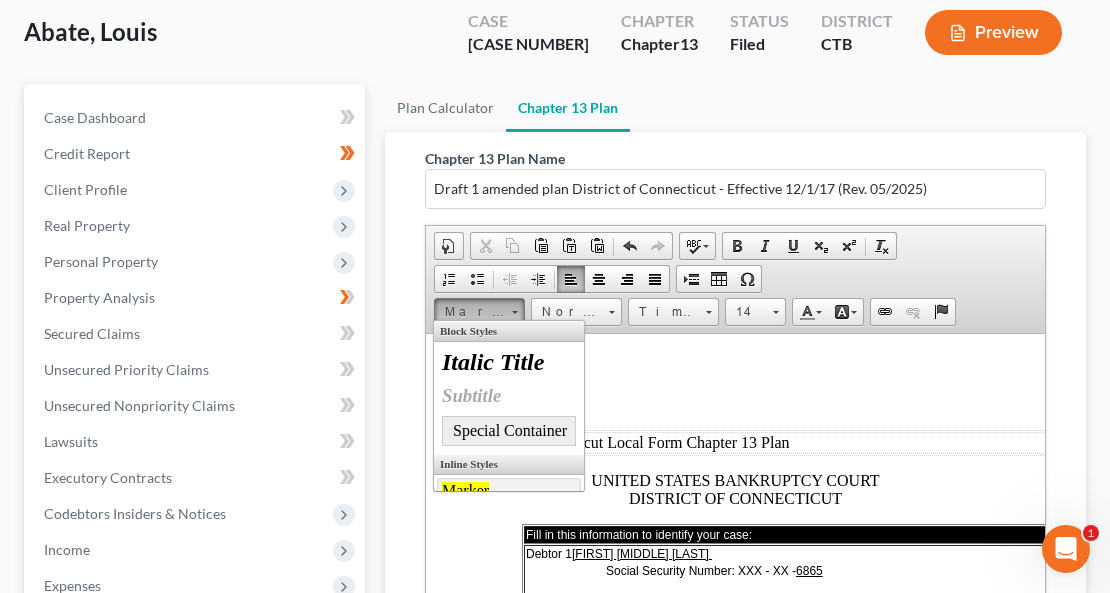 click on "[CITY] Local Form Chapter 13 Plan 5/2025 UNITED STATES BANKRUPTCY COURT [CITY] Fill in this information to identify your case: Debtor 1     [FIRST]  [MIDDLE] [LAST]                        Social Security Number: XXX - XX -  [LAST_4_DIGITS_SSN] Debtor 2            (Spouse, if filing)                      Social Security Number: XXX - XX -  Case number    [CASE_NUMBER]    *For purposes of this Chapter 13 Plan, "Debtor" means "Debtors" where applicable. CHAPTER 13 PLAN [x]  Original Plan [x ]  Amended Plan (Indicate 1st, 2nd, etc. Amended, if applicable)          ECF No. of prior plan  _1st Amended Plan [o]  Modified Plan (Indicate 1st, 2nd, etc. Amended, if applicable)         ECF No. of prior plan  _____ Amended Plan: Only complete this section if this is an amended plan before confirmation. Sections of the Plan that have been amended (list): Plan Section(s) Amendment(s) (Describe) All Creditors (check all that apply): [o] secured [o] priority Creditor Name(s)" at bounding box center (734, 6670) 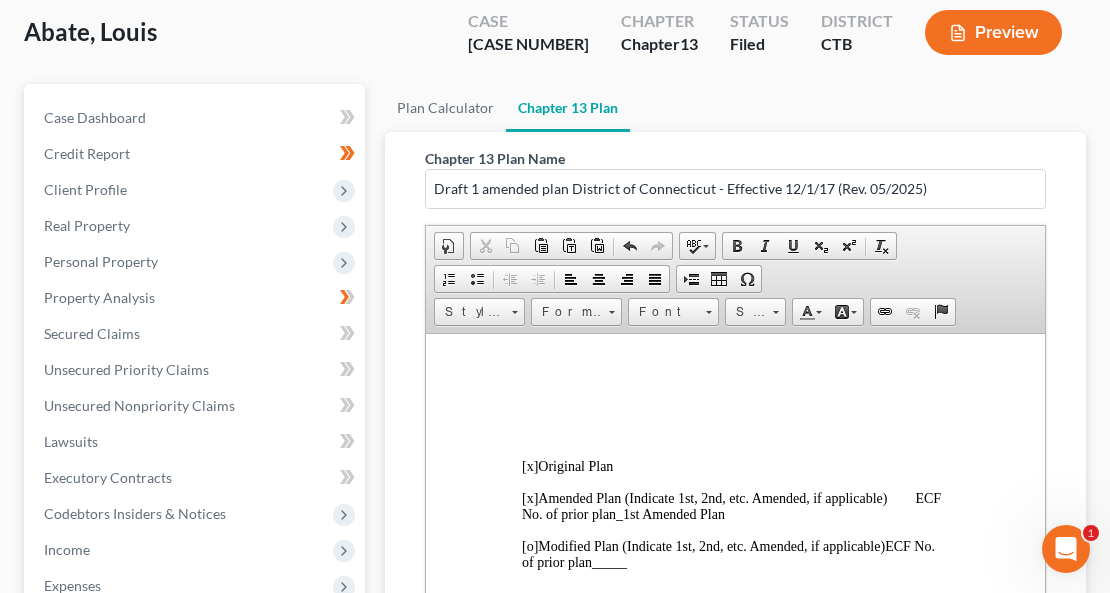 scroll, scrollTop: 533, scrollLeft: 0, axis: vertical 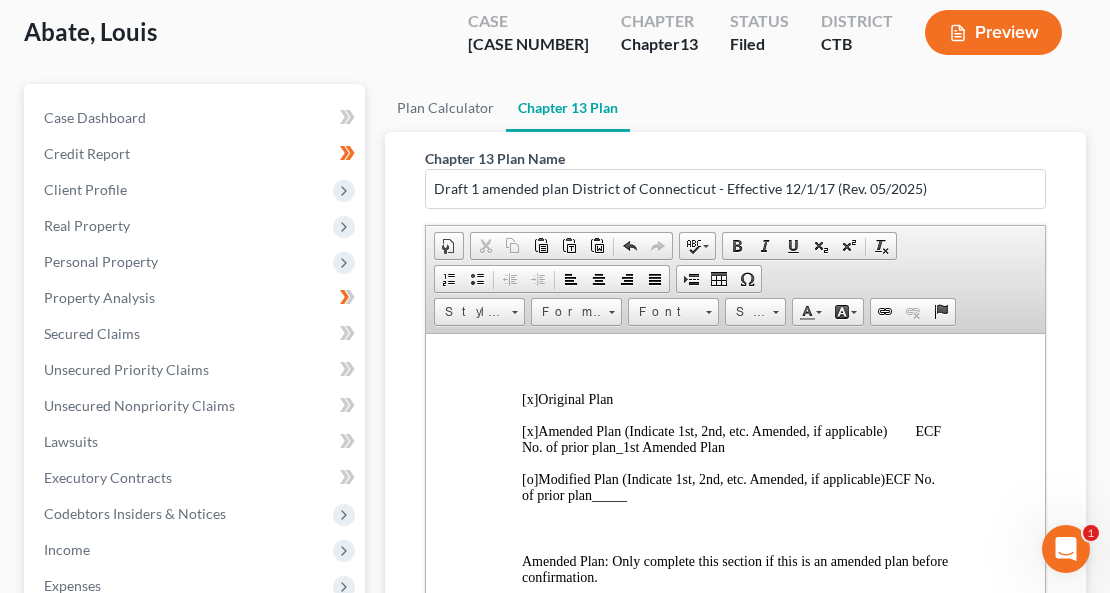 click on "[x]" at bounding box center (529, 398) 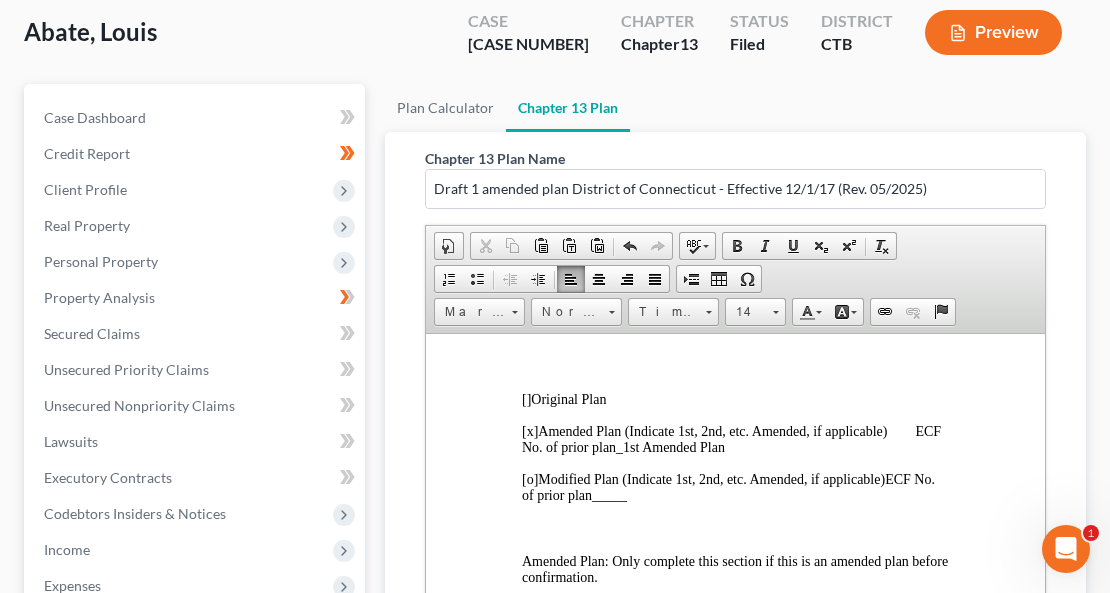 click on "[o]" at bounding box center [529, 478] 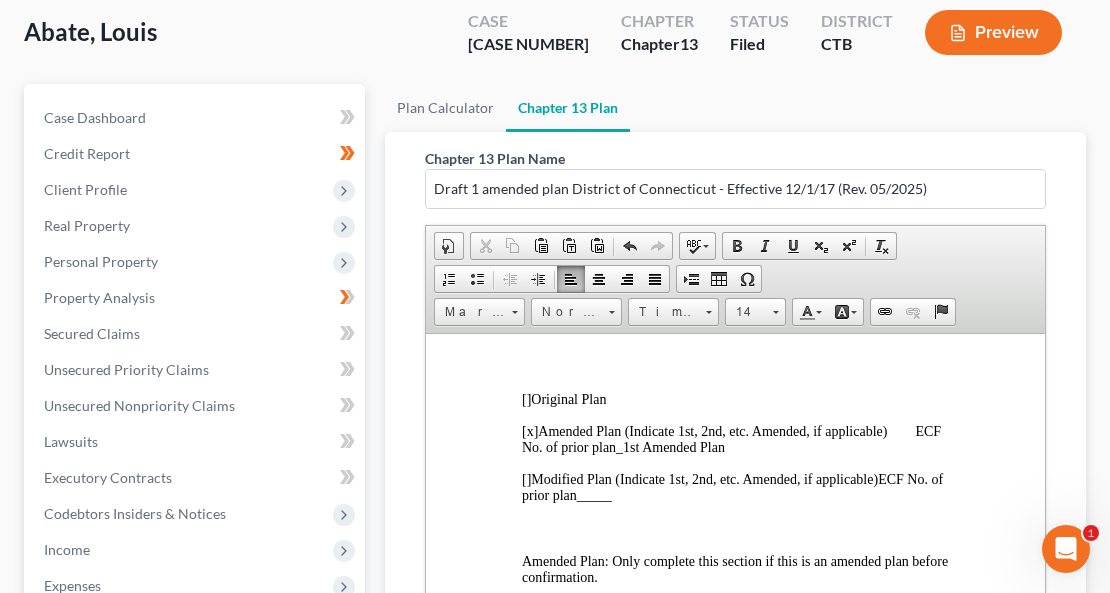 click on "ECF No. of prior plan  _1st Amended Plan" at bounding box center [730, 438] 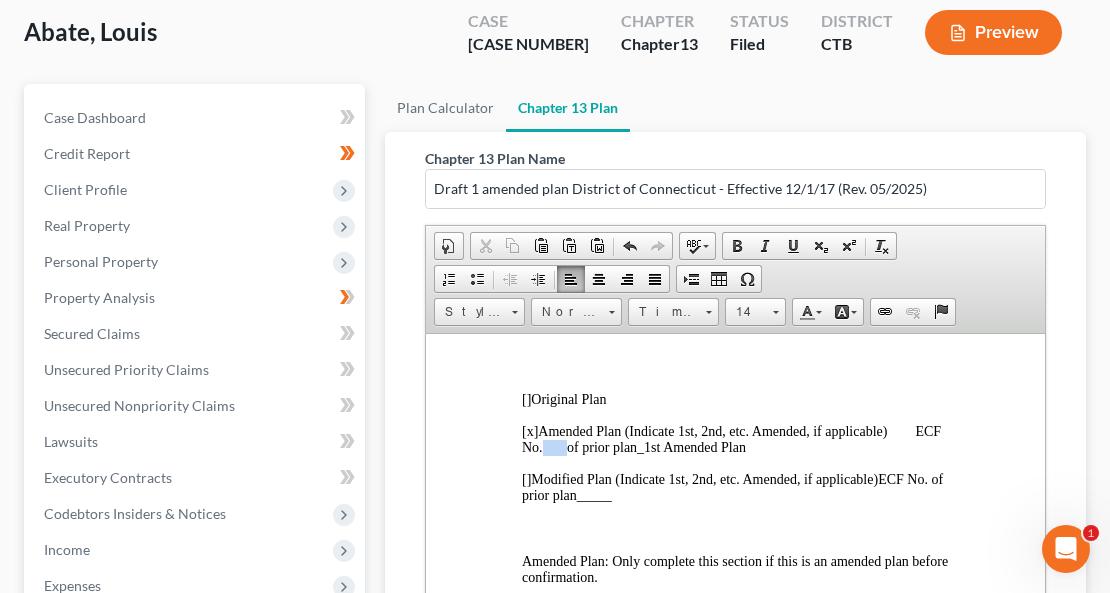 drag, startPoint x: 577, startPoint y: 444, endPoint x: 602, endPoint y: 444, distance: 25 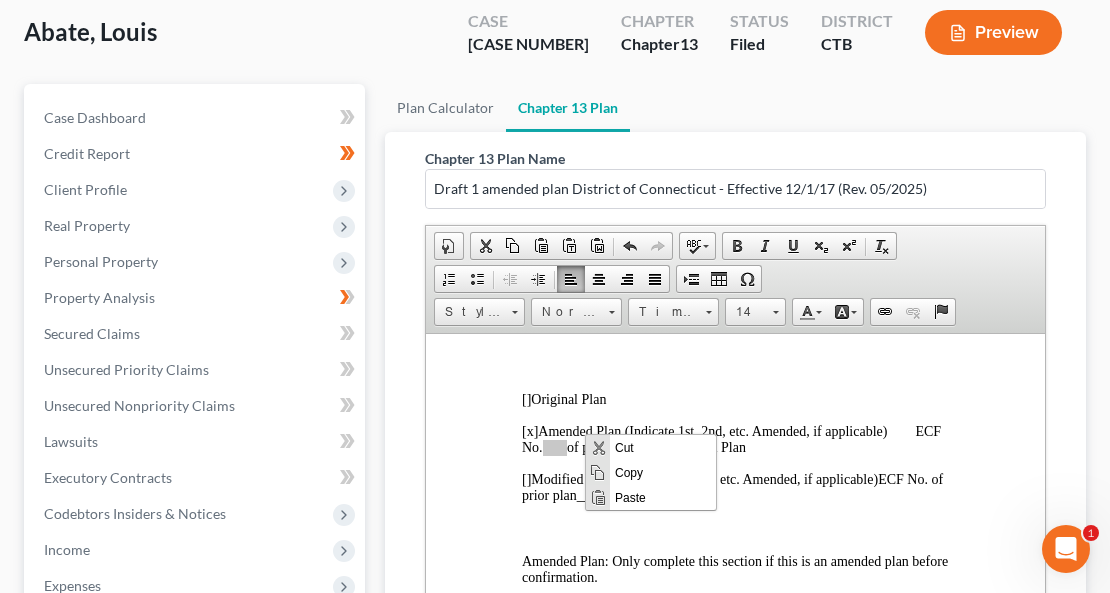 scroll, scrollTop: 0, scrollLeft: 0, axis: both 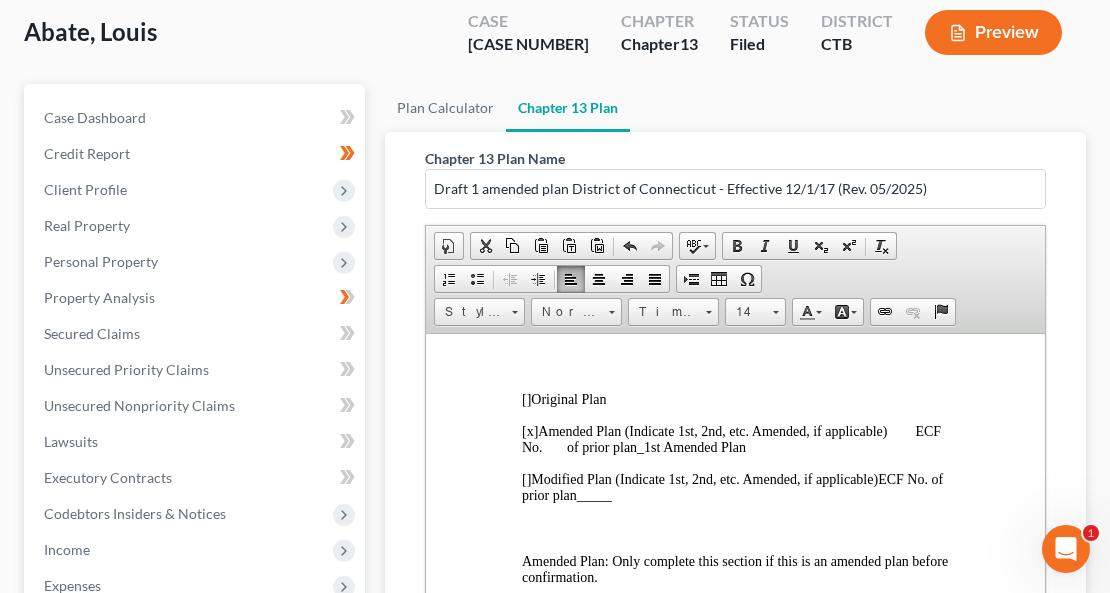 click on "[  ]  Modified Plan (Indicate 1st, 2nd, etc. Amended, if applicable)         ECF No. of prior plan  _____" at bounding box center (734, 487) 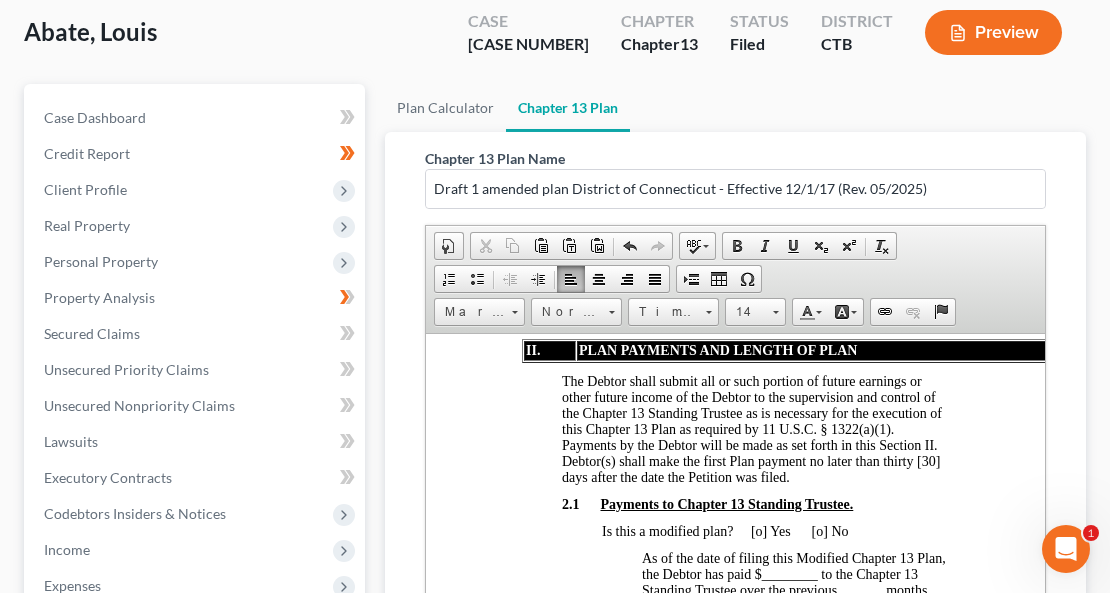 scroll, scrollTop: 3066, scrollLeft: 0, axis: vertical 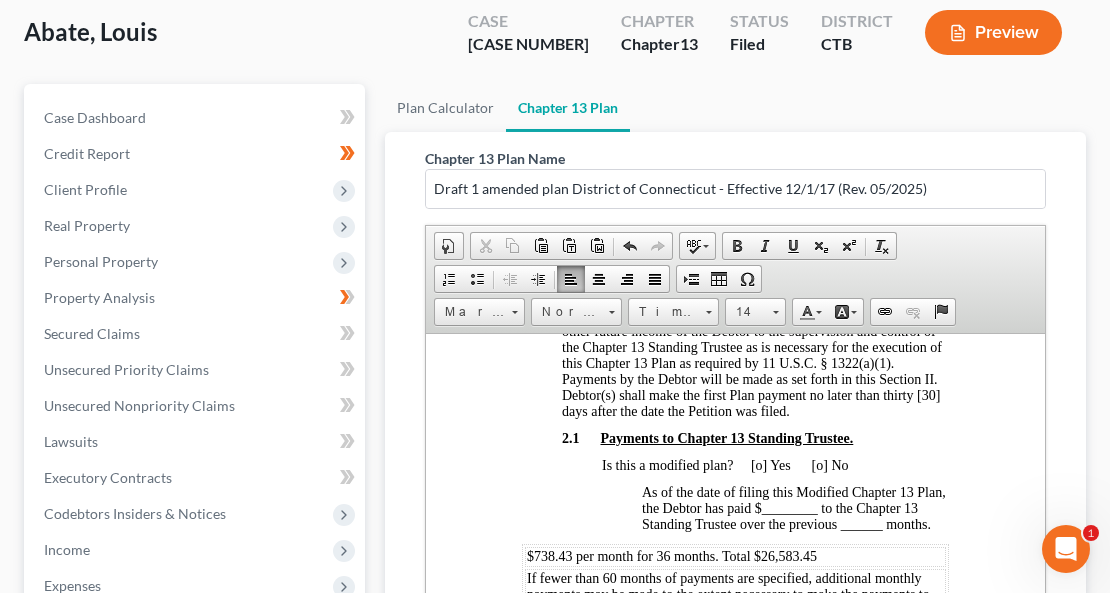 click on "Is this a modified plan?     [o] Yes      [o] No" at bounding box center [724, 464] 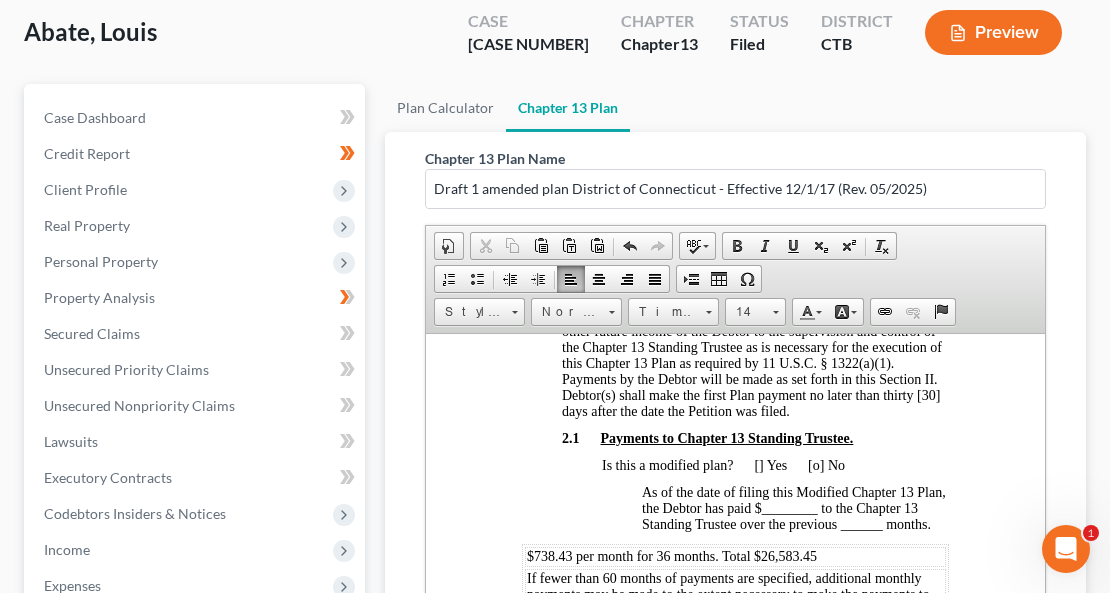 click on "Is this a modified plan?     [  ] Yes      [o] No" at bounding box center (722, 464) 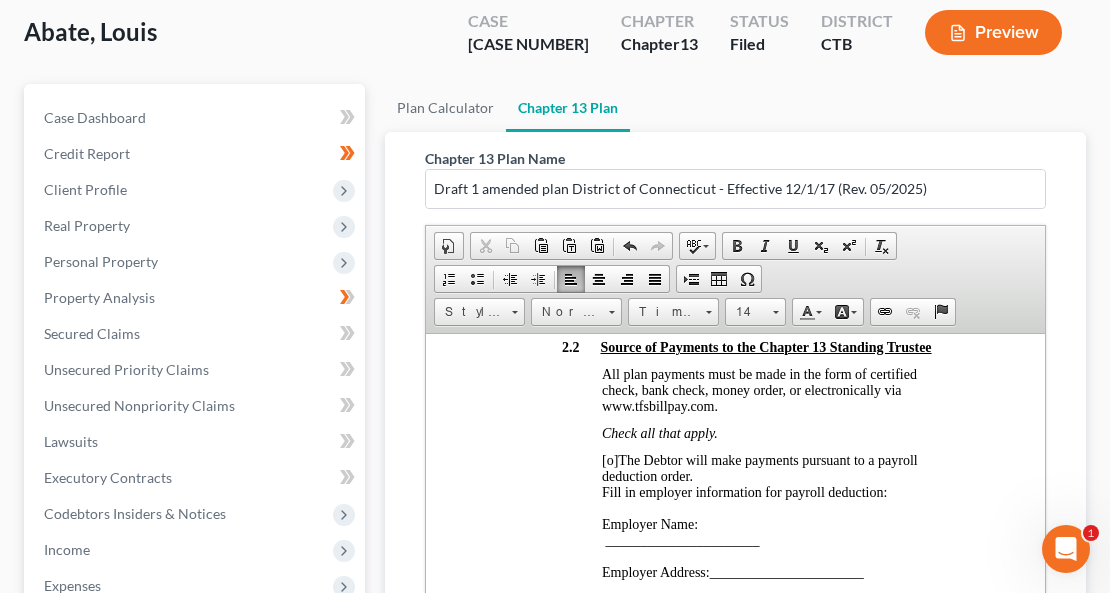 scroll, scrollTop: 3533, scrollLeft: 0, axis: vertical 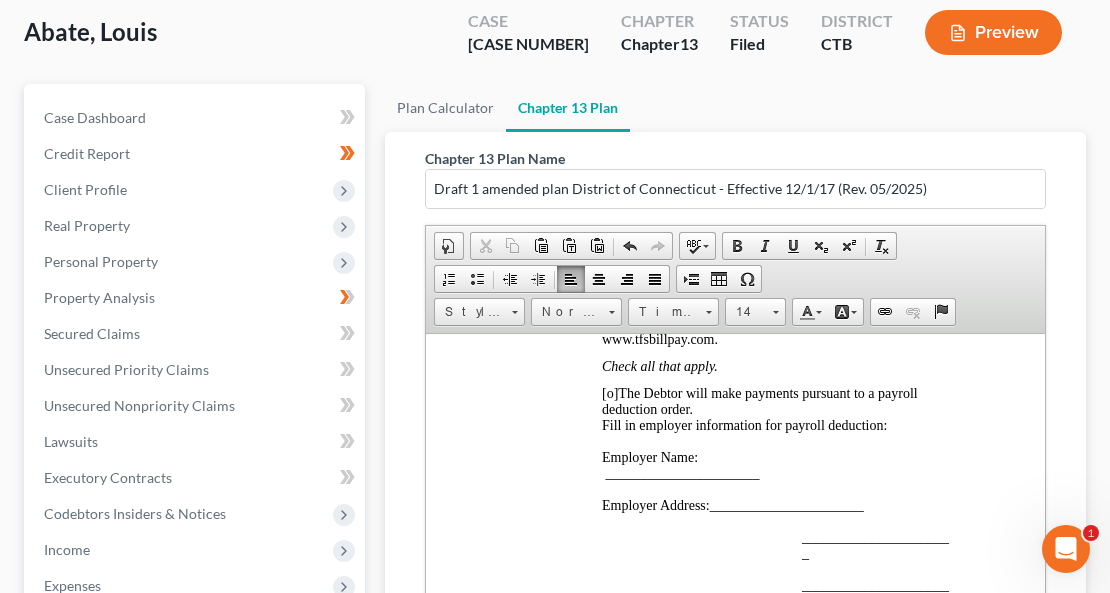 click on "[o]" at bounding box center (609, 392) 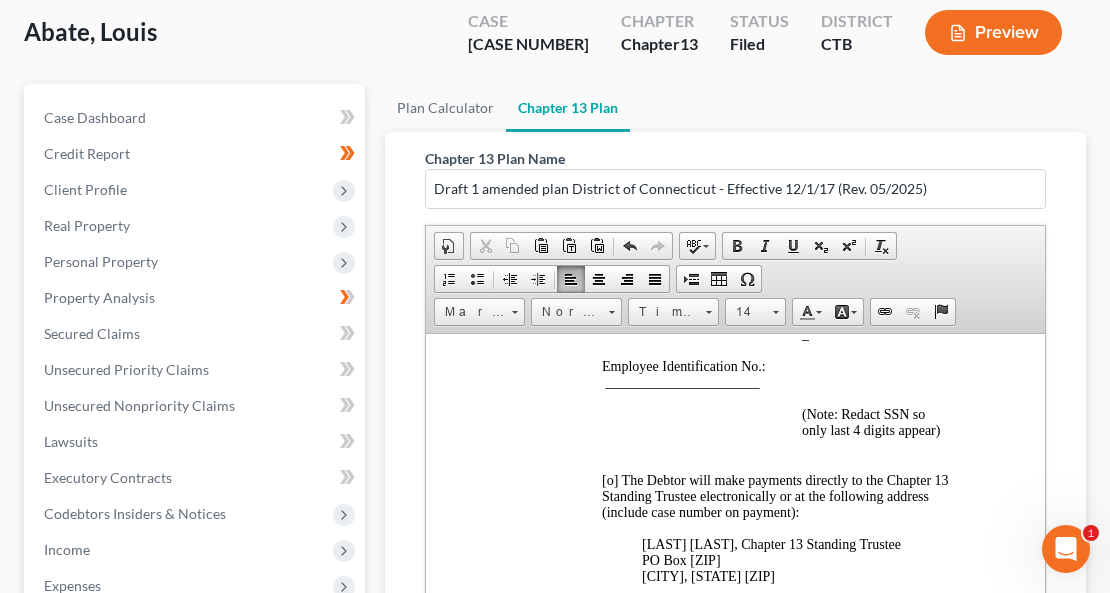scroll, scrollTop: 3933, scrollLeft: 0, axis: vertical 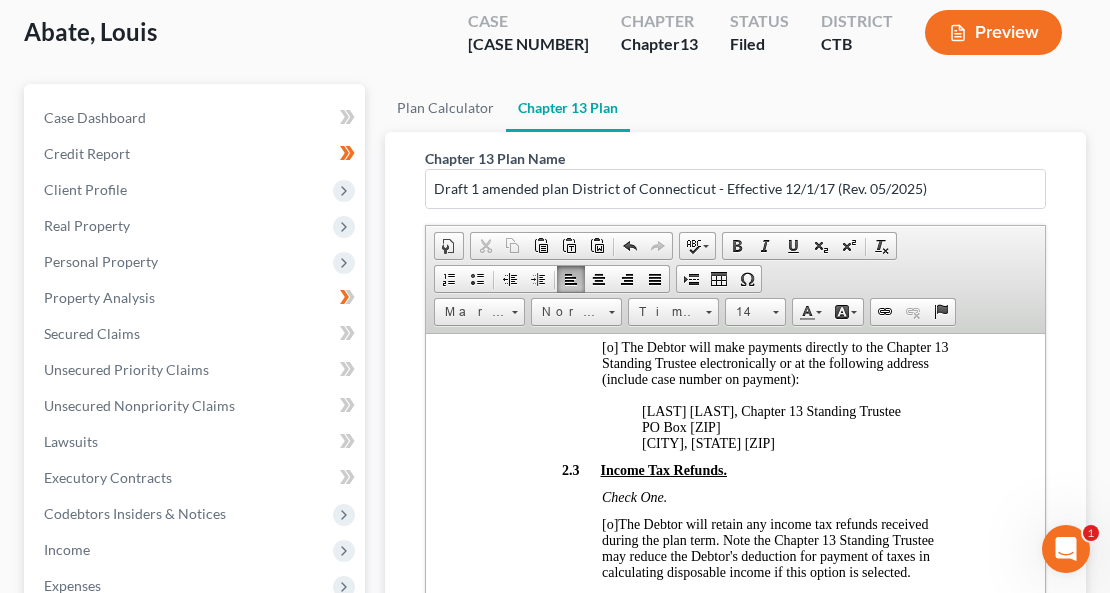 click on "[o]" at bounding box center [609, 346] 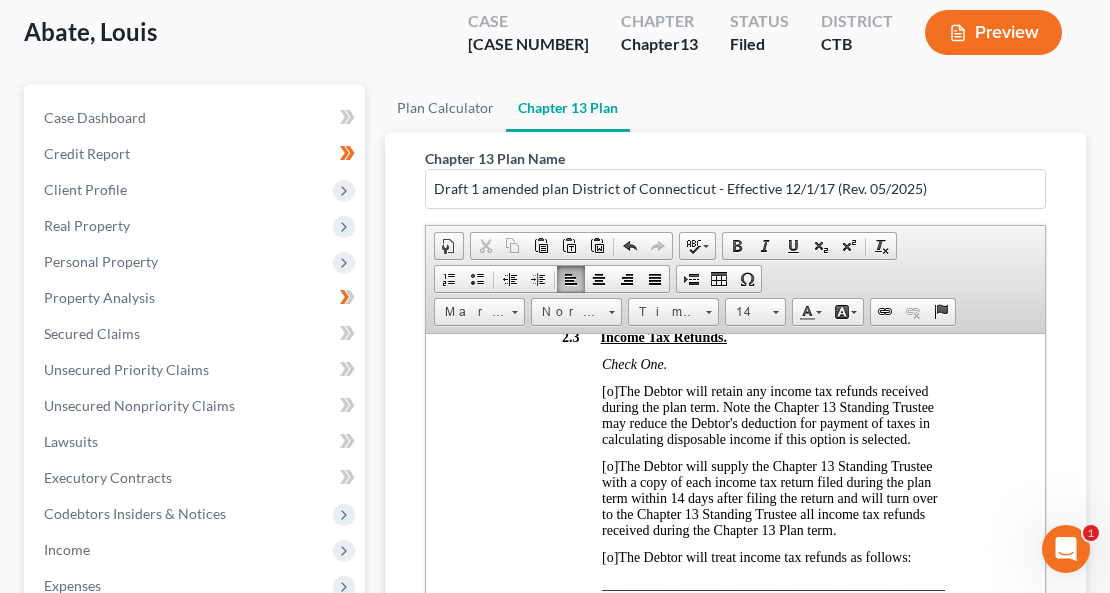 scroll, scrollTop: 4200, scrollLeft: 0, axis: vertical 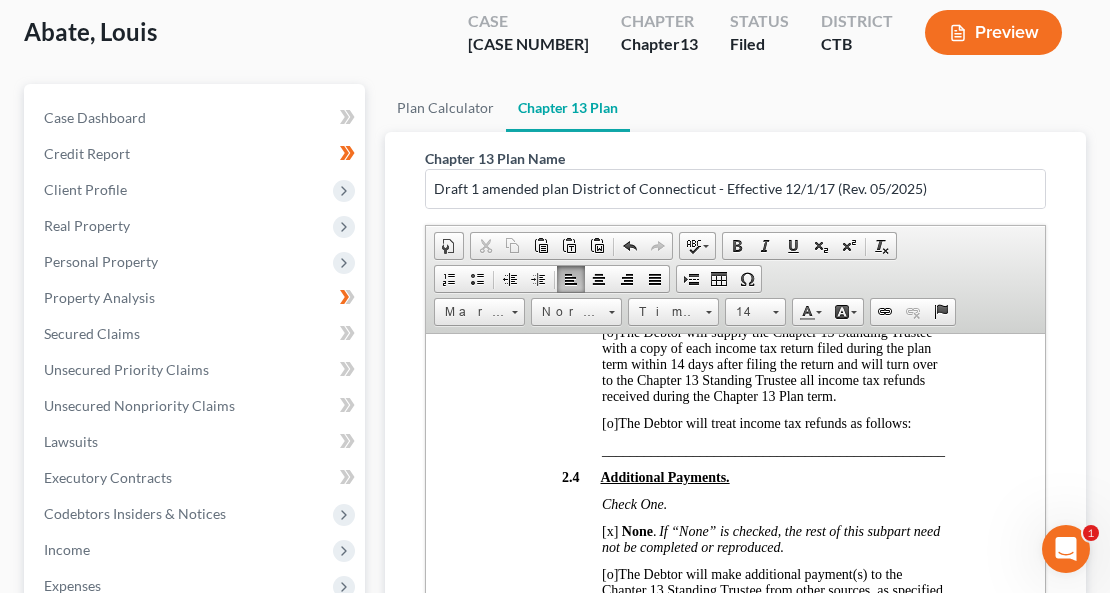 click on "[o]" at bounding box center [609, 331] 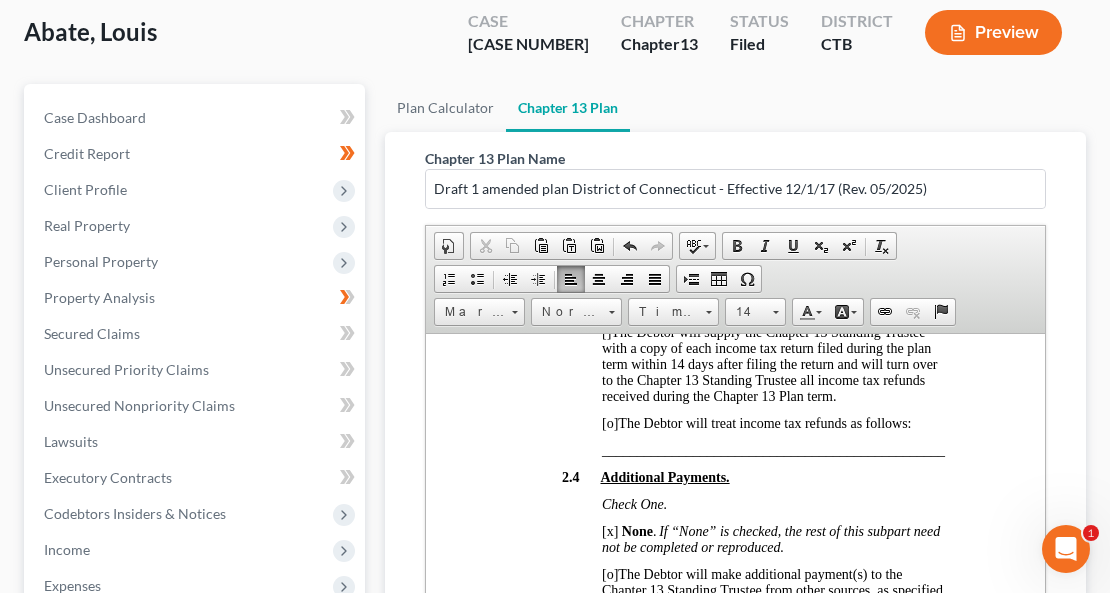 click on "[o]" at bounding box center (609, 422) 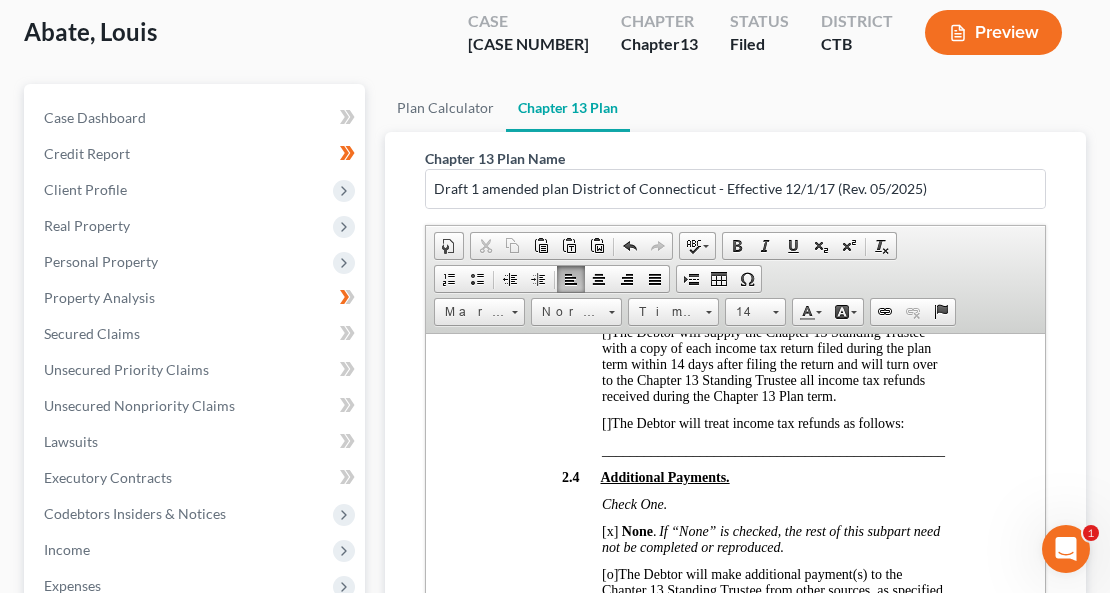 click on "[o]" at bounding box center [609, 256] 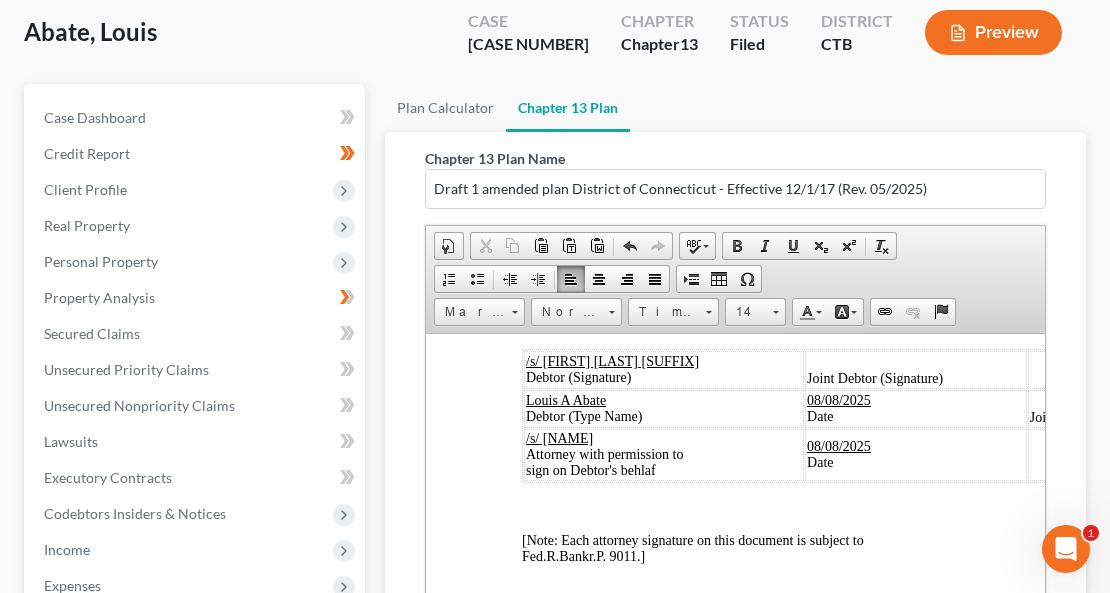 scroll, scrollTop: 12333, scrollLeft: 0, axis: vertical 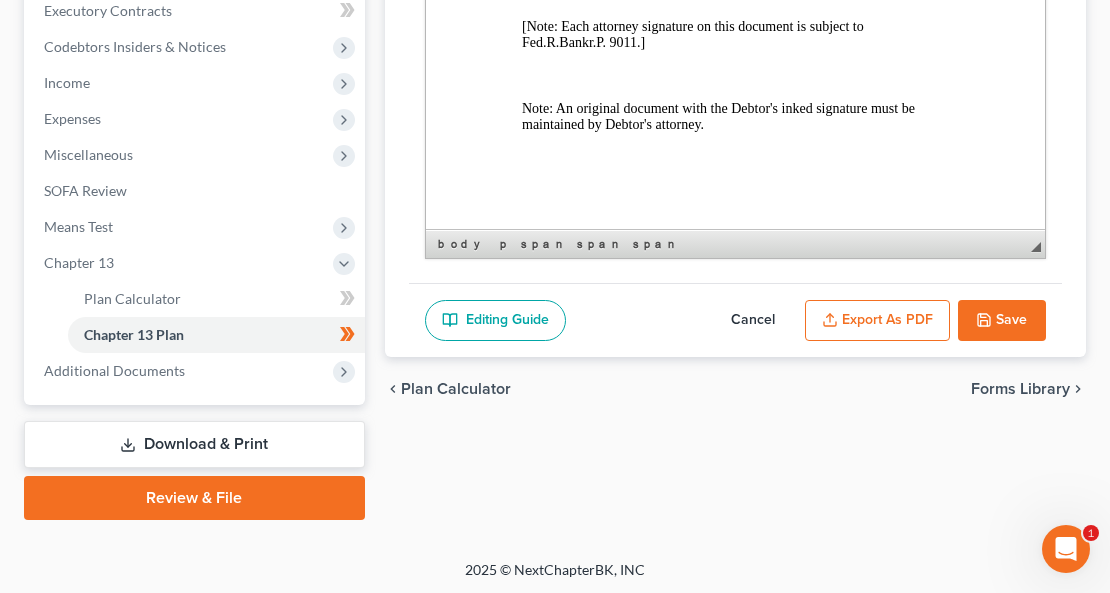 click on "Save" at bounding box center (1002, 321) 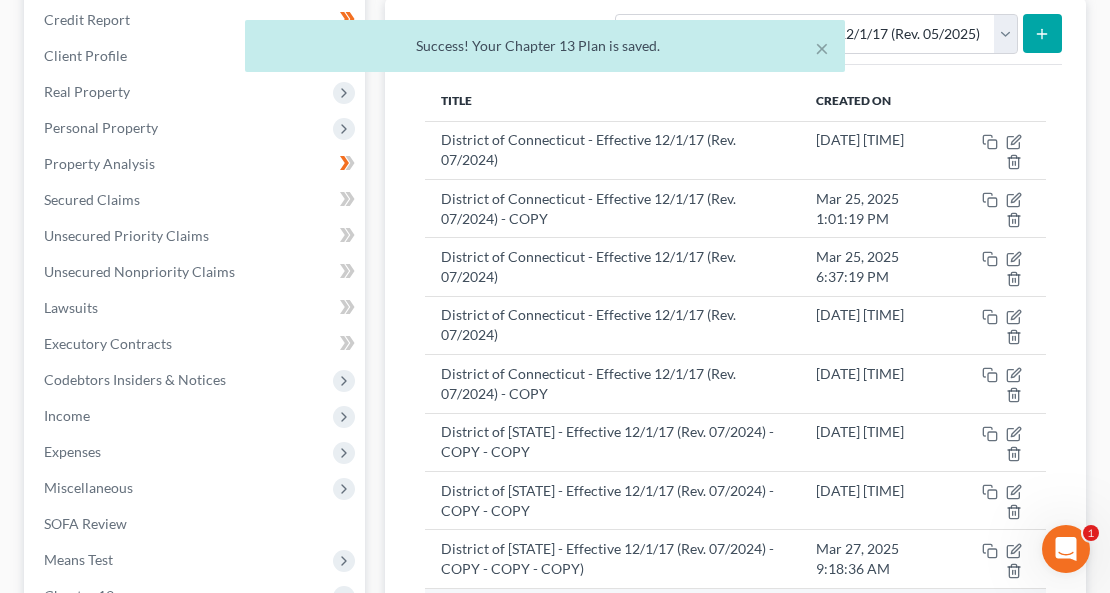 scroll, scrollTop: 478, scrollLeft: 0, axis: vertical 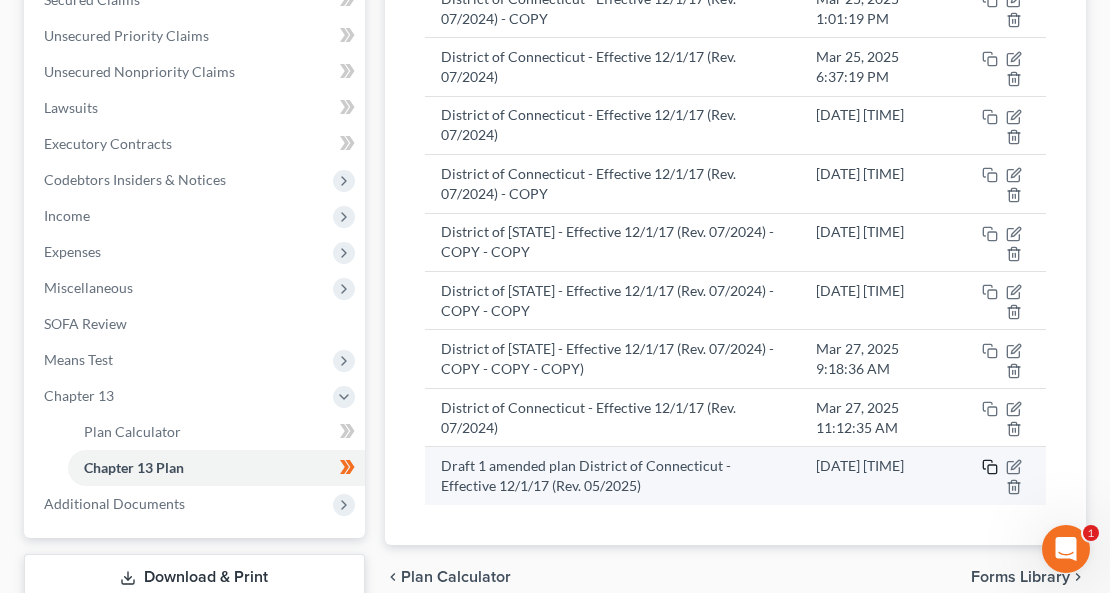 click 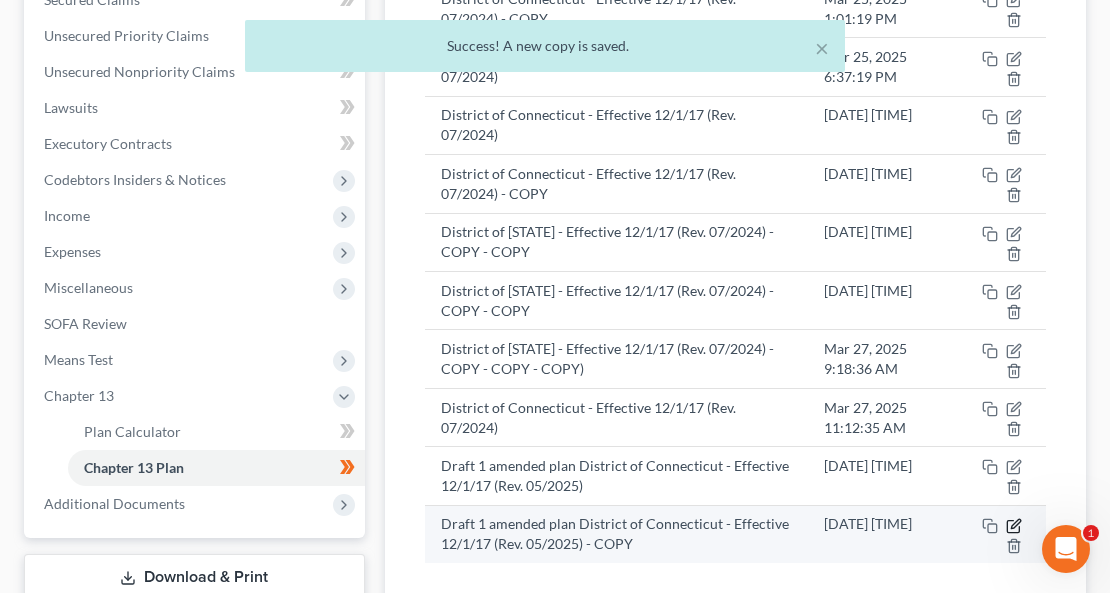 click 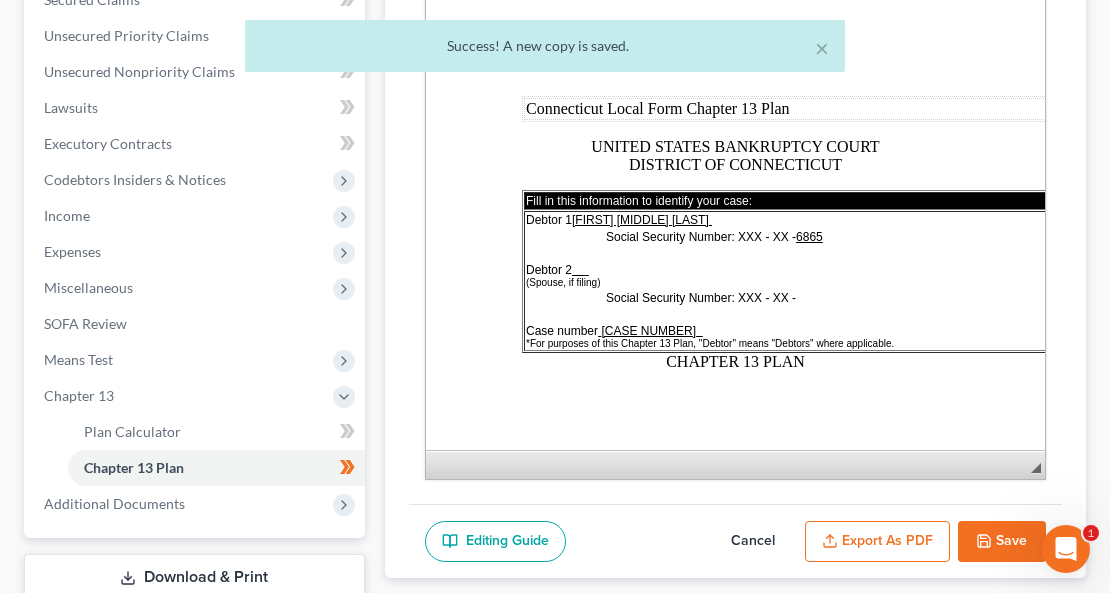 scroll, scrollTop: 0, scrollLeft: 0, axis: both 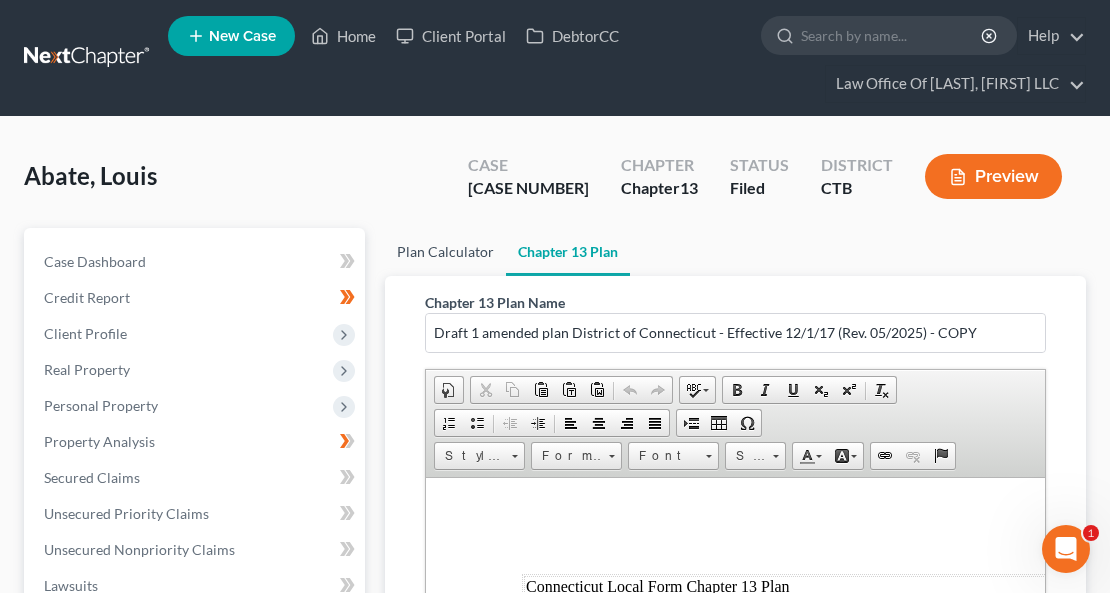 click on "Plan Calculator" at bounding box center (445, 252) 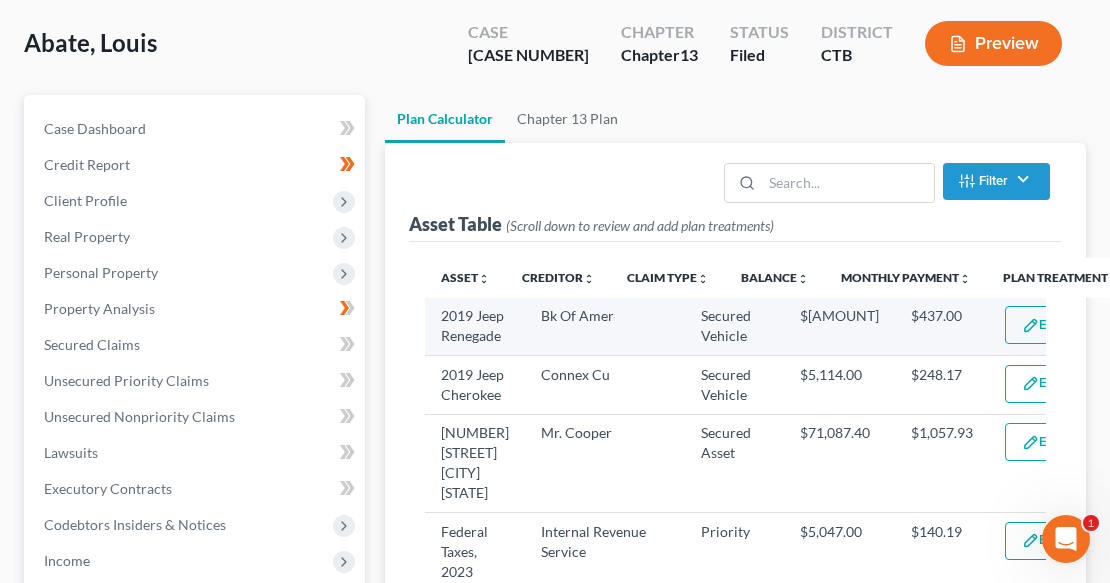 scroll, scrollTop: 200, scrollLeft: 0, axis: vertical 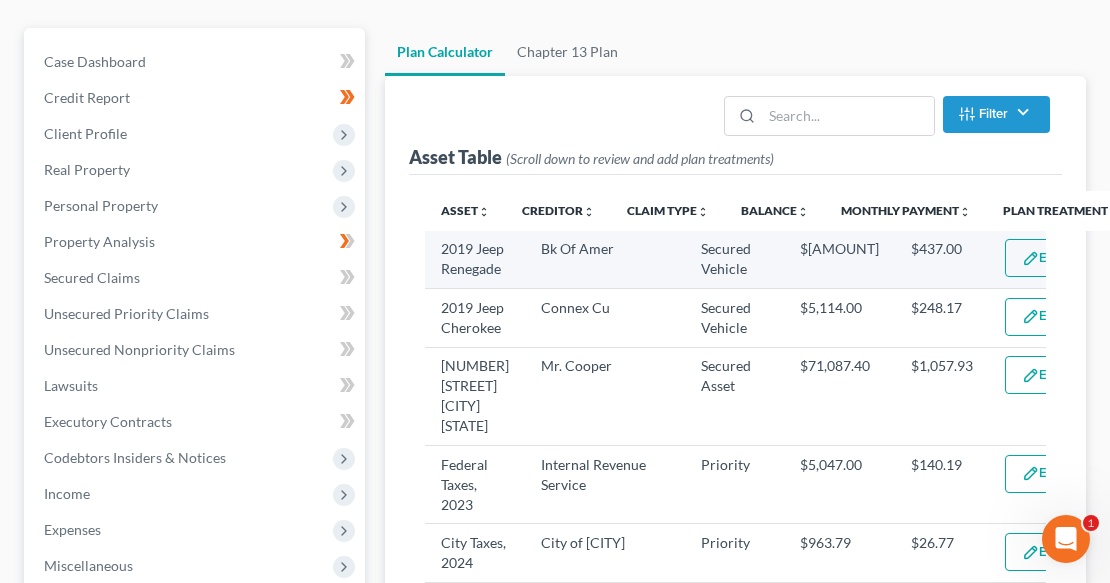select on "35" 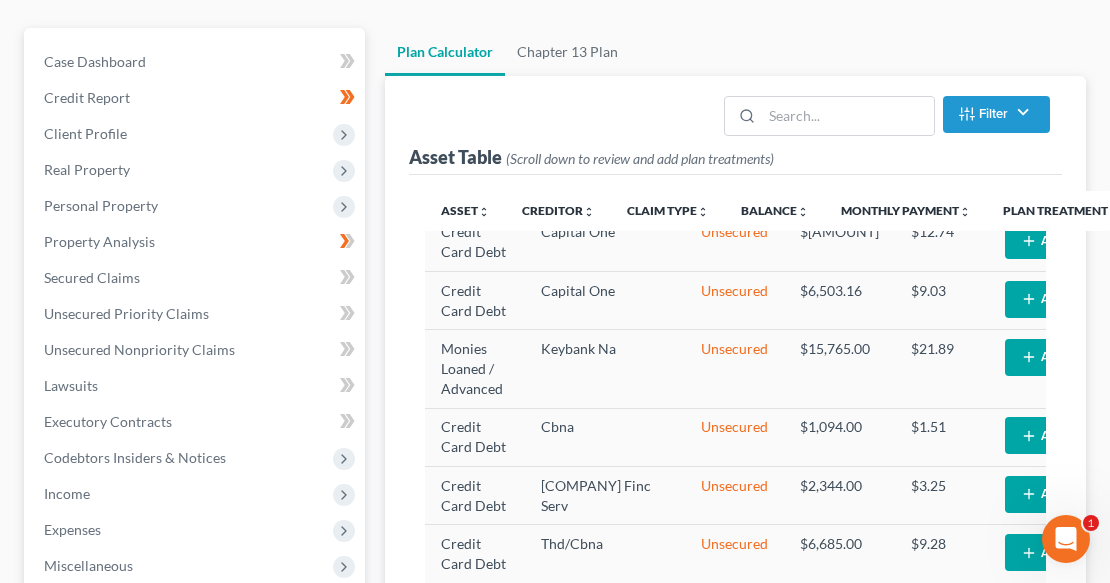 scroll, scrollTop: 750, scrollLeft: 0, axis: vertical 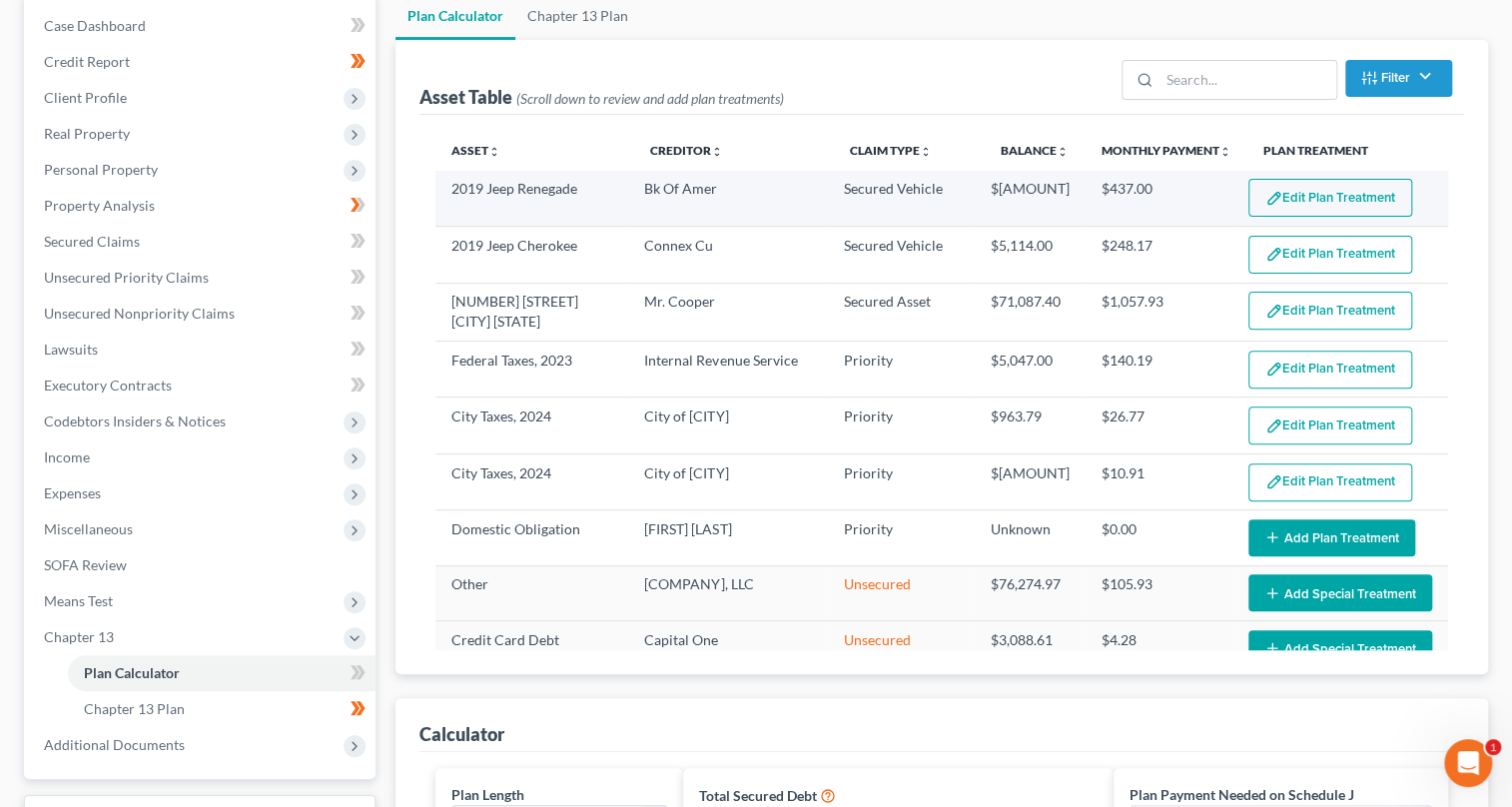 click on "Edit Plan Treatment" at bounding box center [1330, 198] 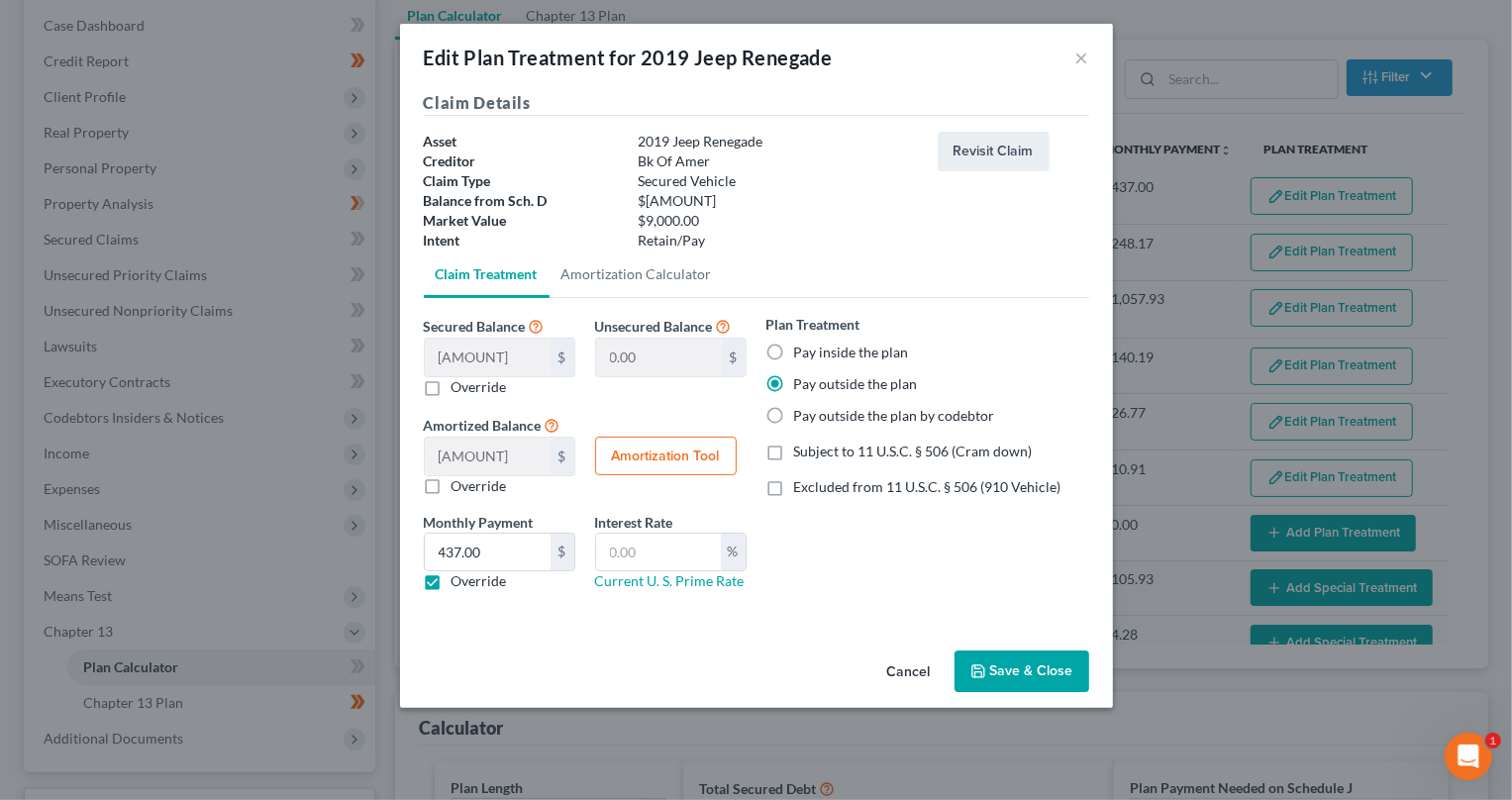 click on "Override" at bounding box center [479, 581] 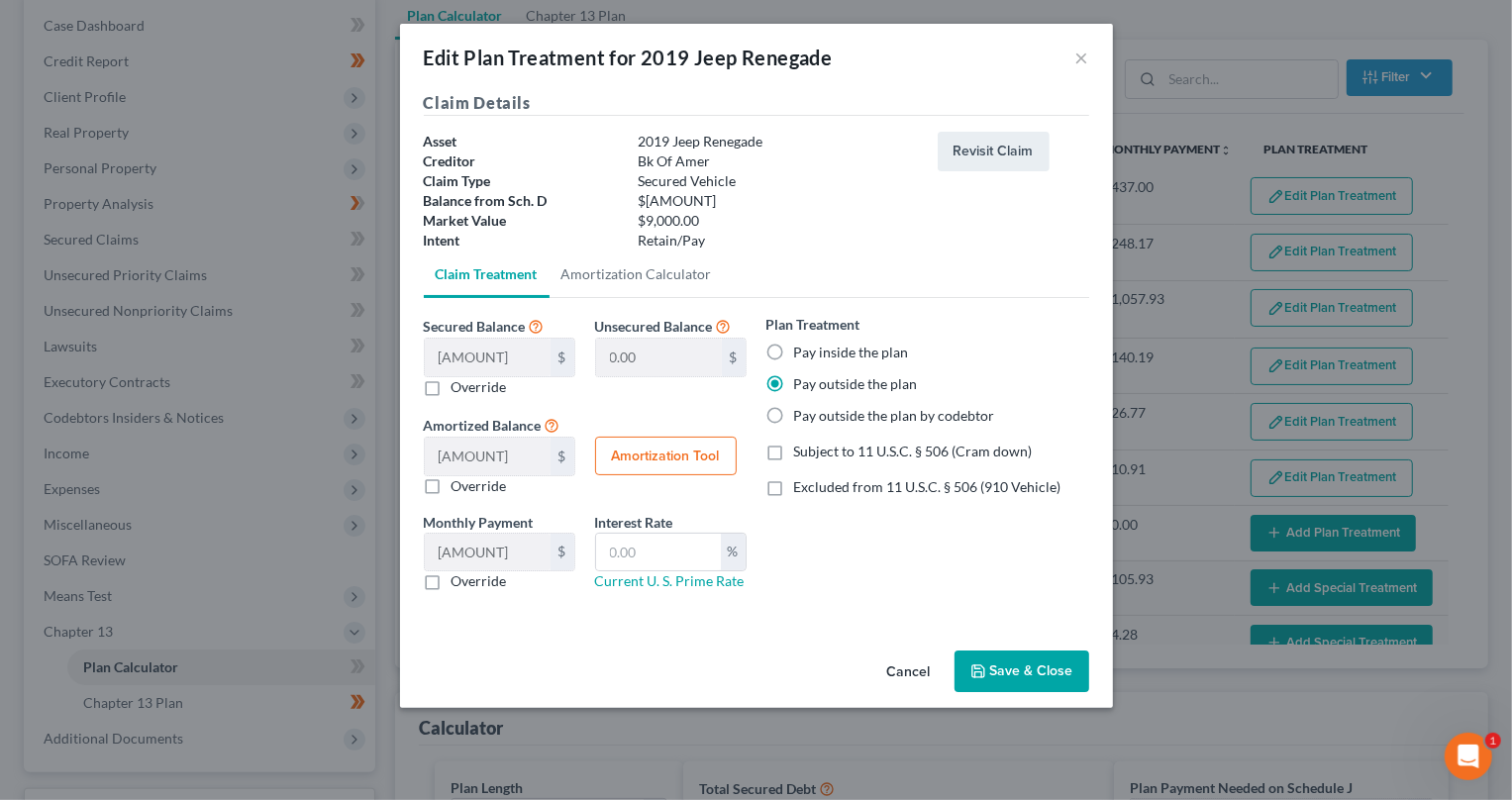 click on "Override" at bounding box center [479, 581] 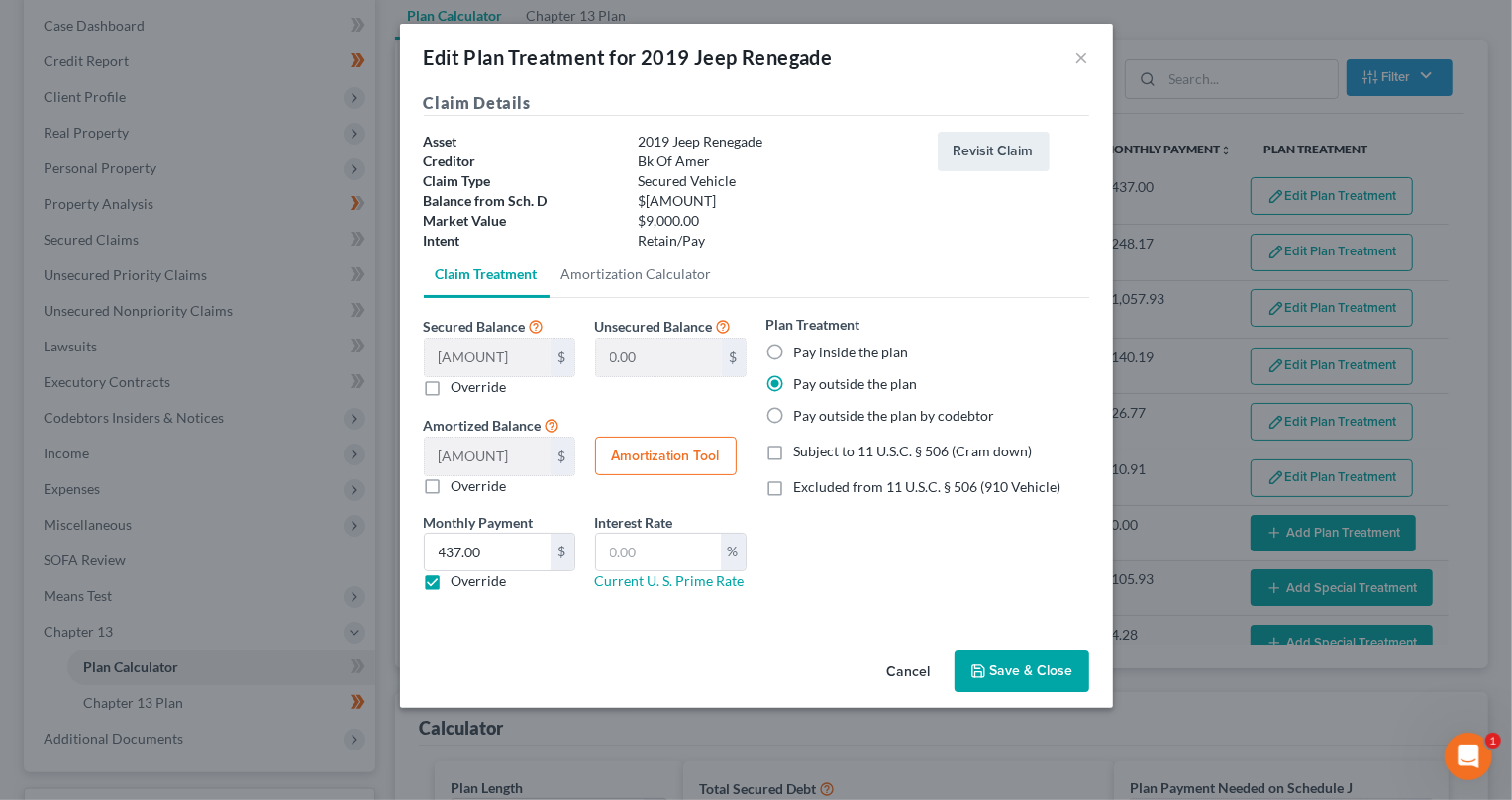 click 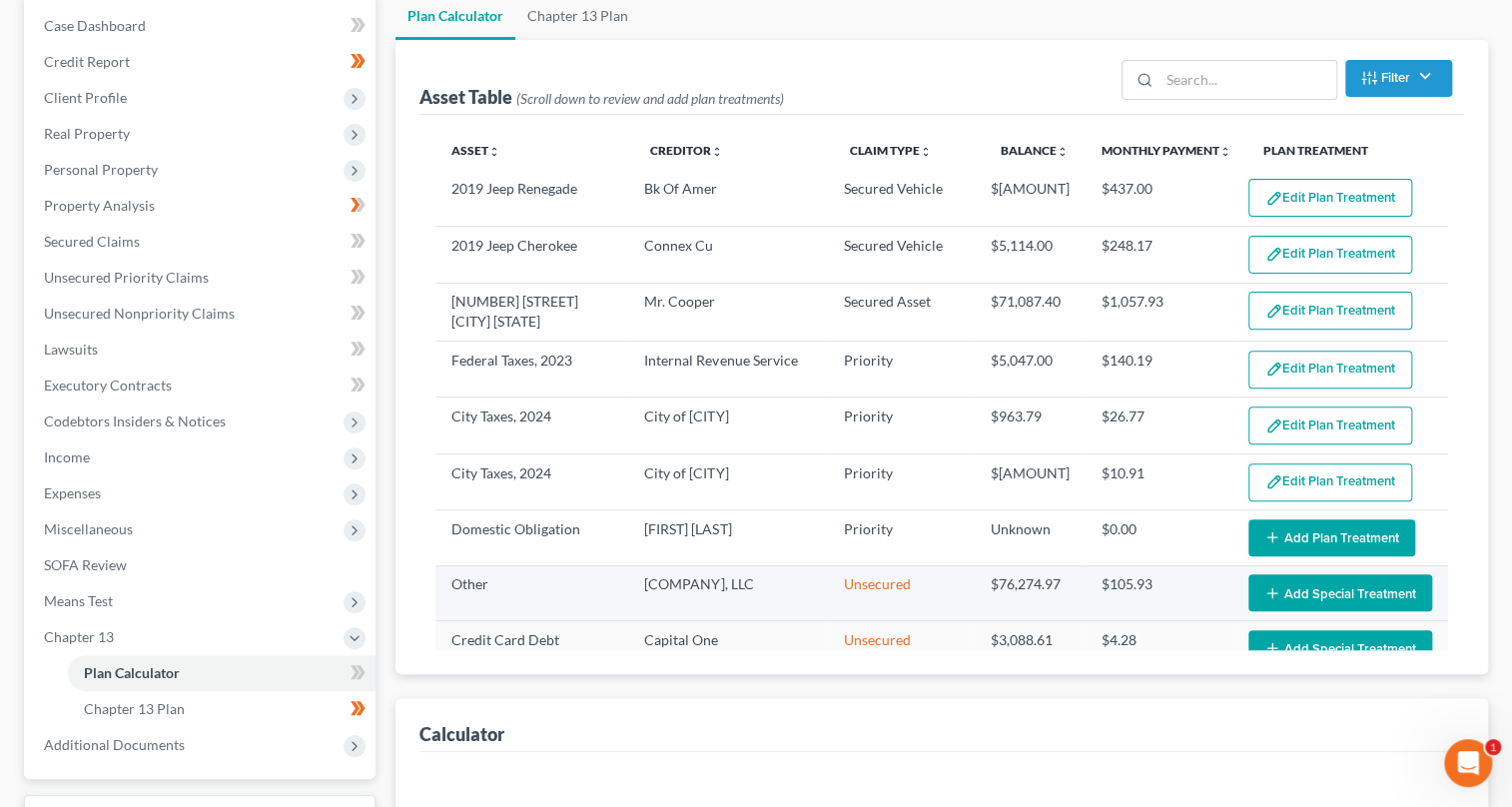 select on "35" 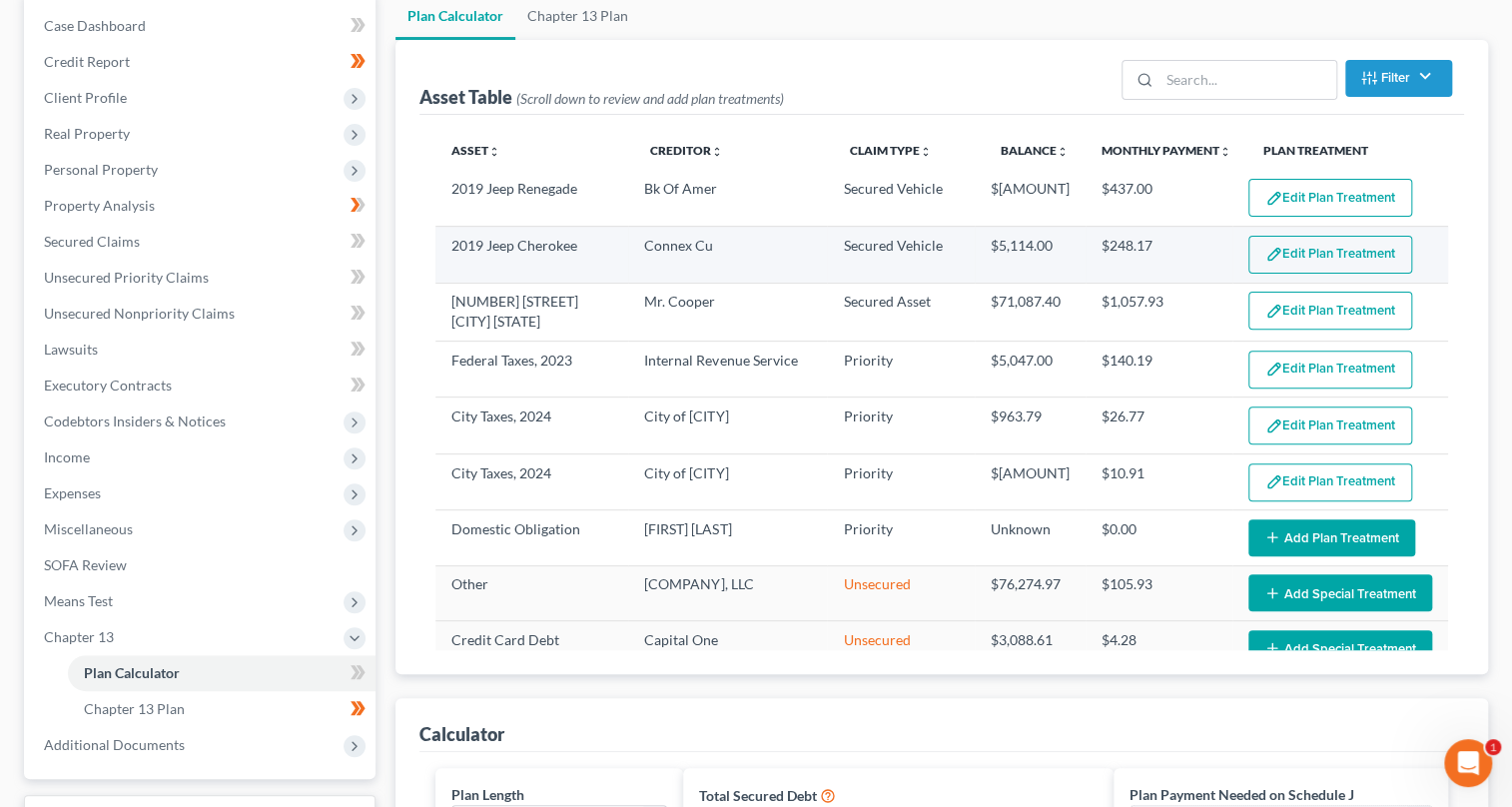 click on "Edit Plan Treatment" at bounding box center [1330, 255] 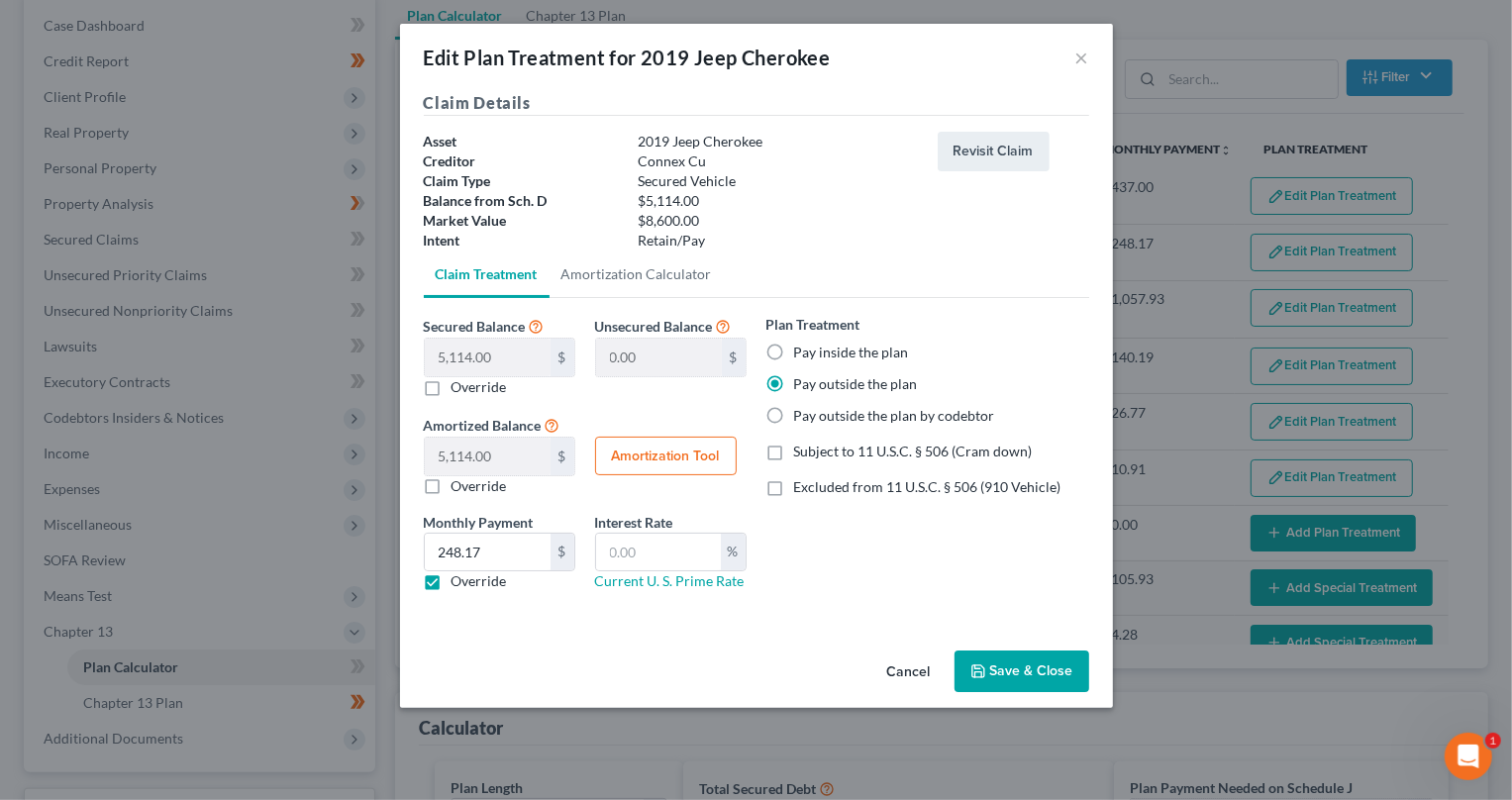 click on "Save & Close" at bounding box center [1022, 671] 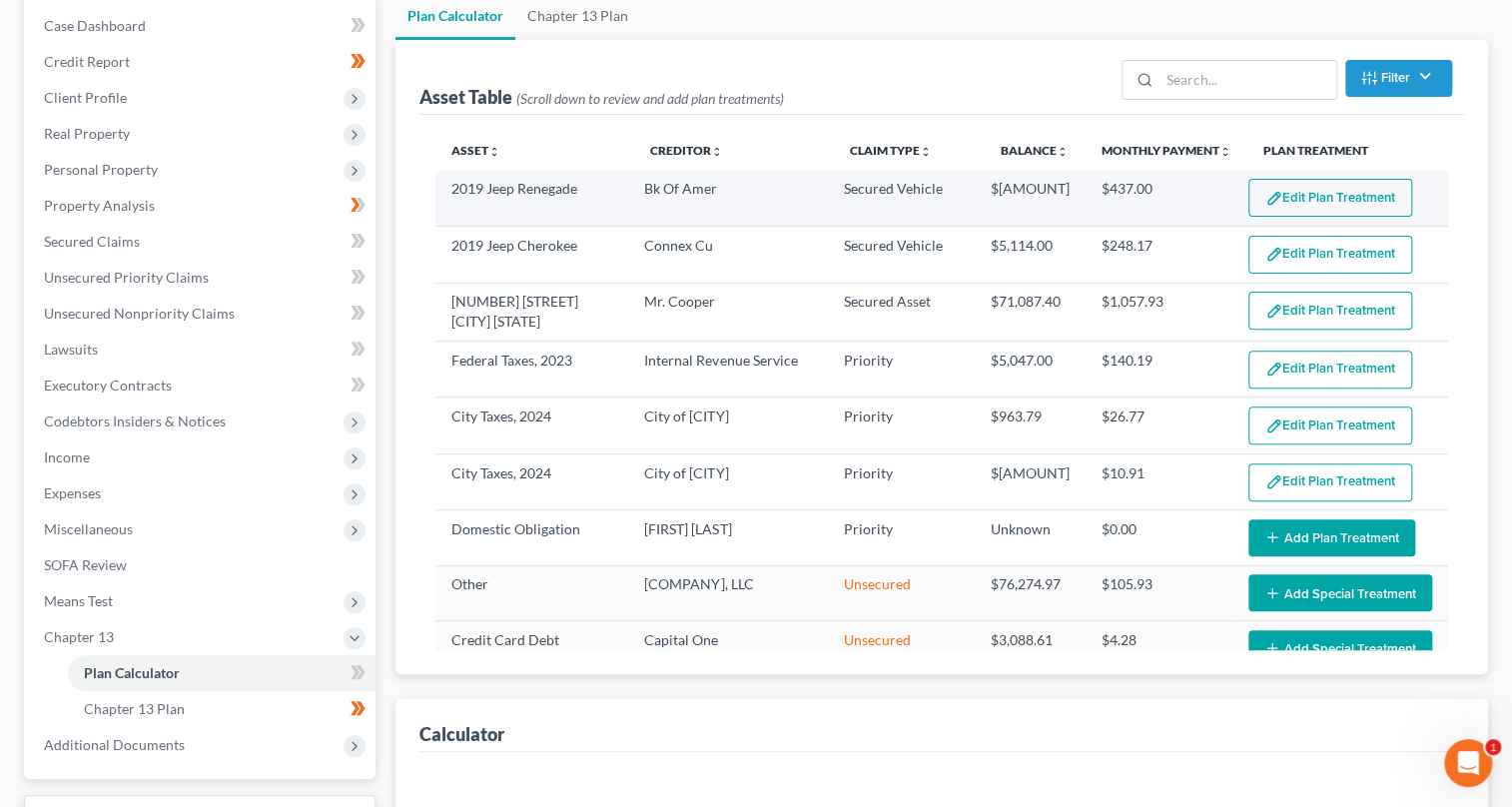 select on "35" 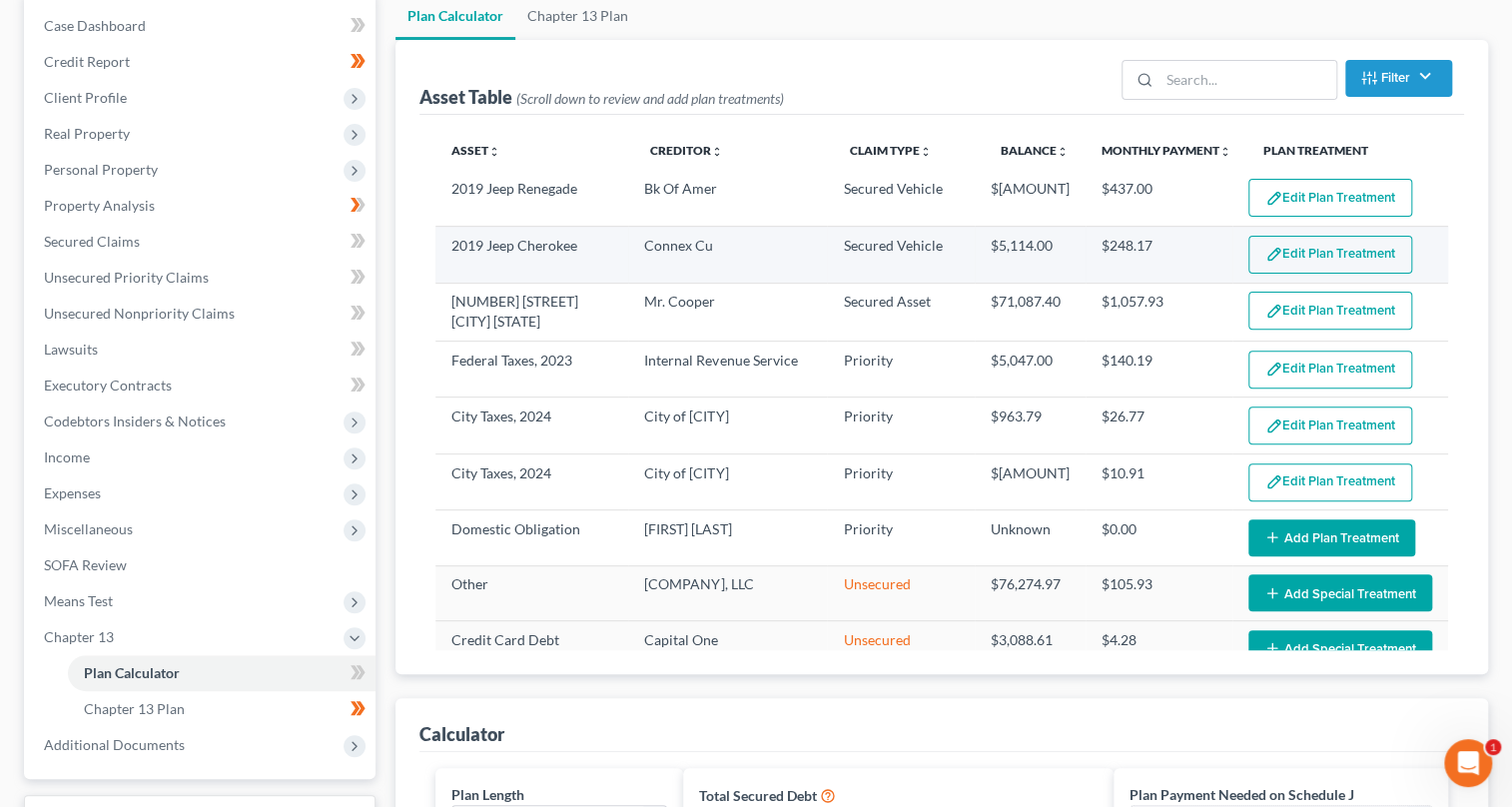 click on "Edit Plan Treatment" at bounding box center [1330, 255] 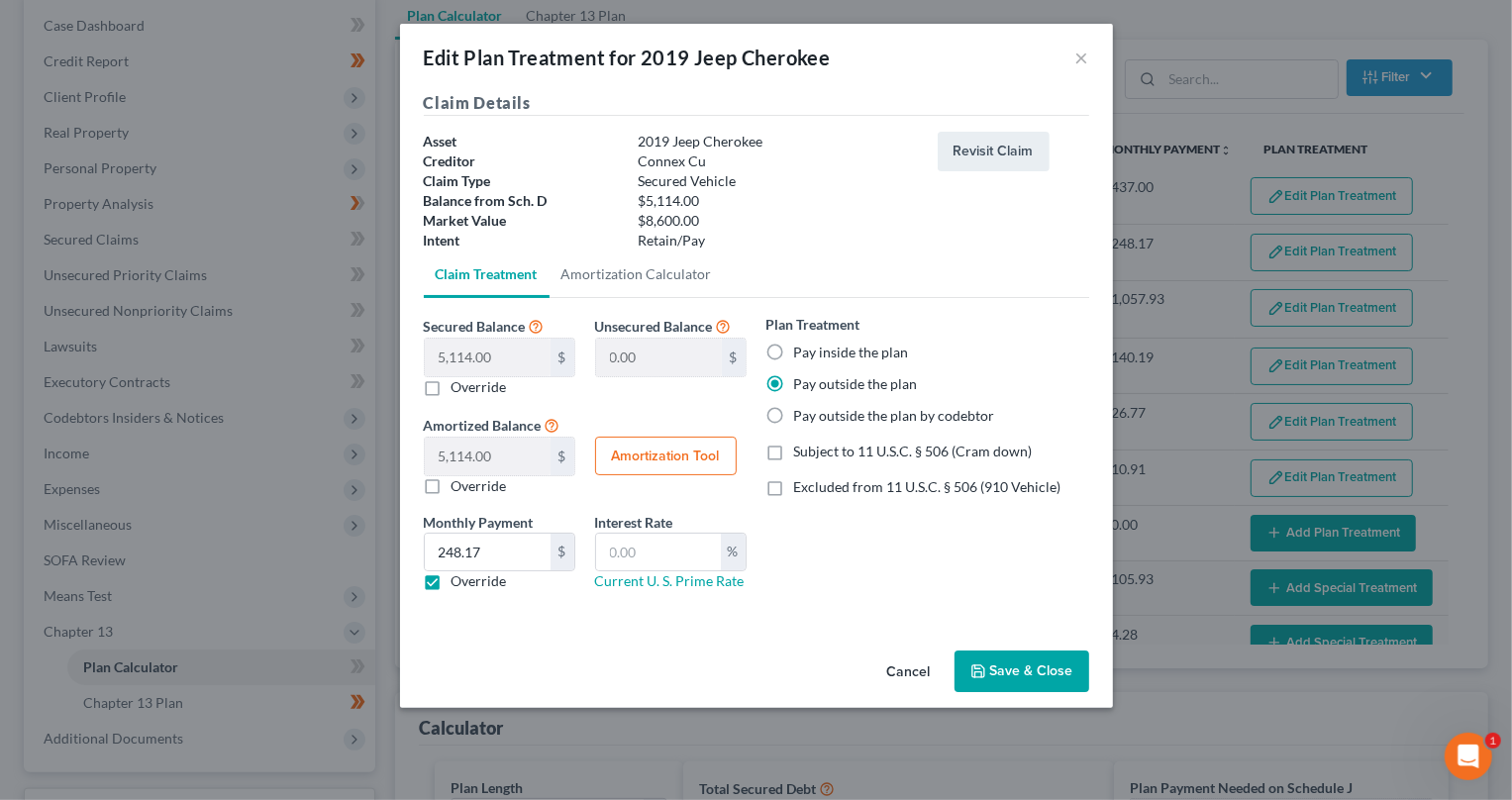 click on "Save & Close" at bounding box center [1022, 671] 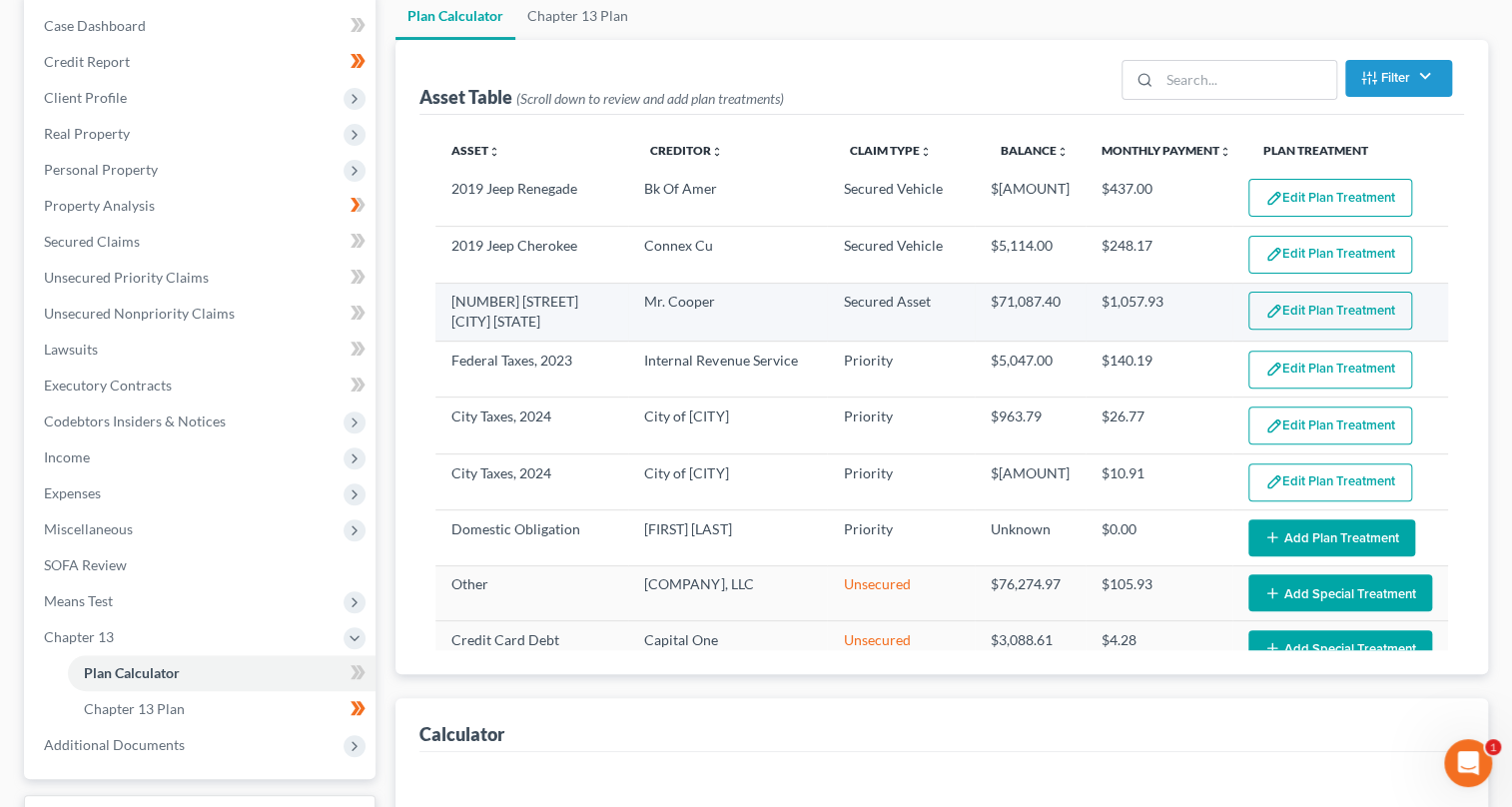 select on "35" 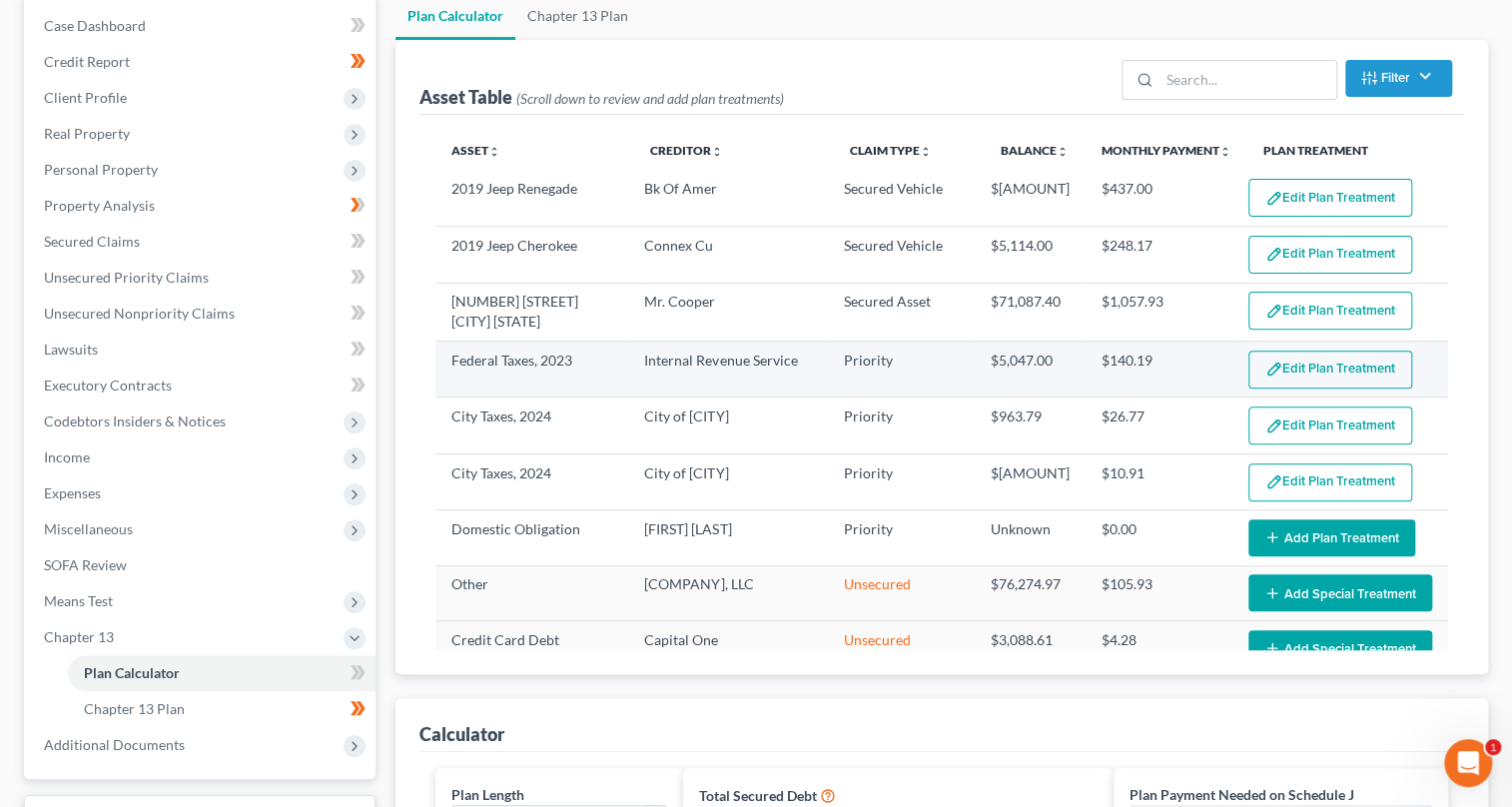 click on "Edit Plan Treatment" at bounding box center (1330, 370) 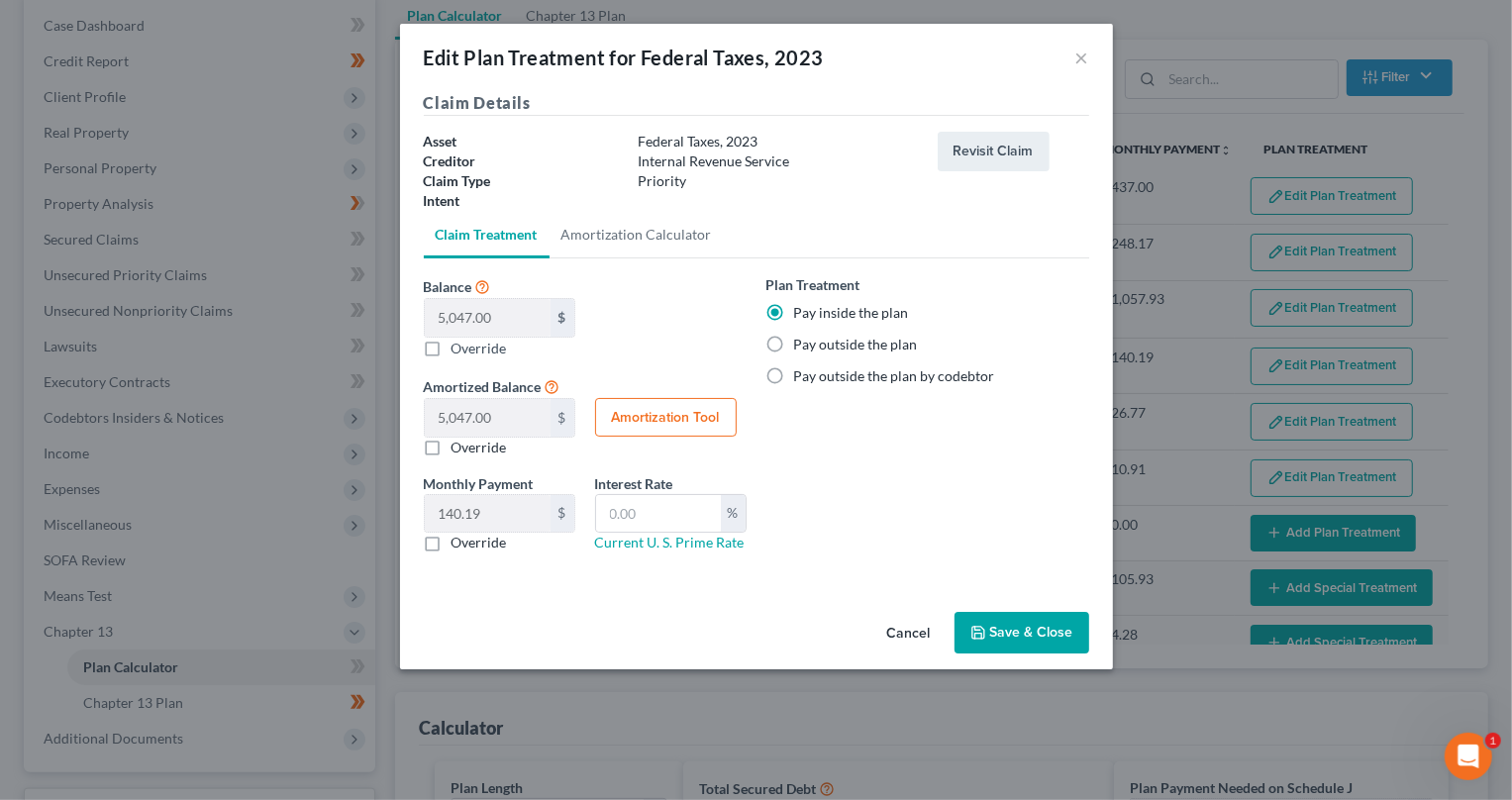 click on "Claim Treatment" at bounding box center (486, 235) 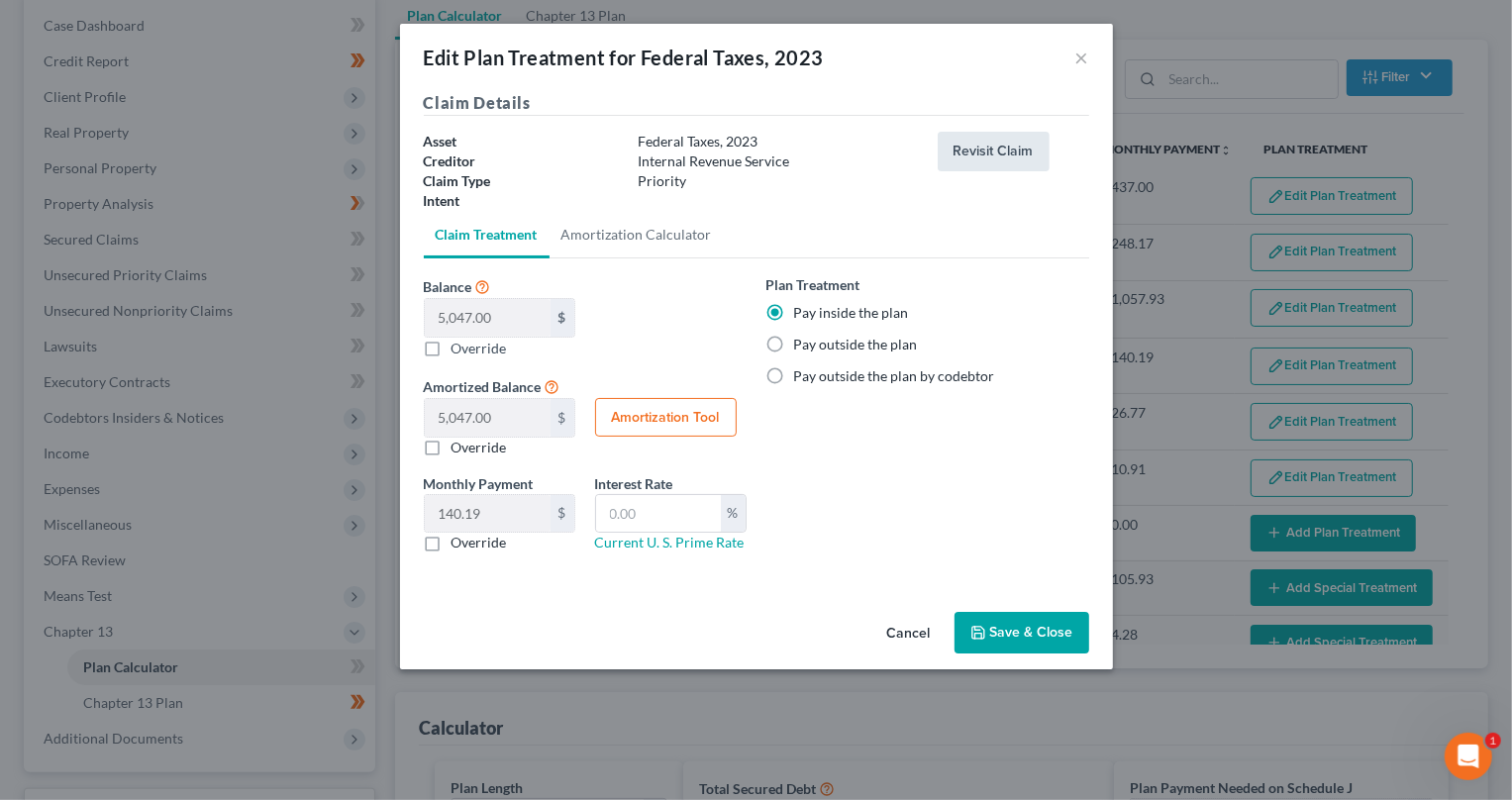 click on "Revisit Claim" at bounding box center (993, 151) 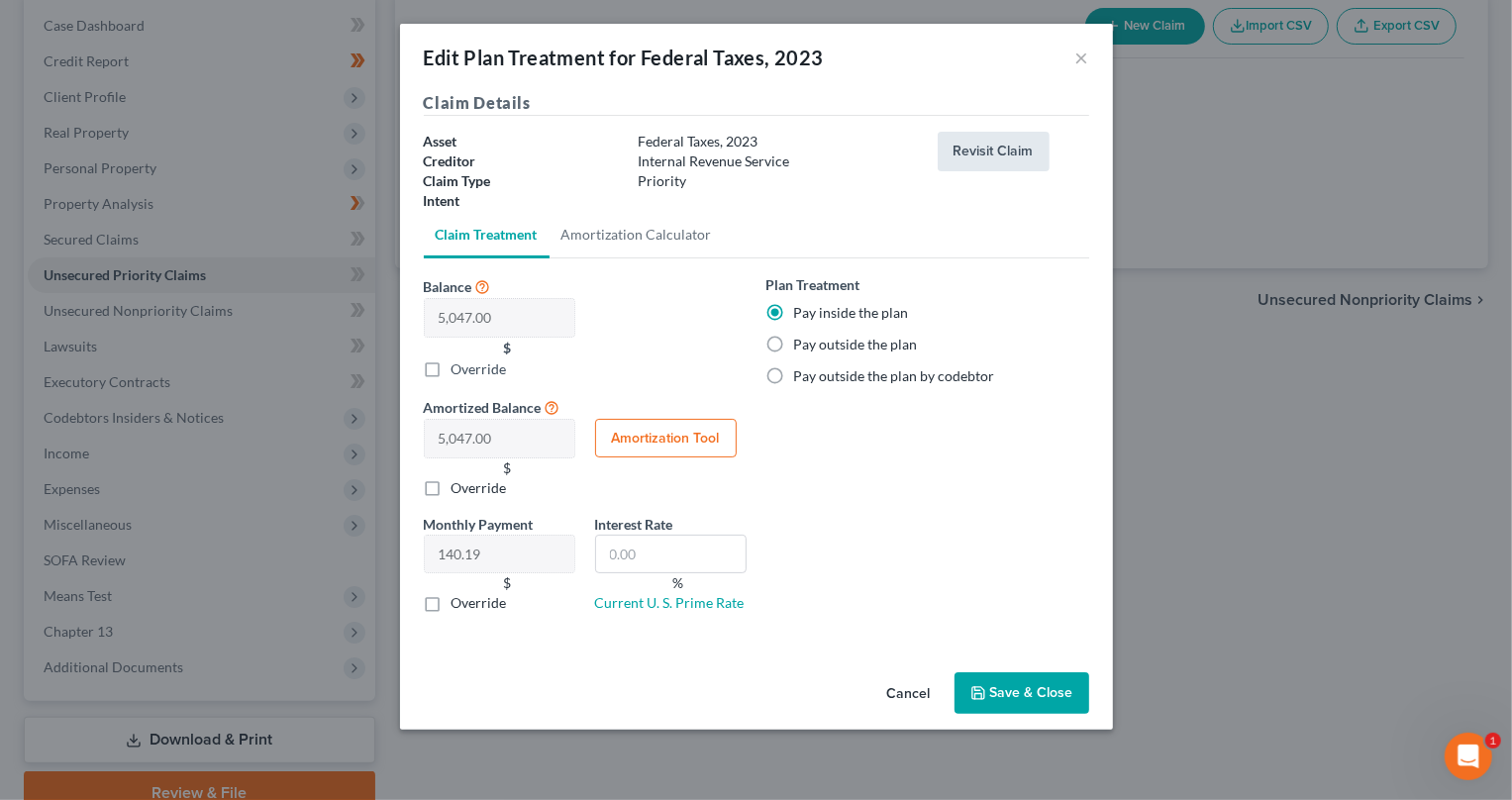 scroll, scrollTop: 0, scrollLeft: 0, axis: both 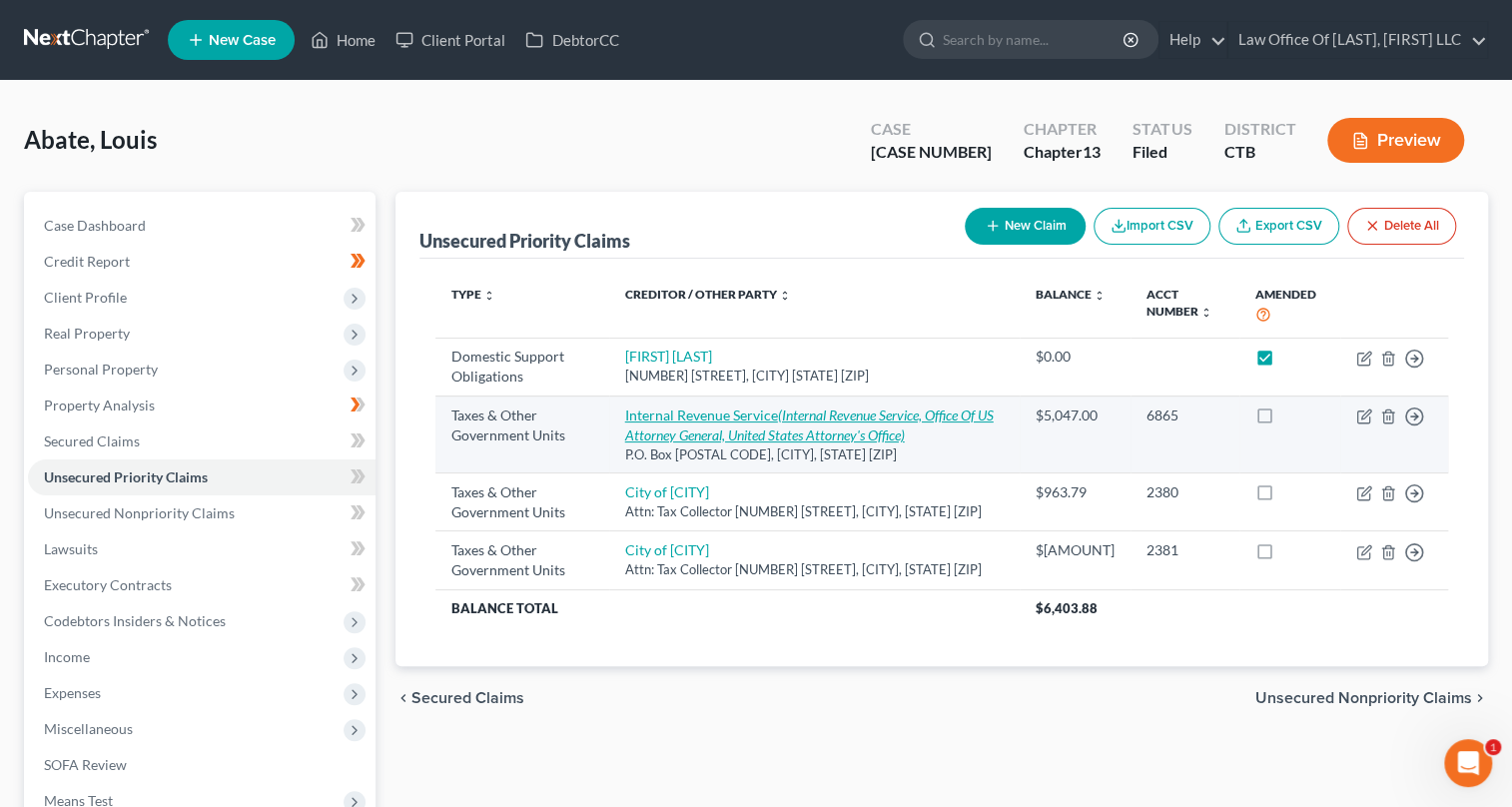 click on "(Internal Revenue Service, Office Of US Attorney General, United States Attorney's Office)" at bounding box center (809, 424) 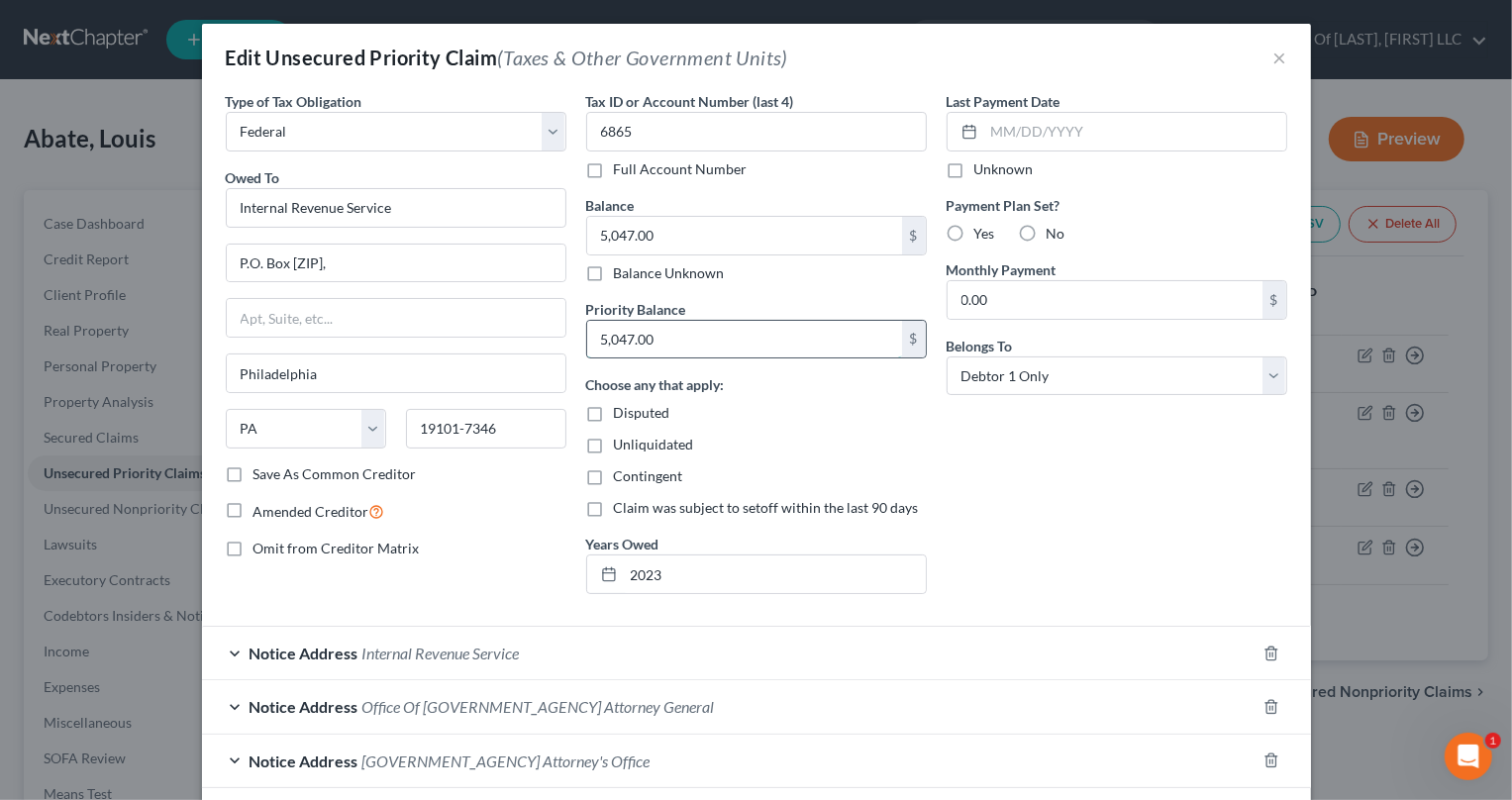 click on "5,047.00" at bounding box center [745, 340] 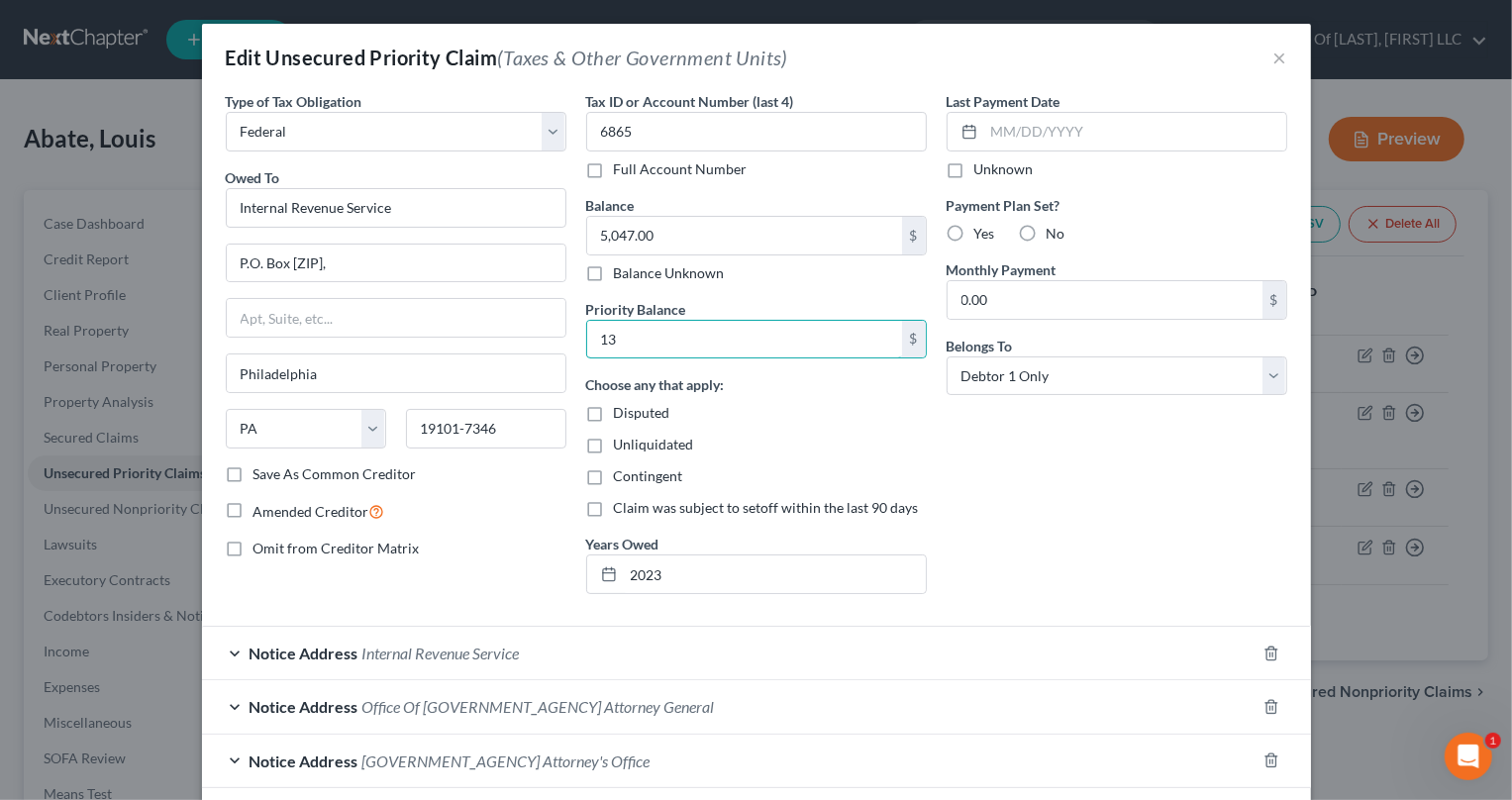 type on "1" 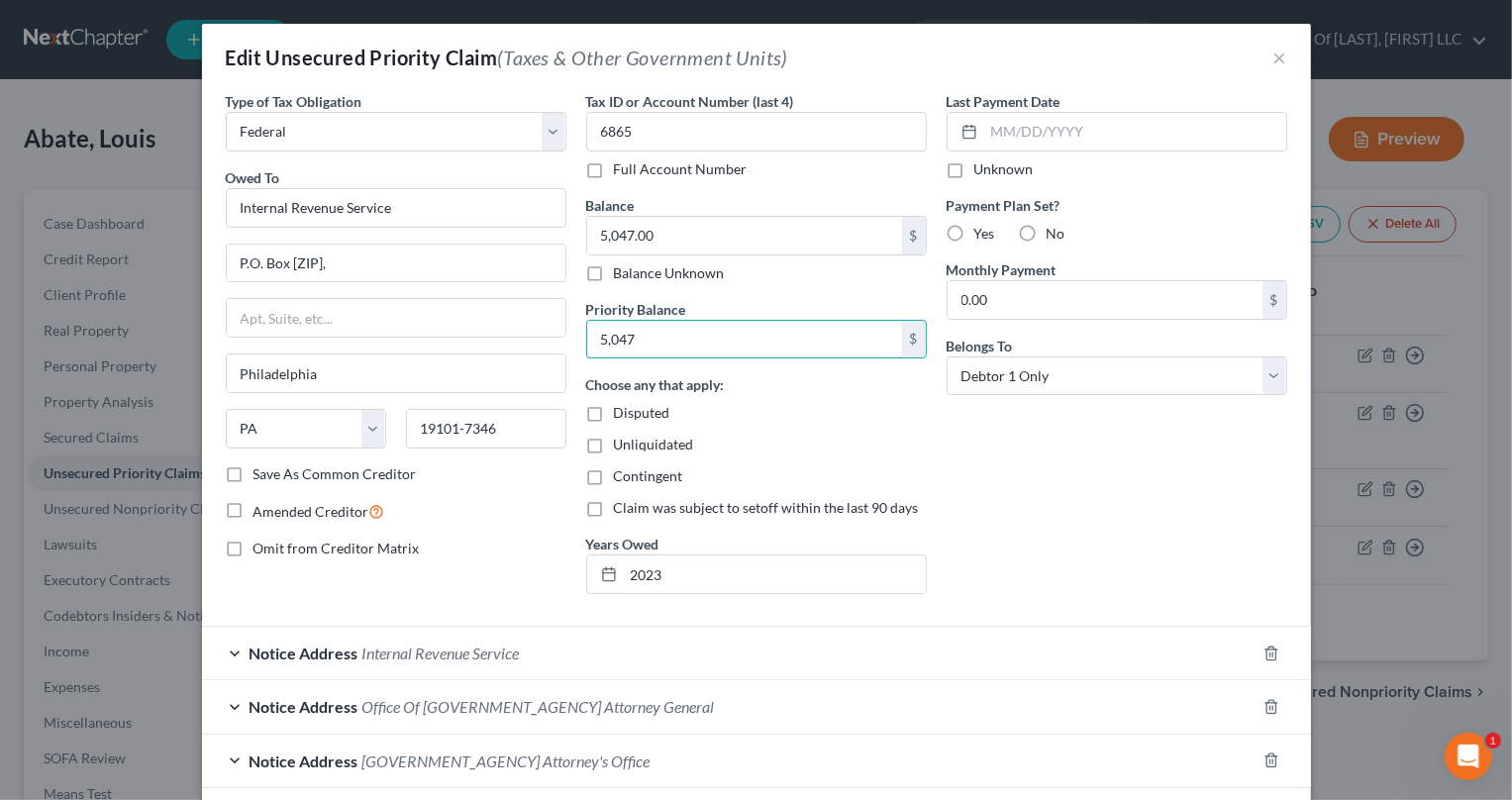 scroll, scrollTop: 151, scrollLeft: 0, axis: vertical 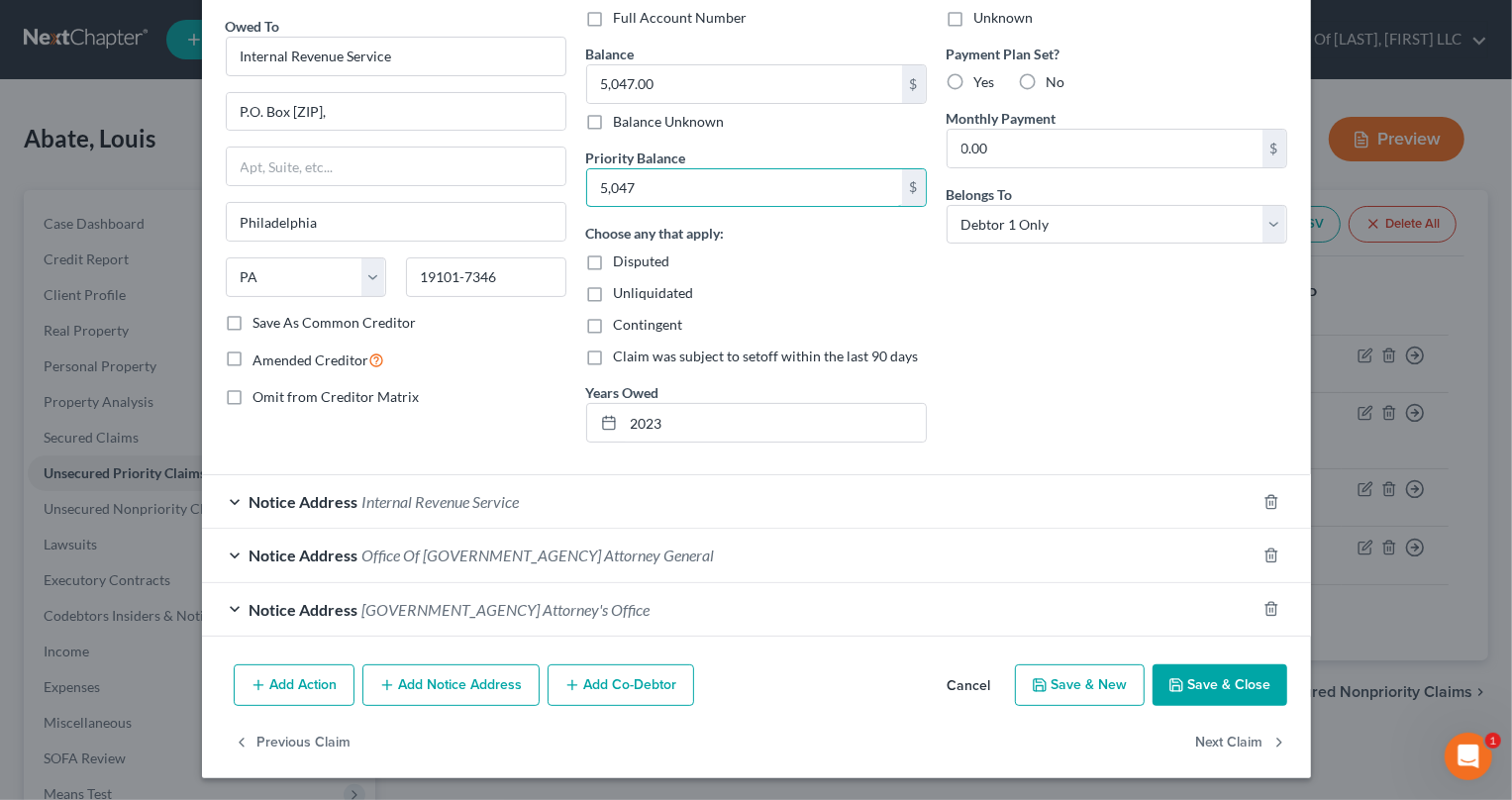 type on "5,047" 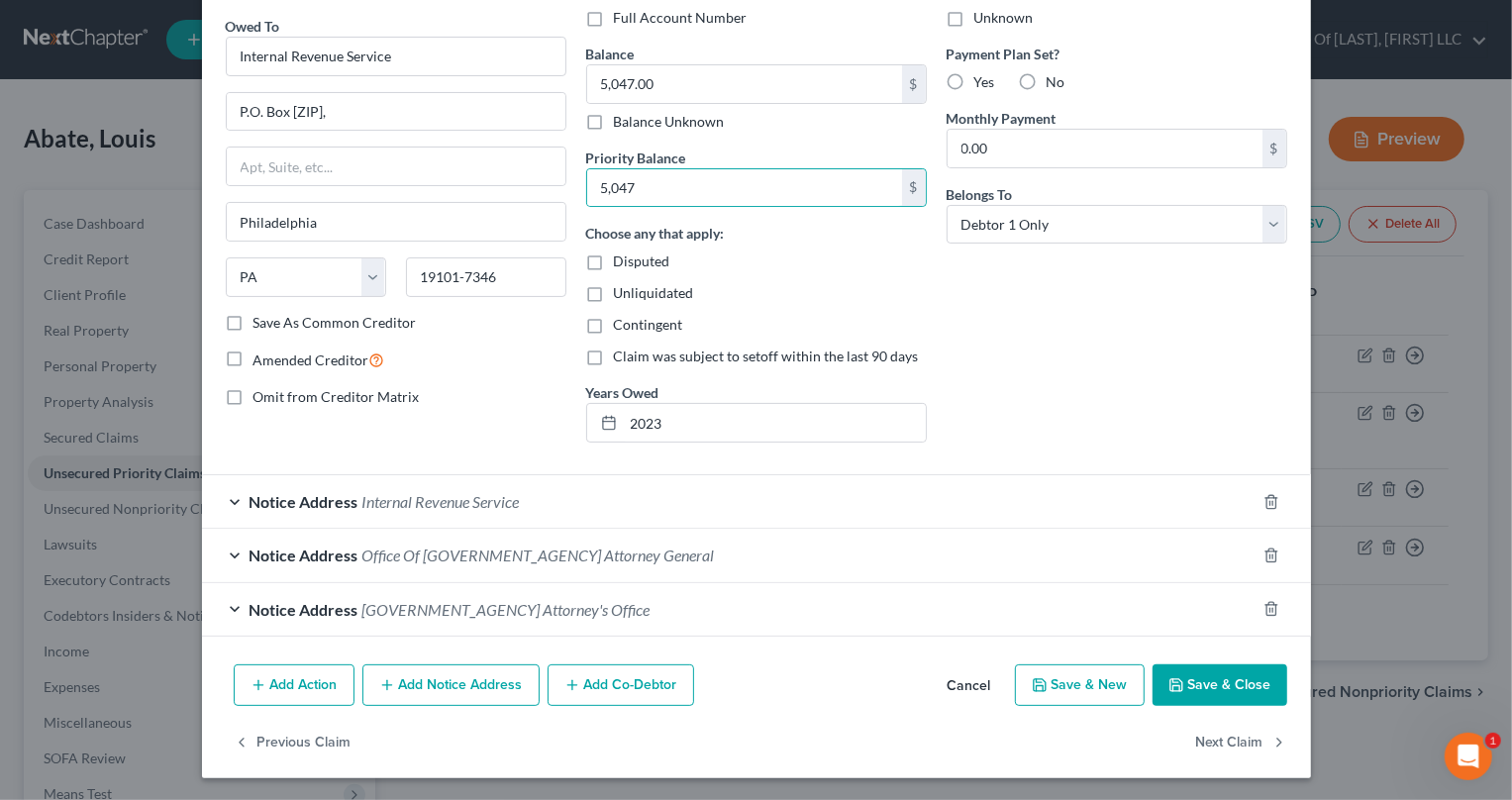 click on "Save & Close" at bounding box center (1220, 685) 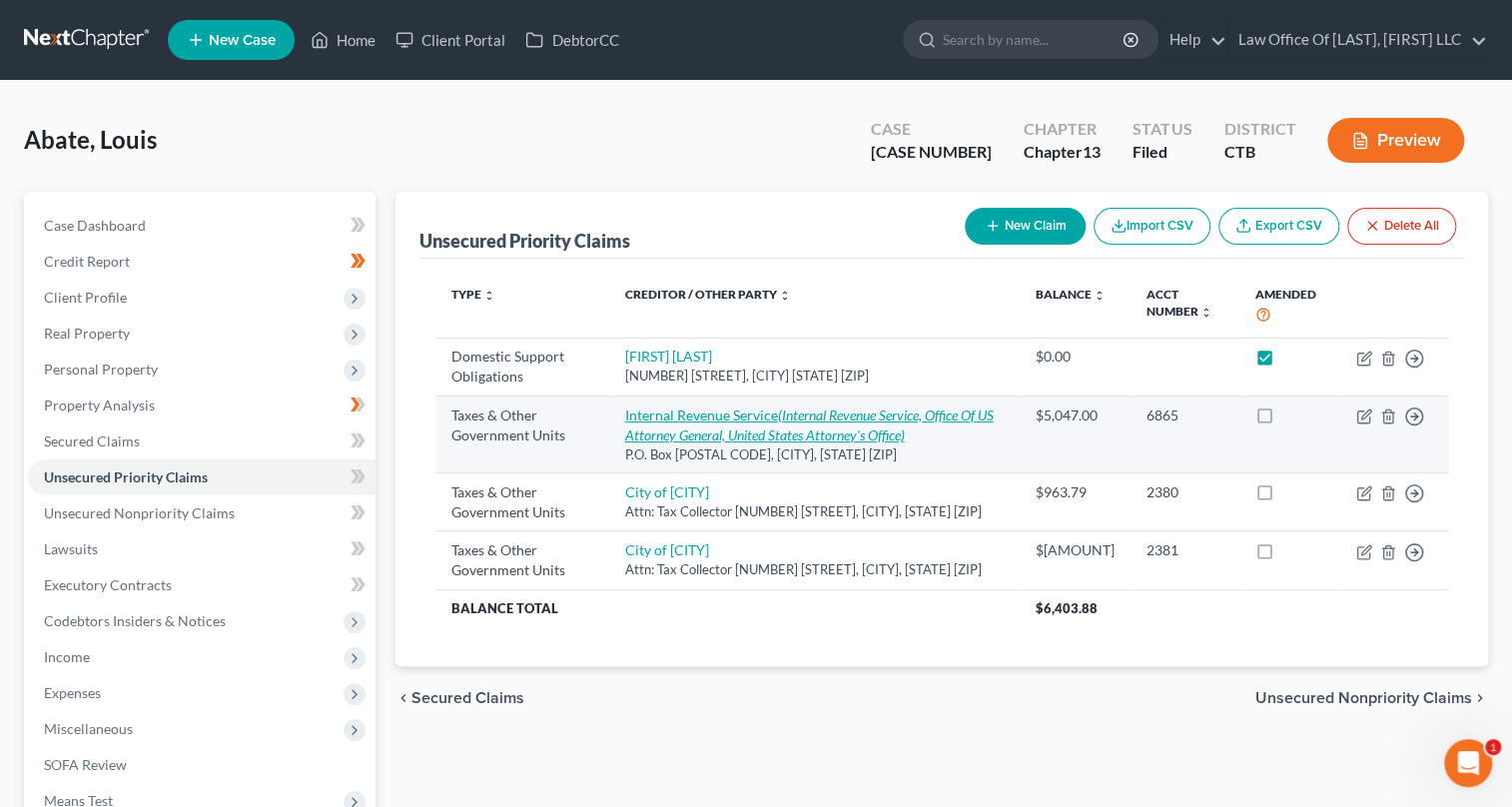 click on "[GOVERNMENT_AGENCY] [GOVERNMENT_AGENCY], Office Of [GOVERNMENT_AGENCY] Attorney General, [GOVERNMENT_AGENCY] Attorney's Office" at bounding box center (809, 424) 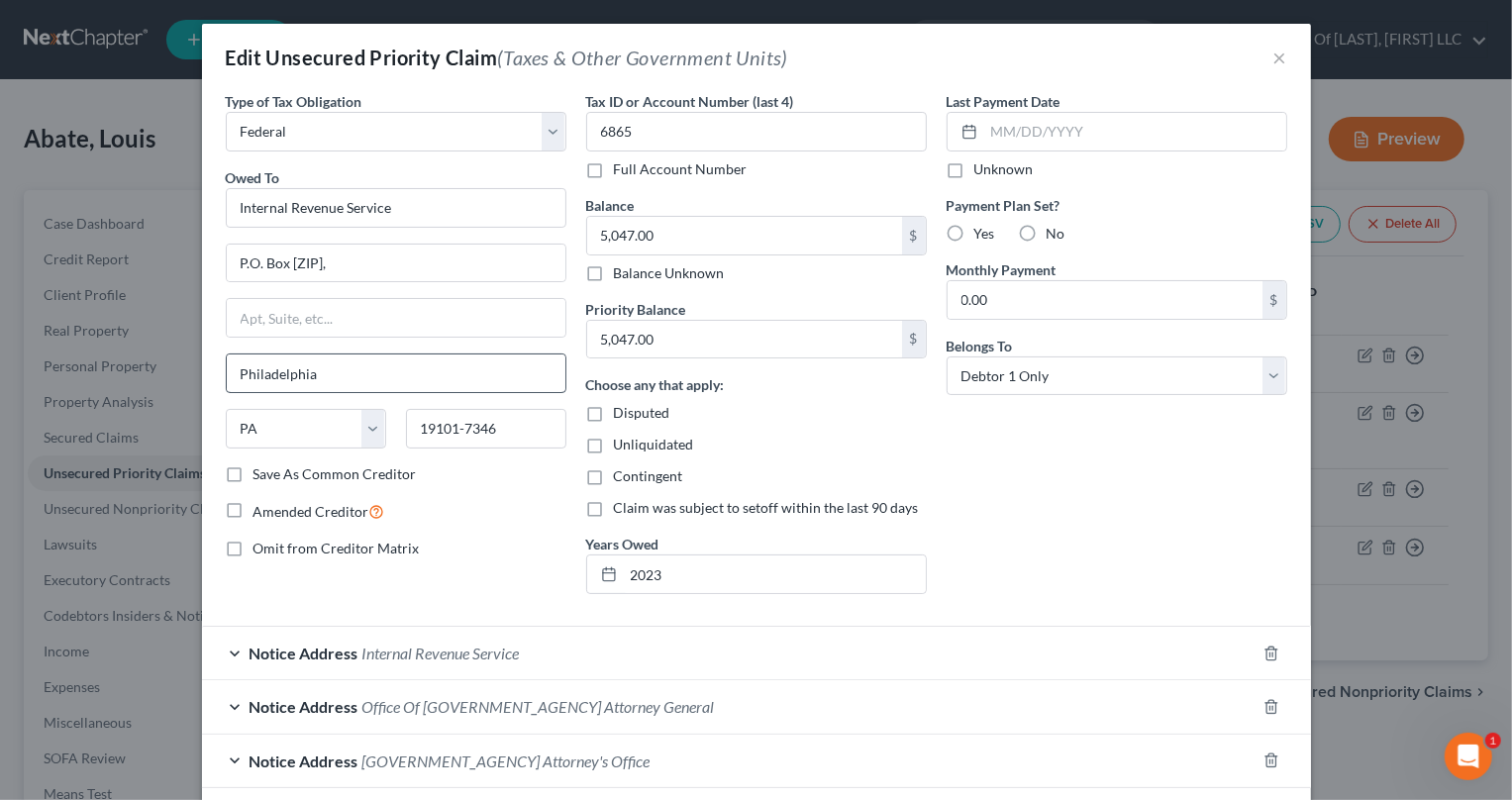 scroll, scrollTop: 151, scrollLeft: 0, axis: vertical 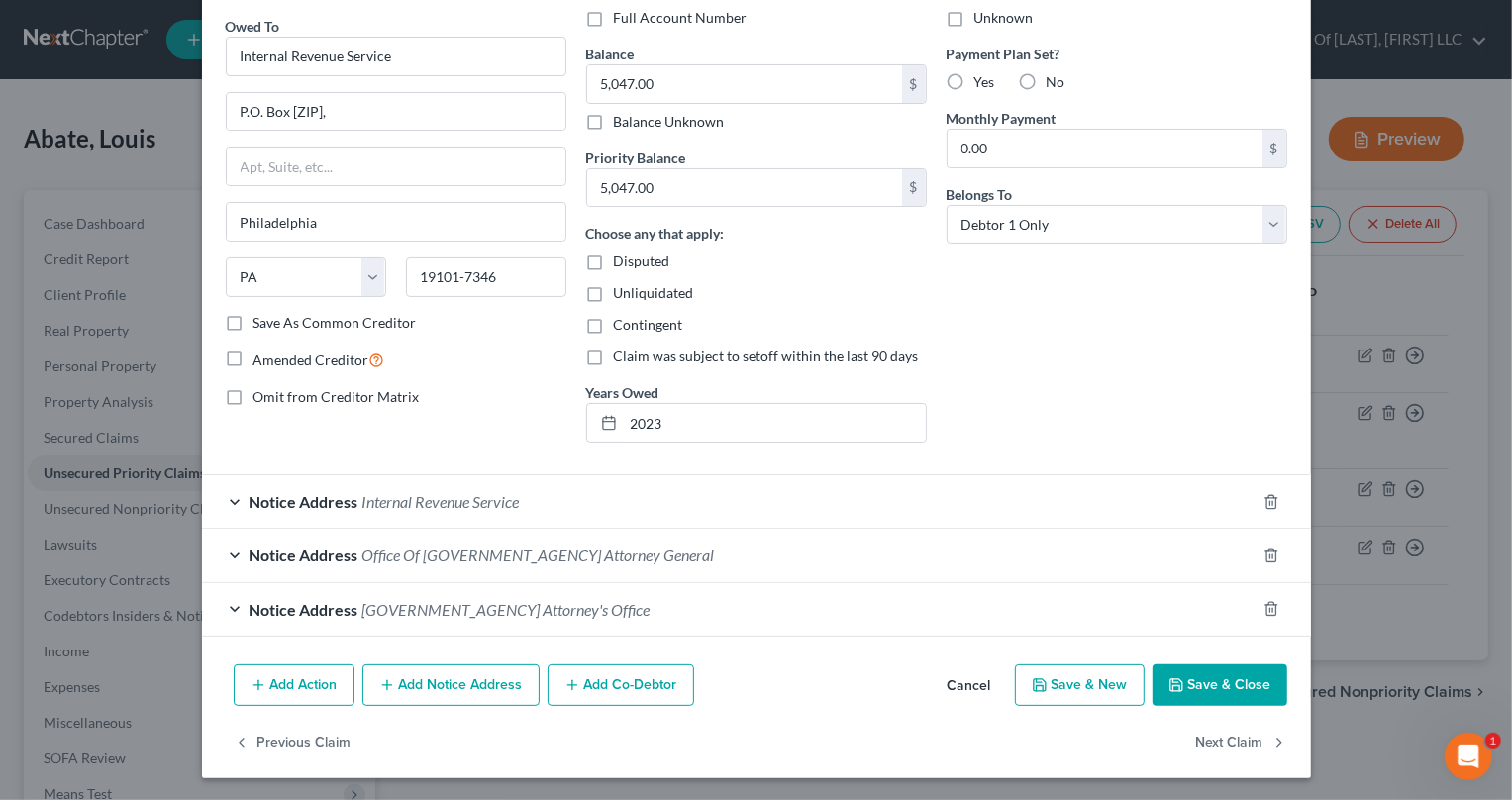 click on "Amended Creditor" at bounding box center [319, 359] 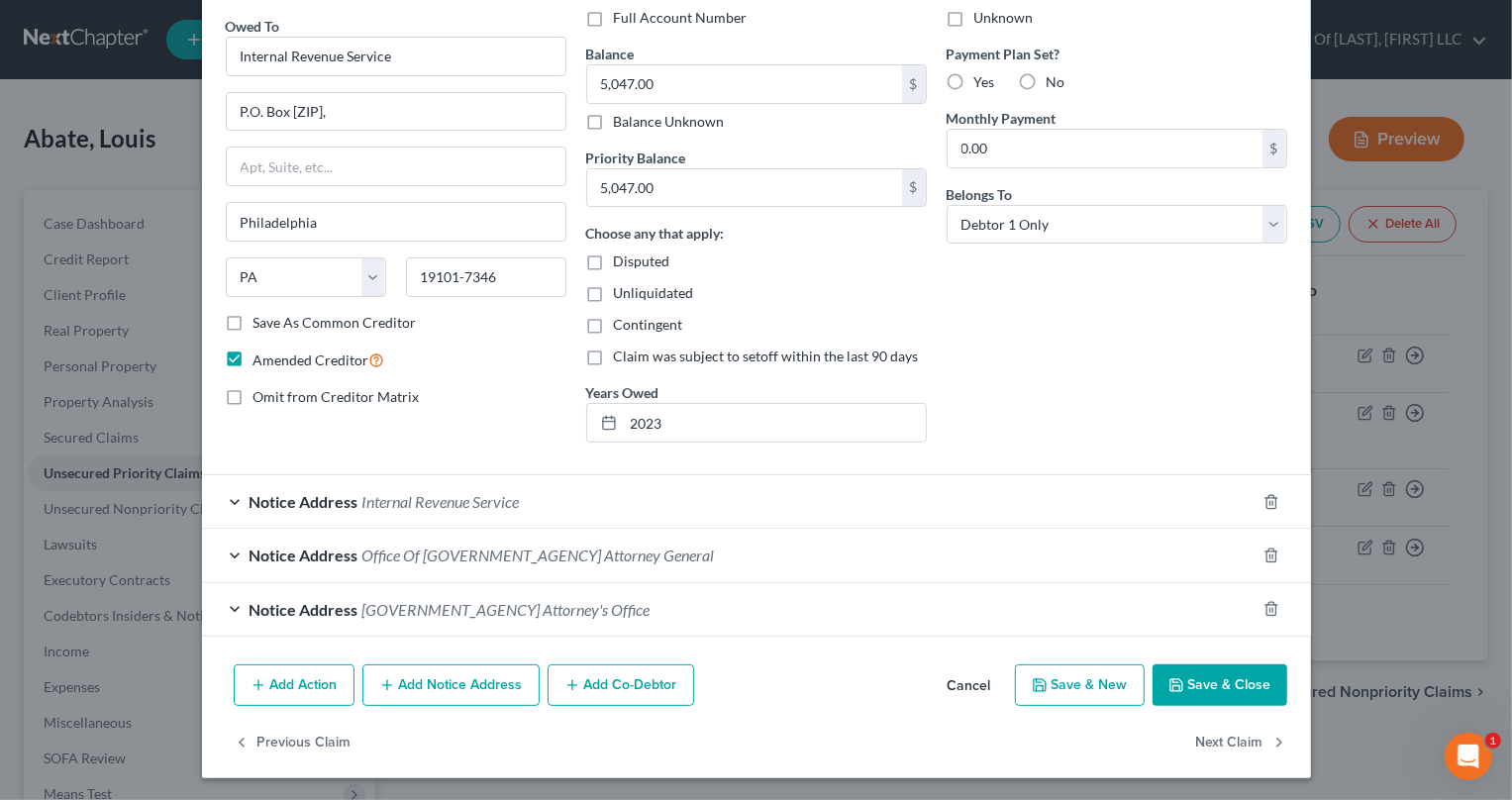 scroll, scrollTop: 0, scrollLeft: 0, axis: both 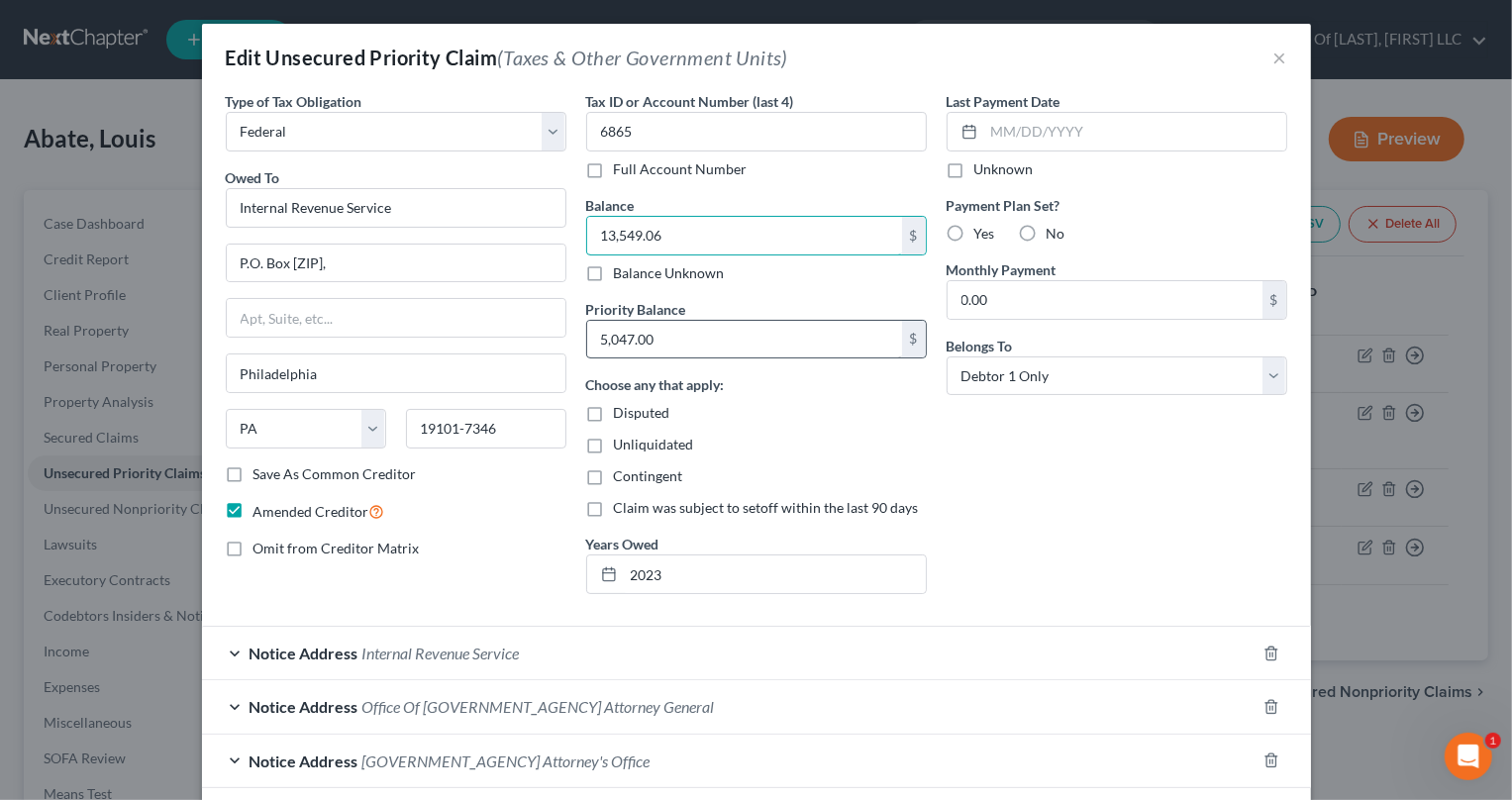 type on "13,549.06" 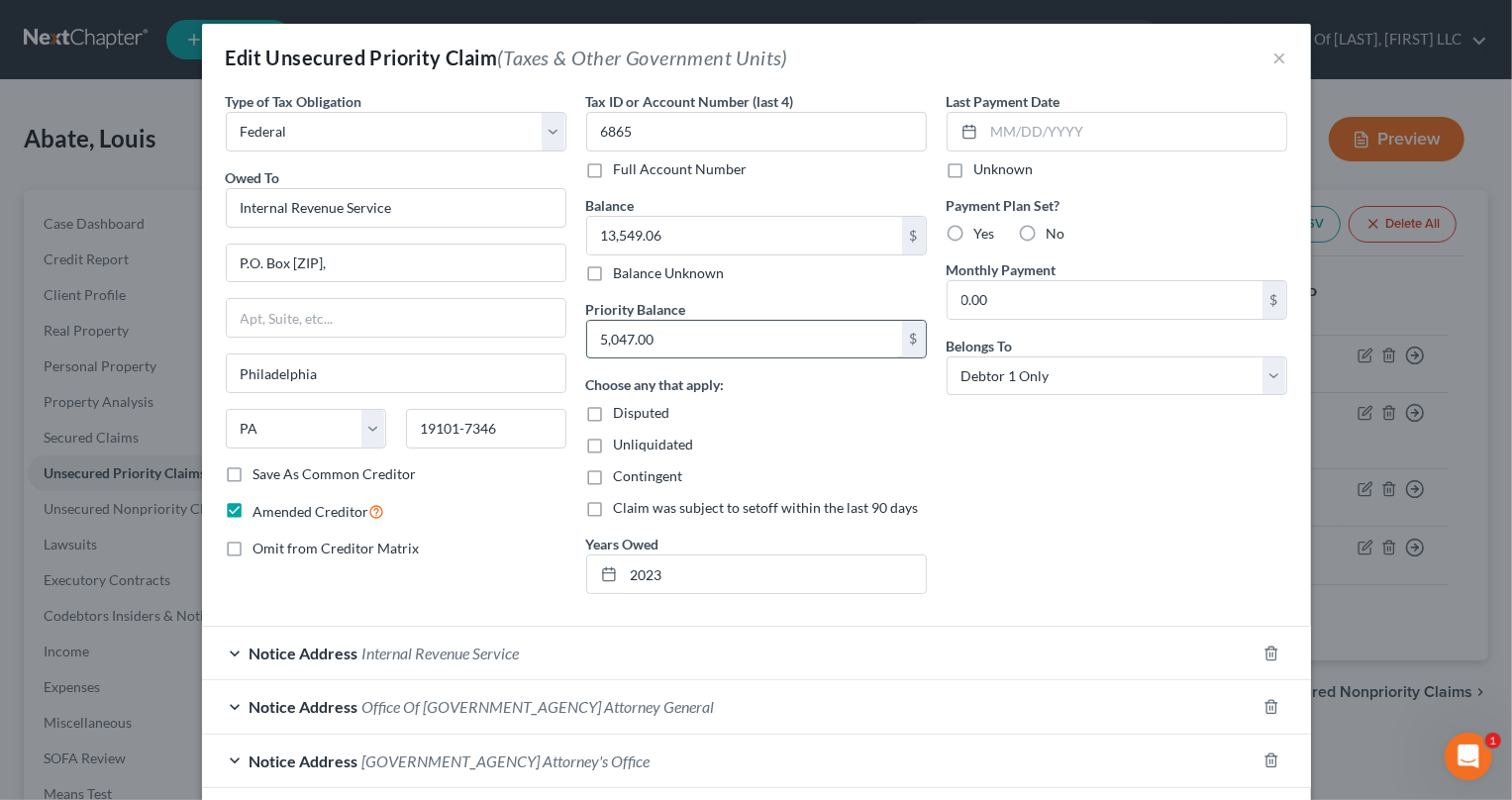 click on "5,047.00" at bounding box center (745, 340) 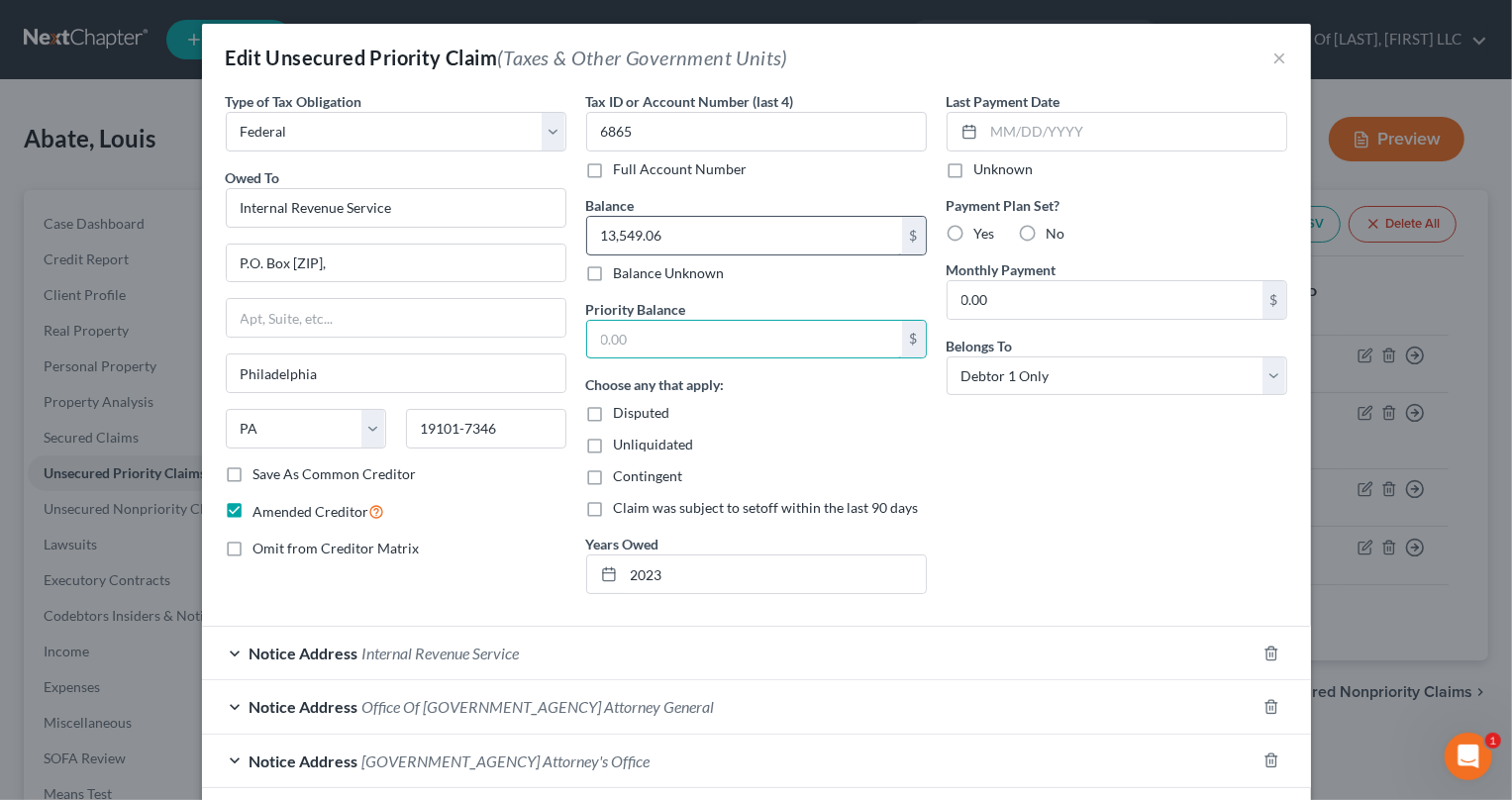 type 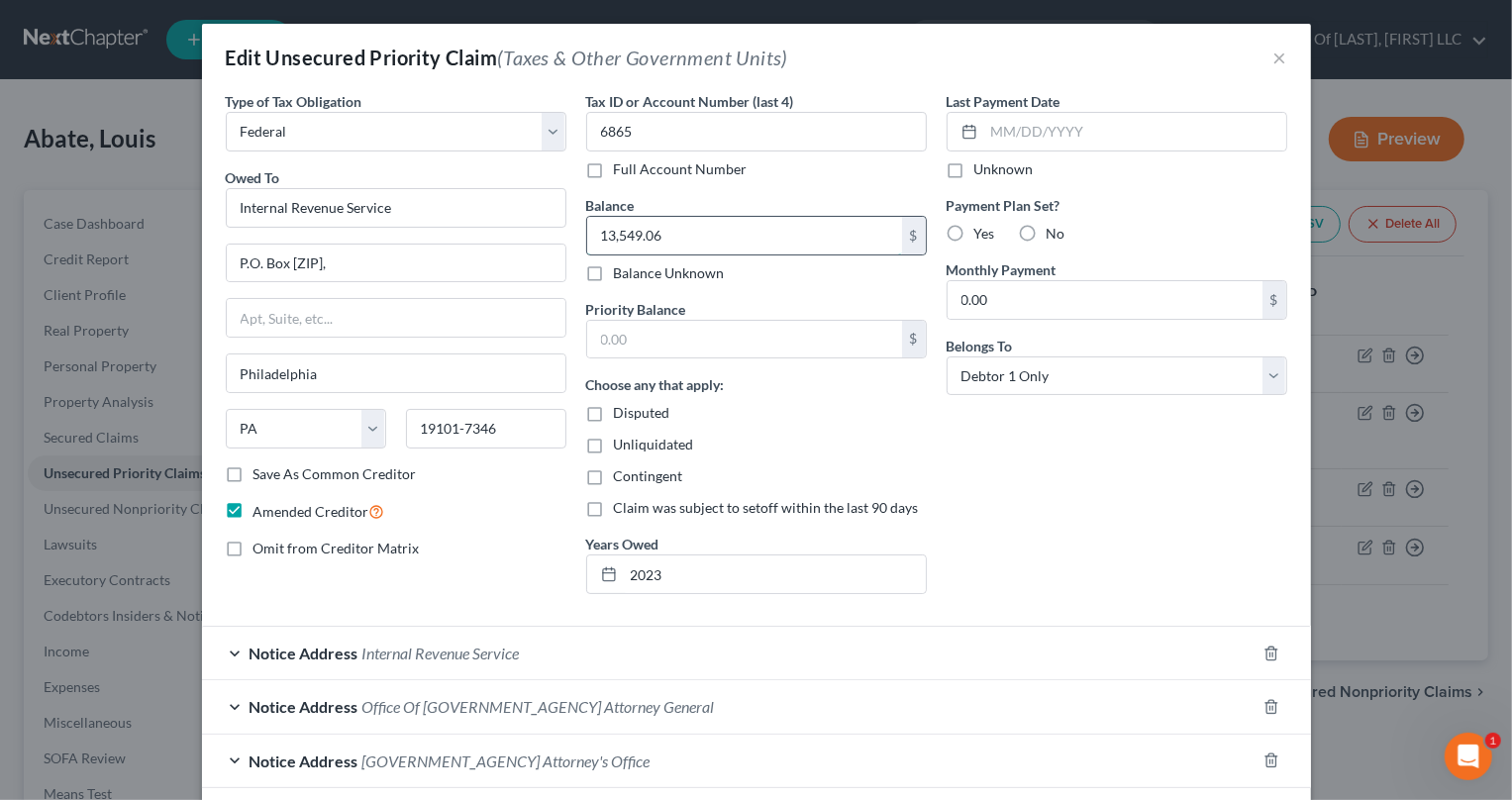 type 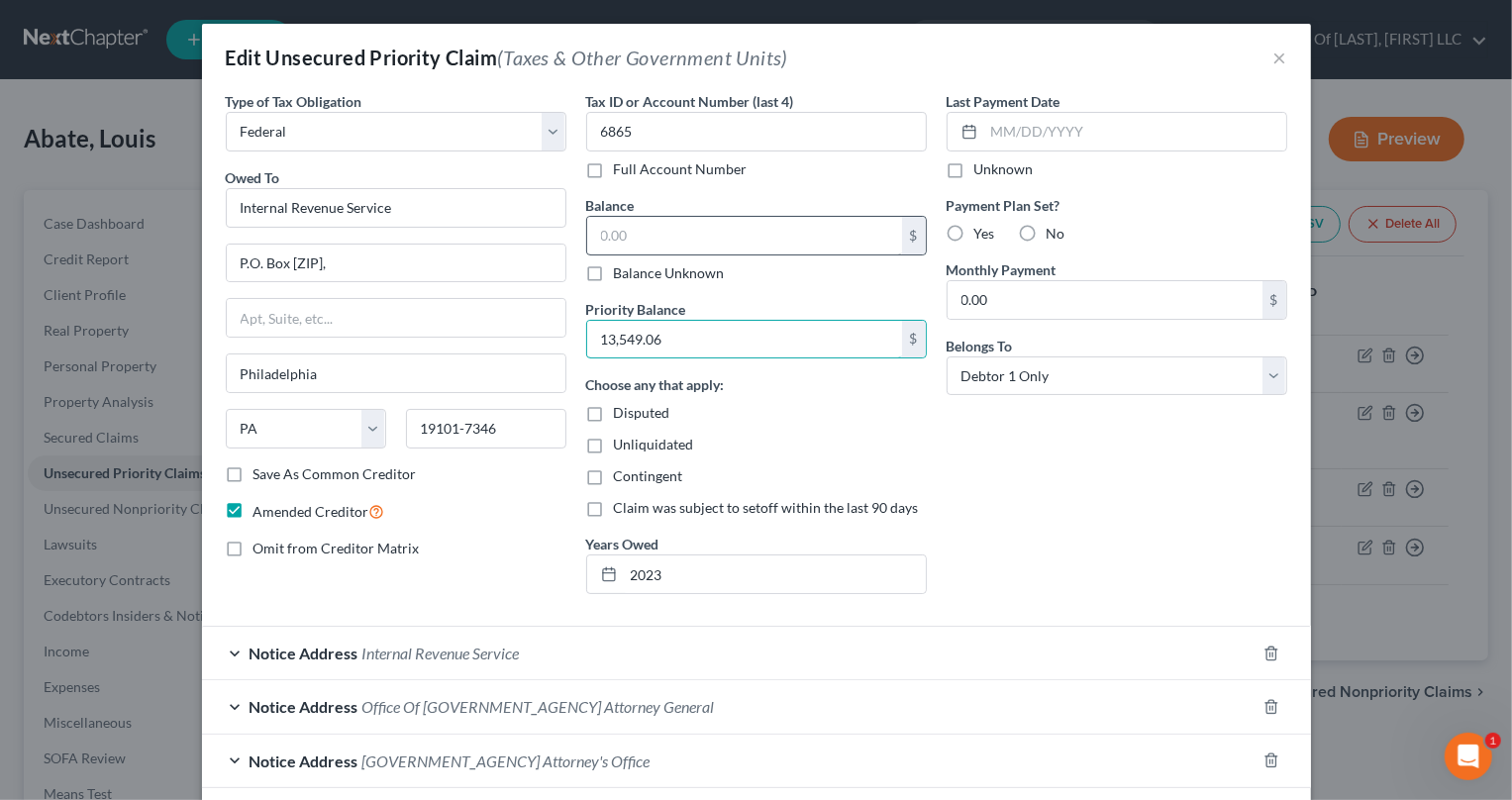 type on "13,549.06" 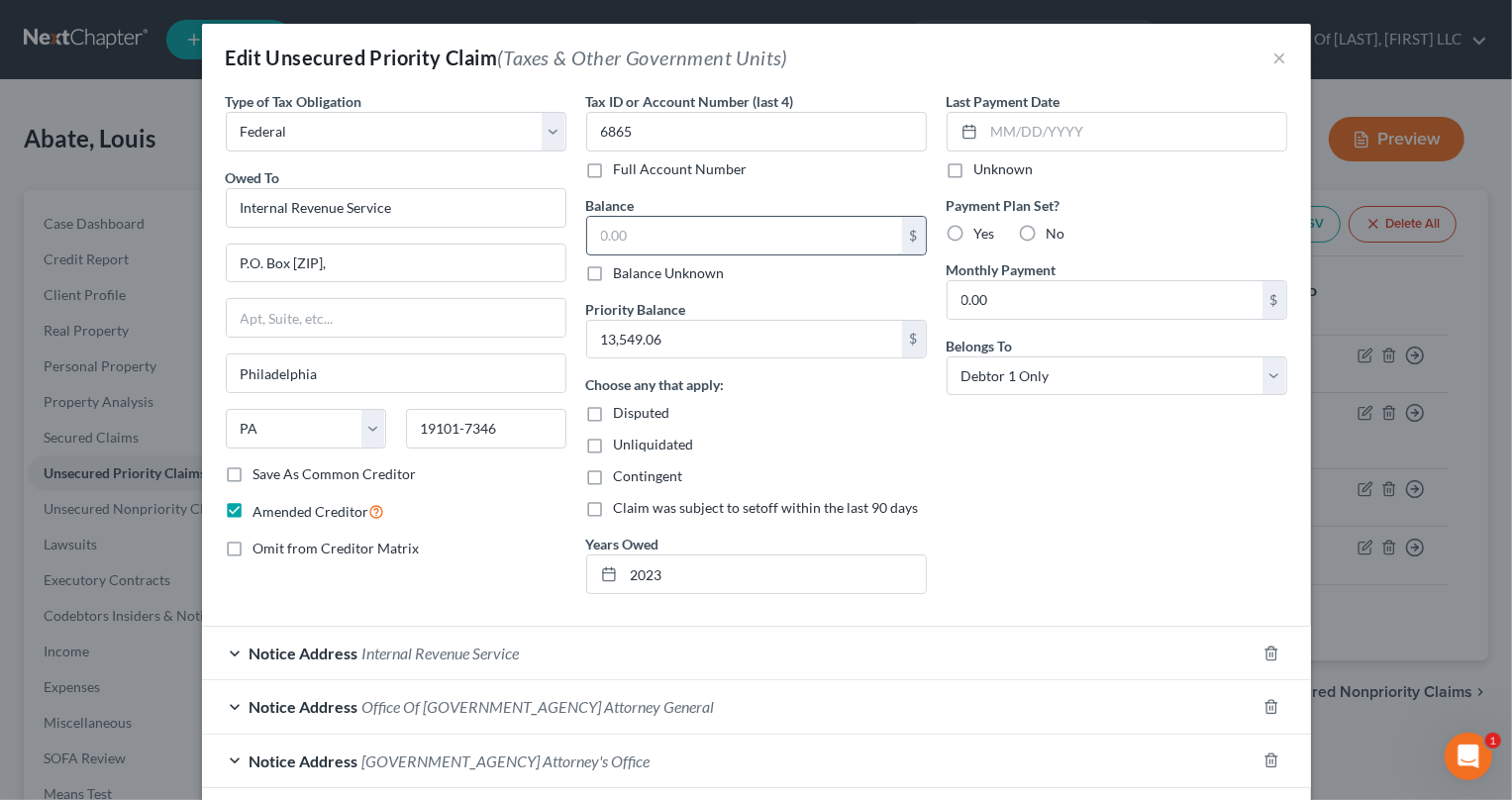 click at bounding box center (745, 236) 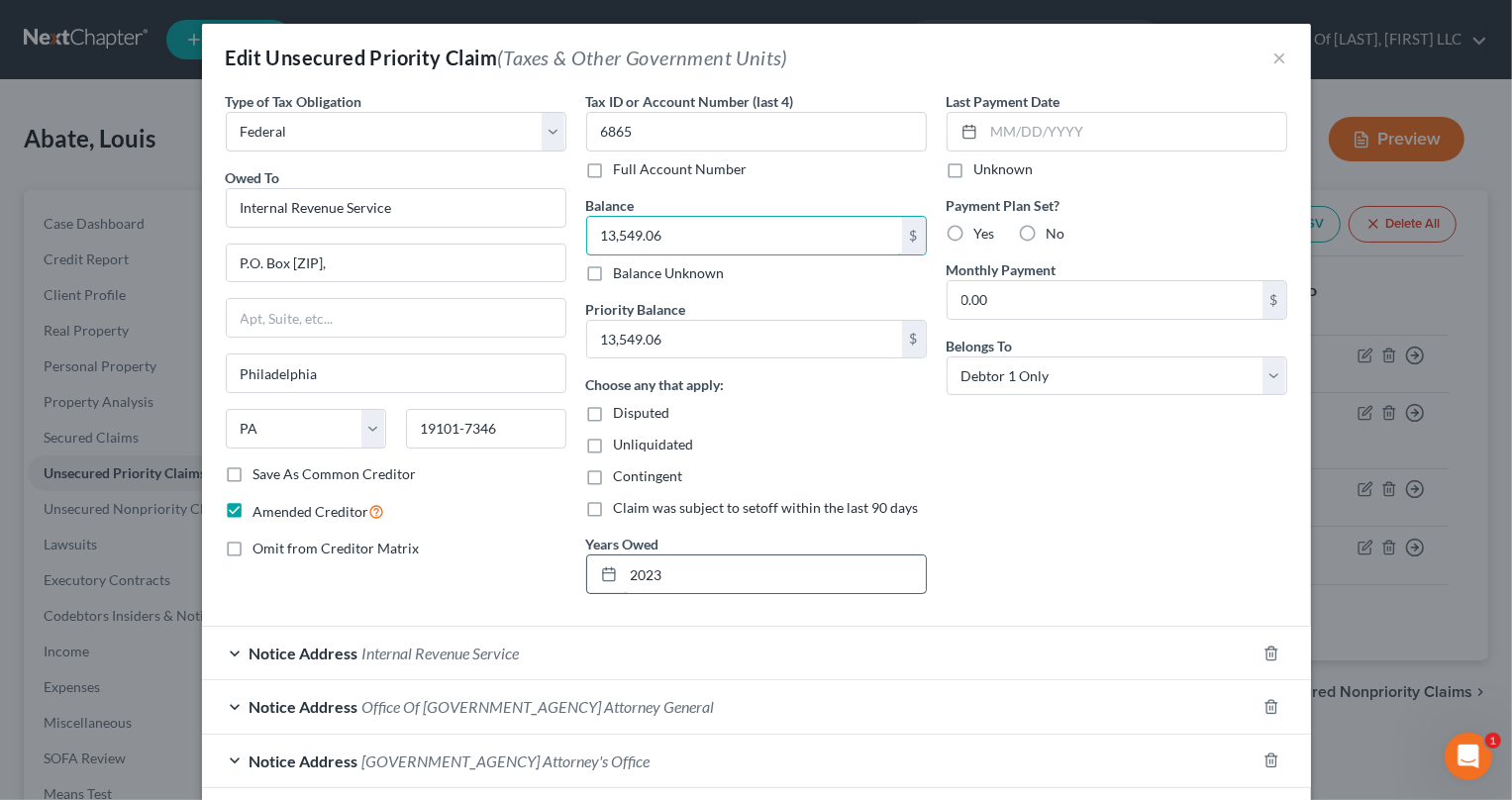 type on "13,549.06" 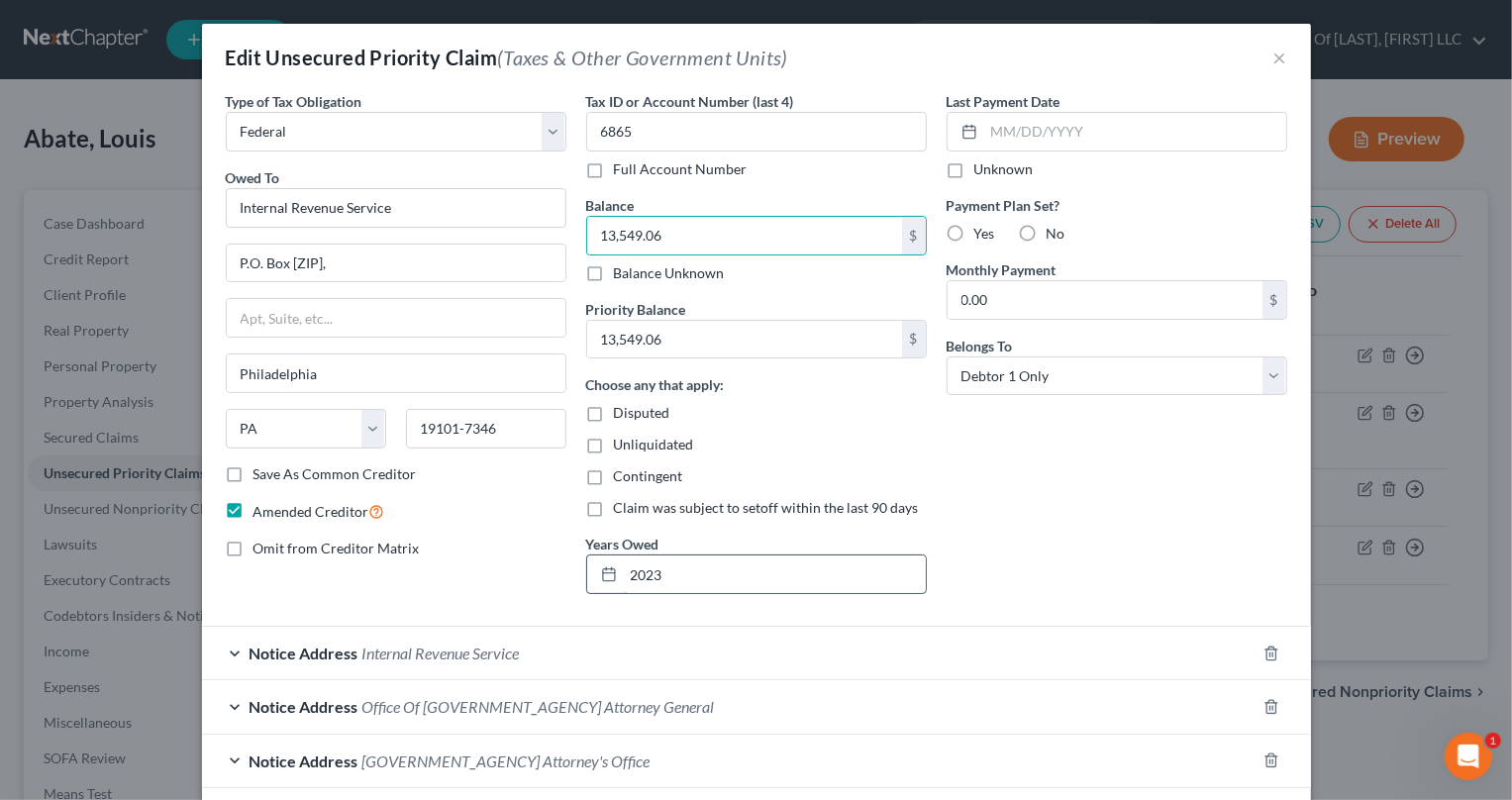 click on "2023" at bounding box center [774, 574] 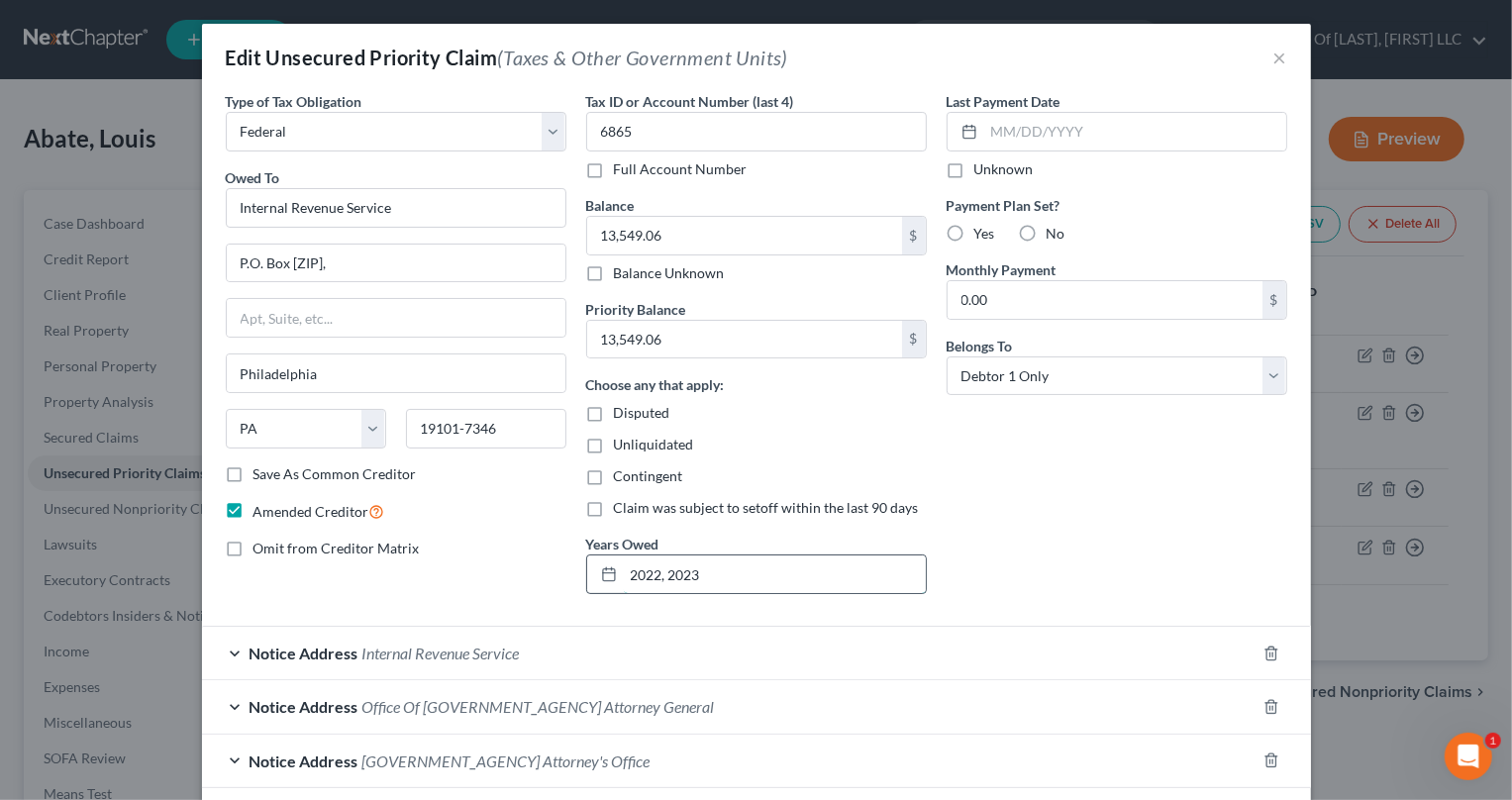 click on "2022, 2023" at bounding box center (774, 574) 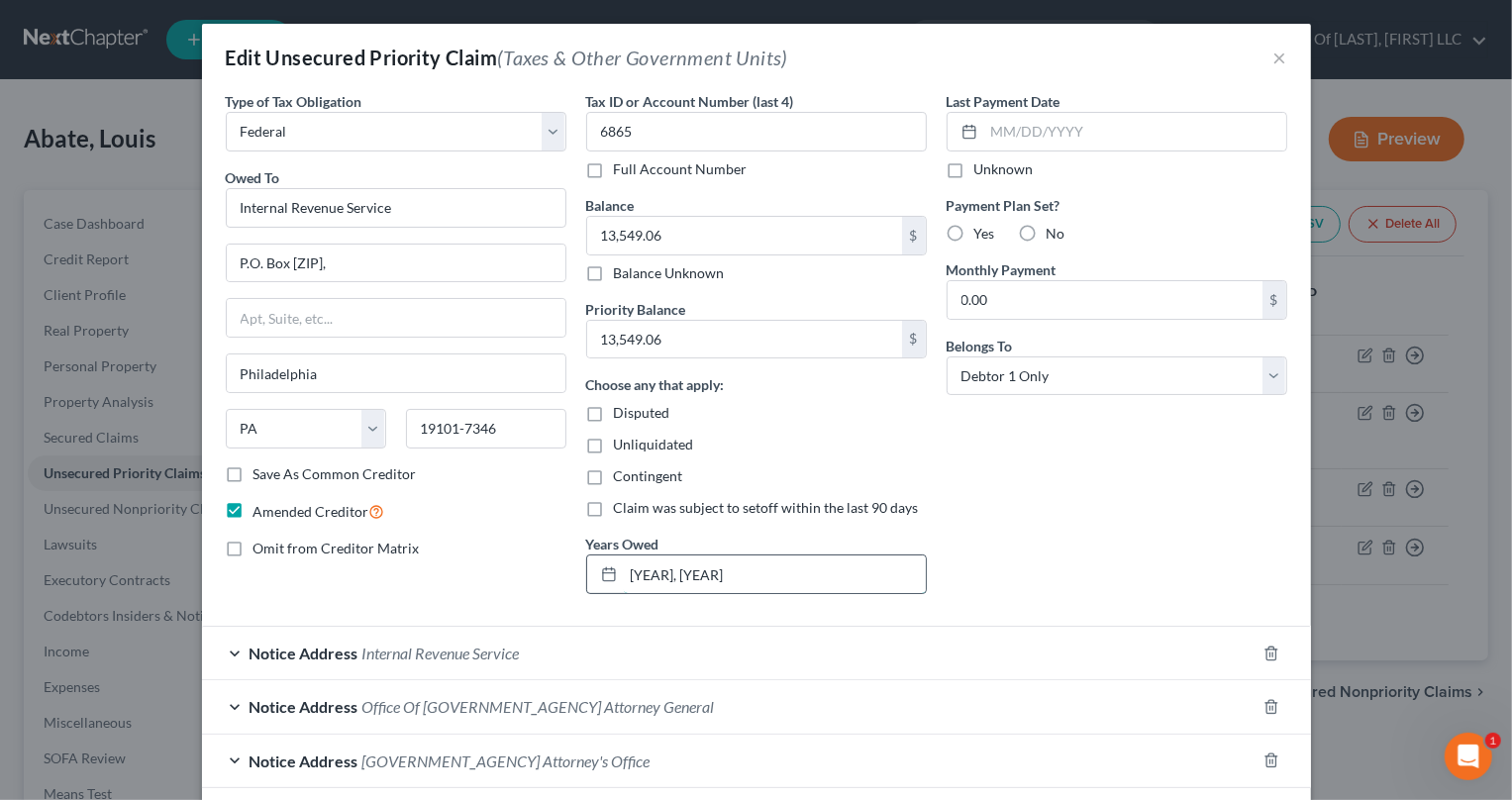 click on "[YEAR], [YEAR]" at bounding box center [774, 574] 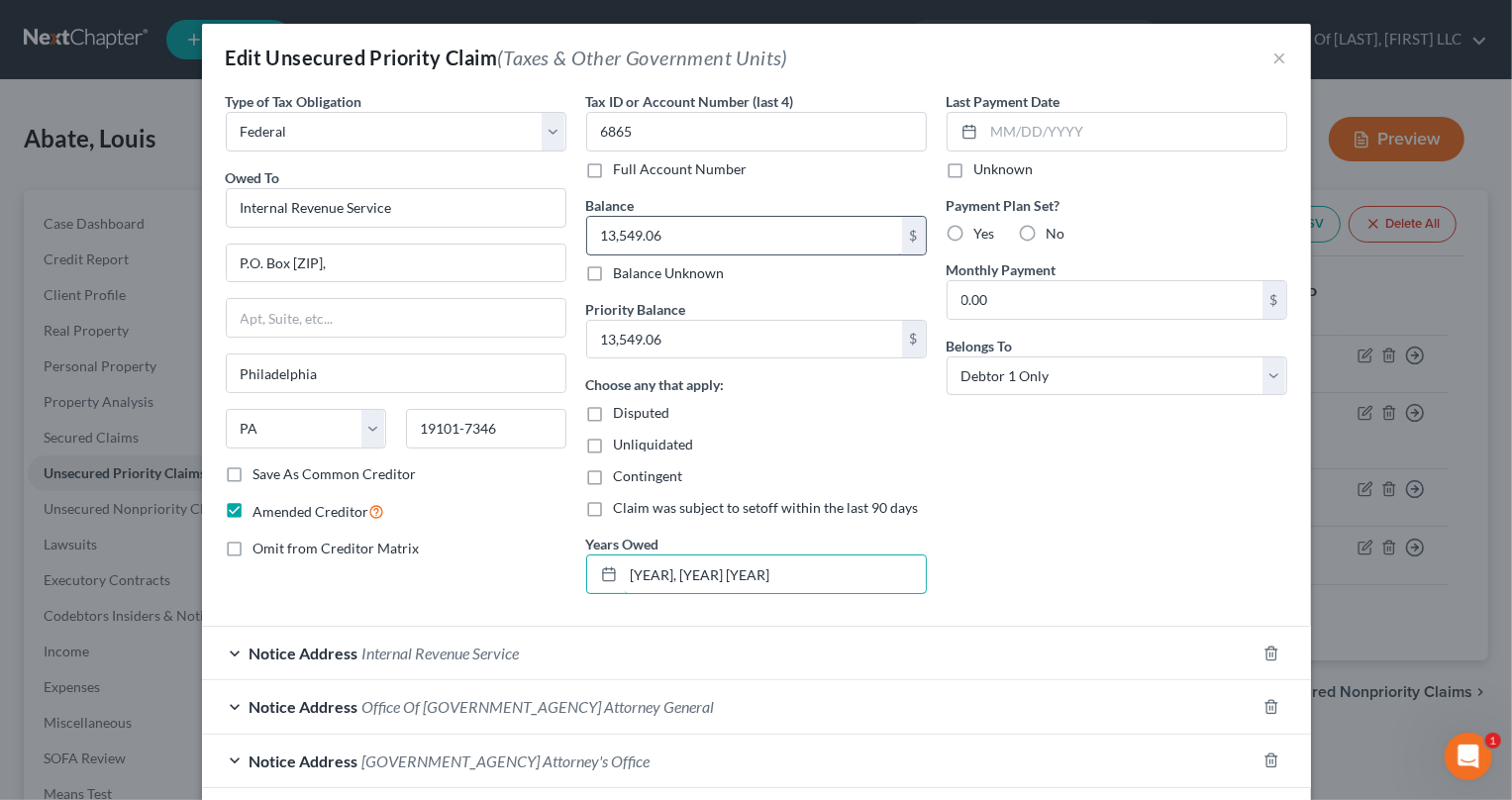type on "[YEAR], [YEAR] [YEAR]" 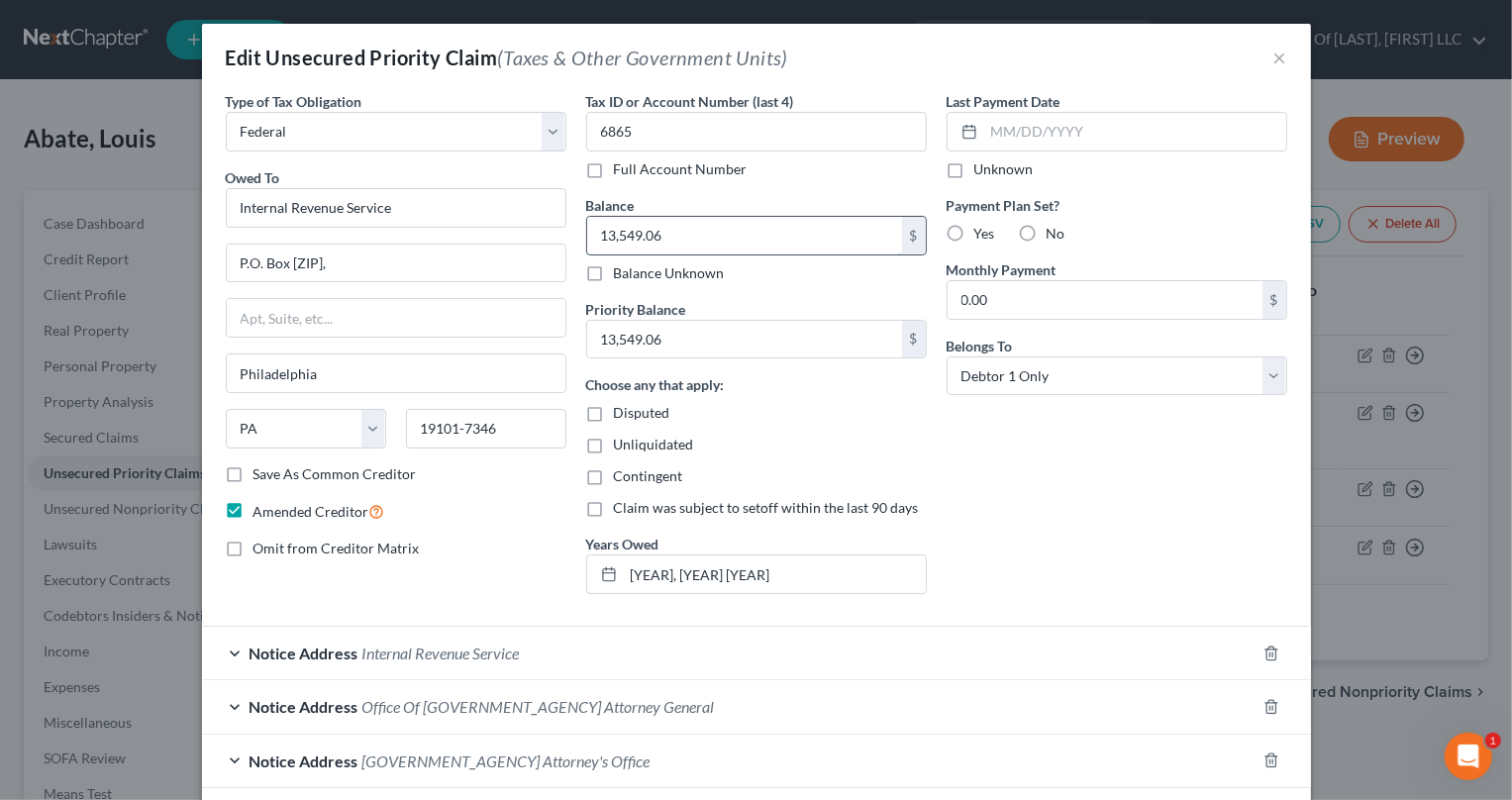 click on "13,549.06" at bounding box center (745, 236) 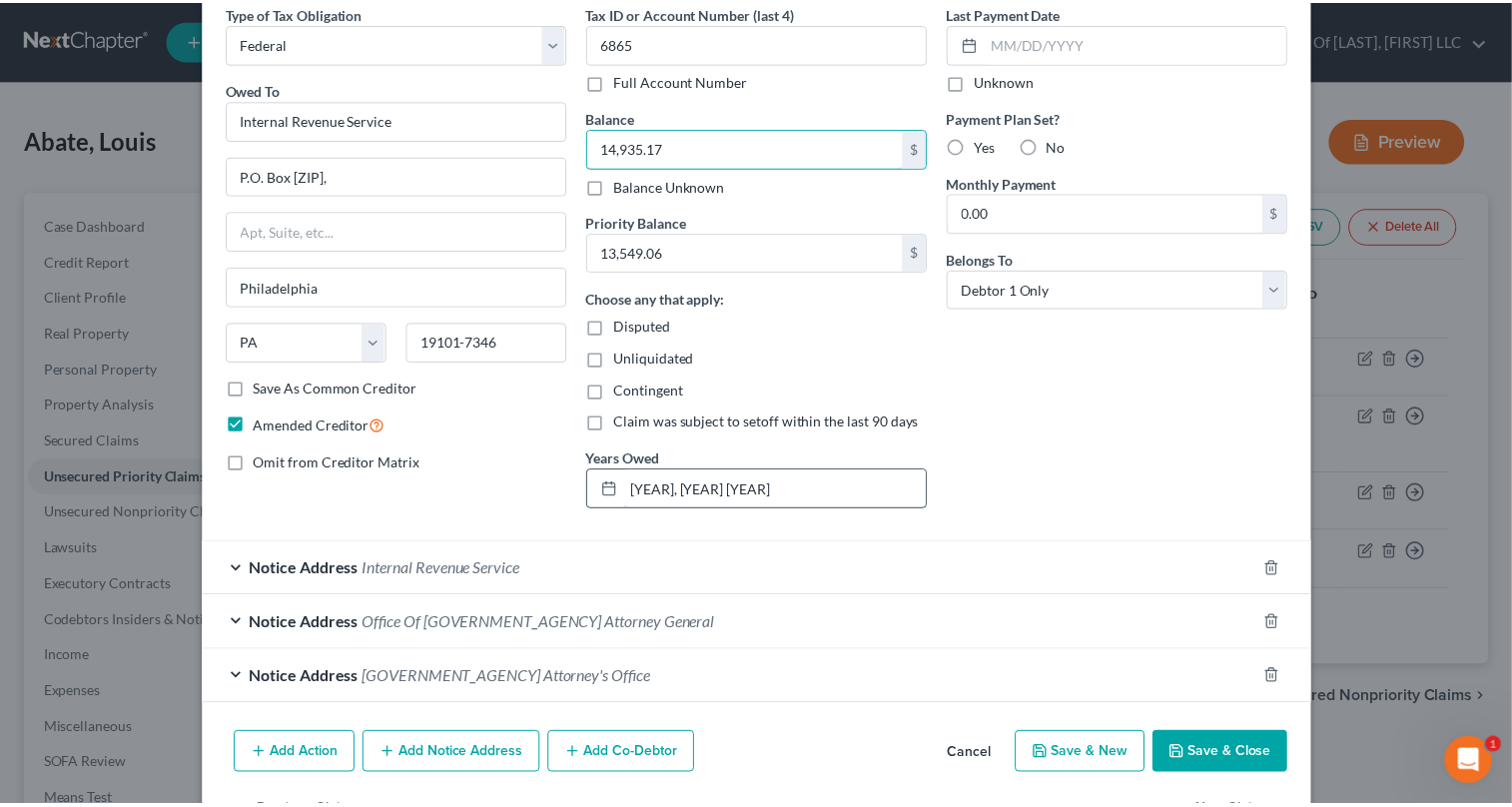 scroll, scrollTop: 153, scrollLeft: 0, axis: vertical 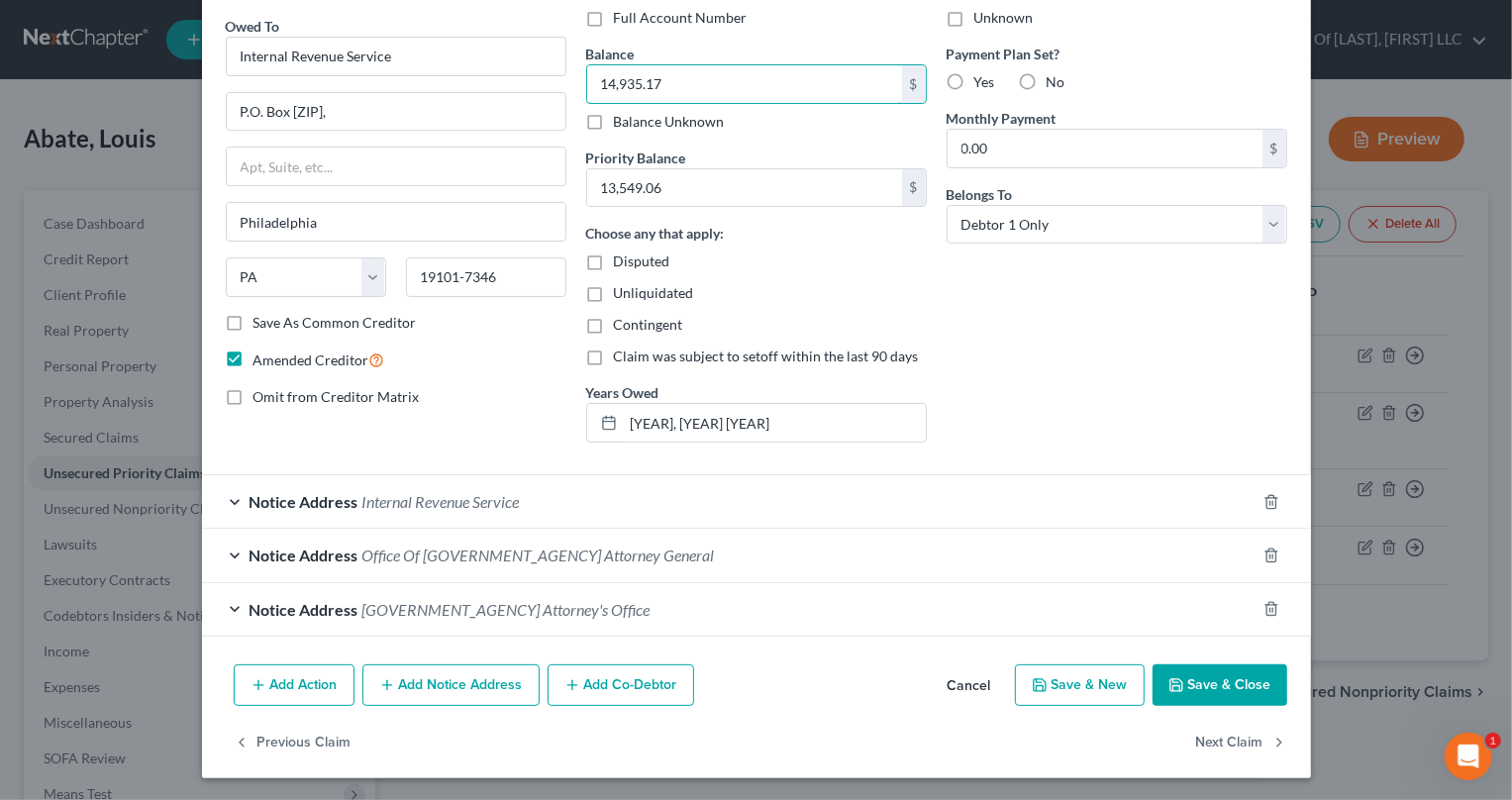 type on "14,935.17" 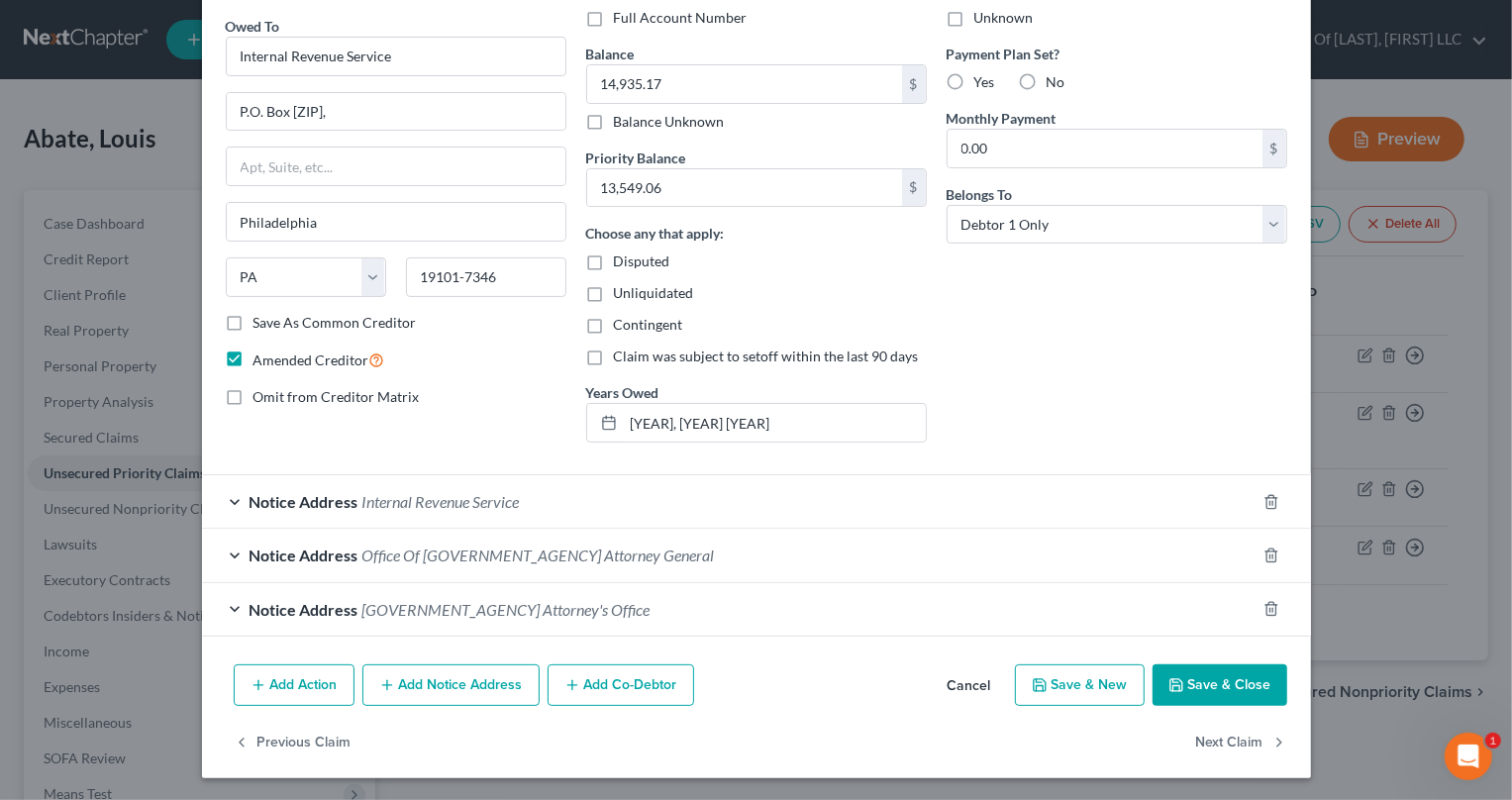 click on "Save & Close" at bounding box center (1220, 685) 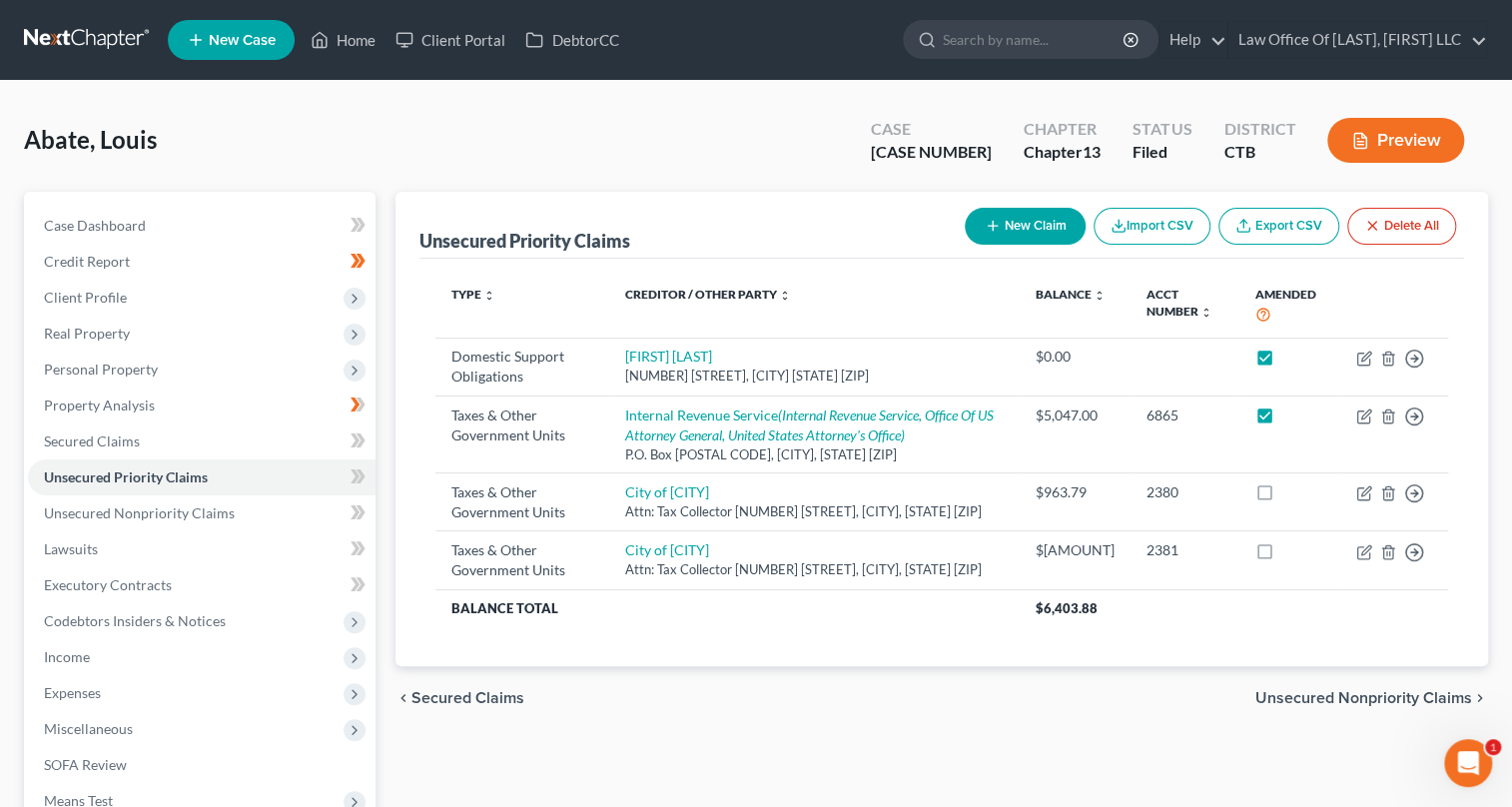 checkbox on "true" 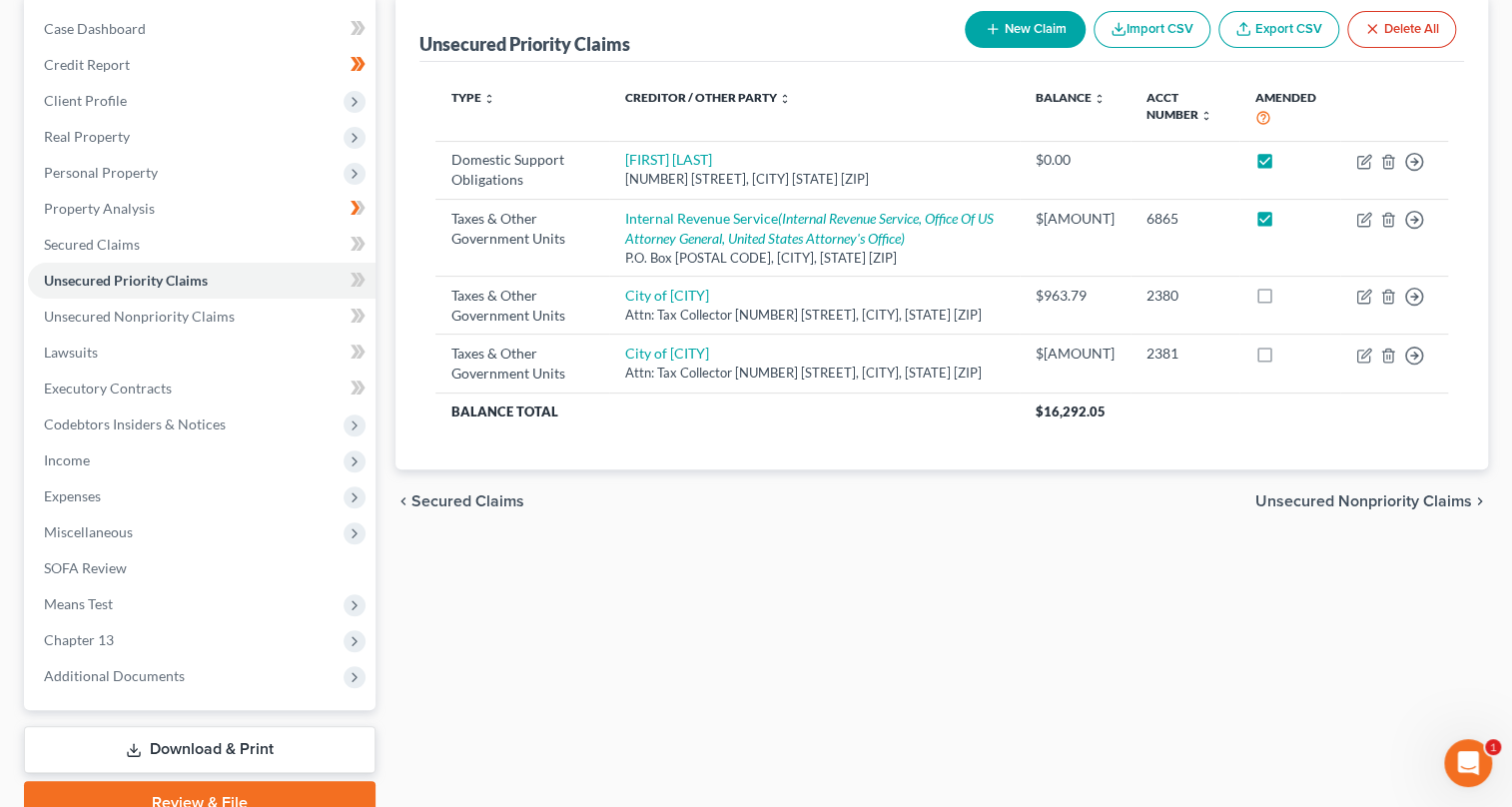scroll, scrollTop: 288, scrollLeft: 0, axis: vertical 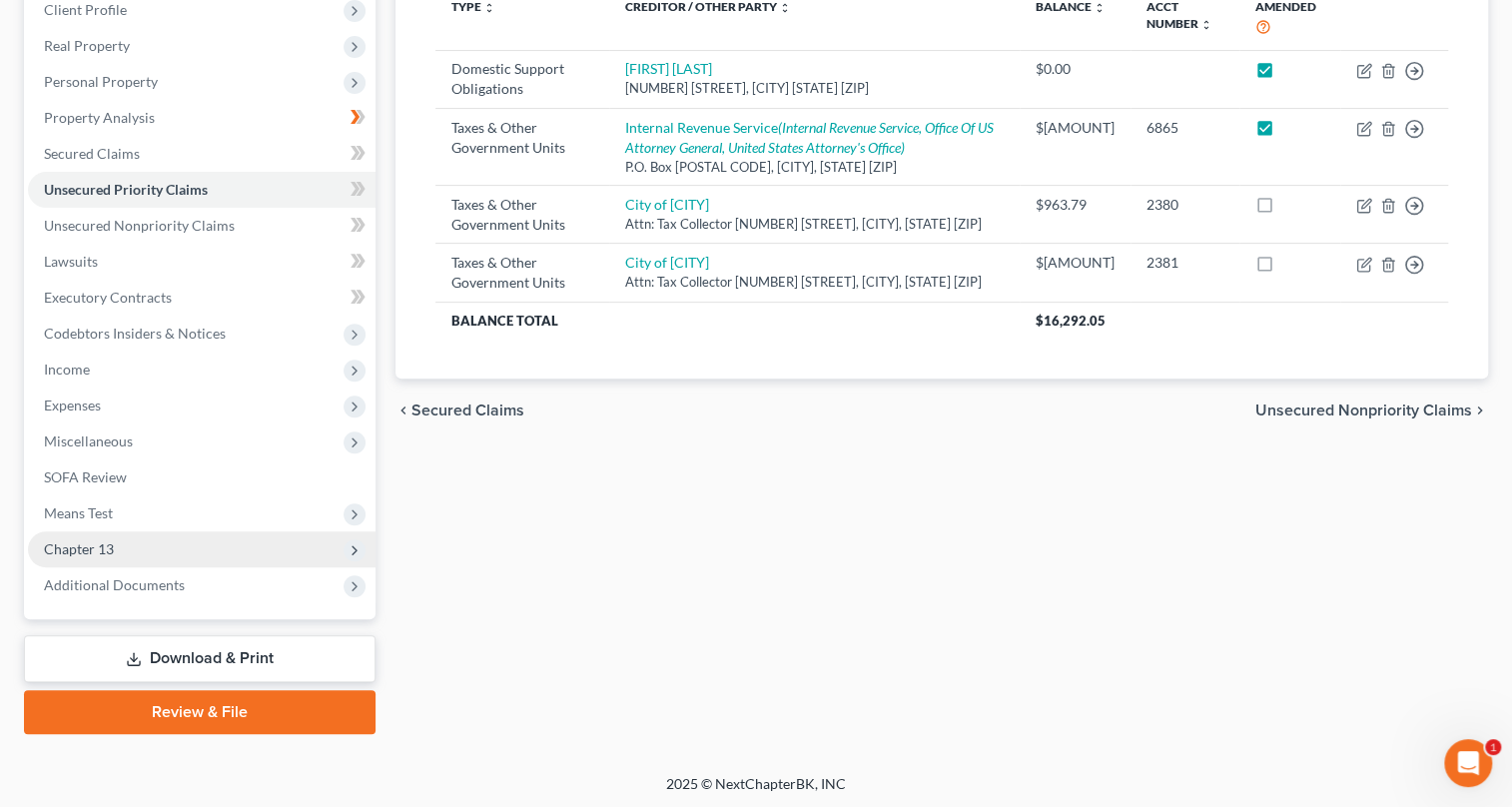 click on "Chapter 13" at bounding box center [202, 549] 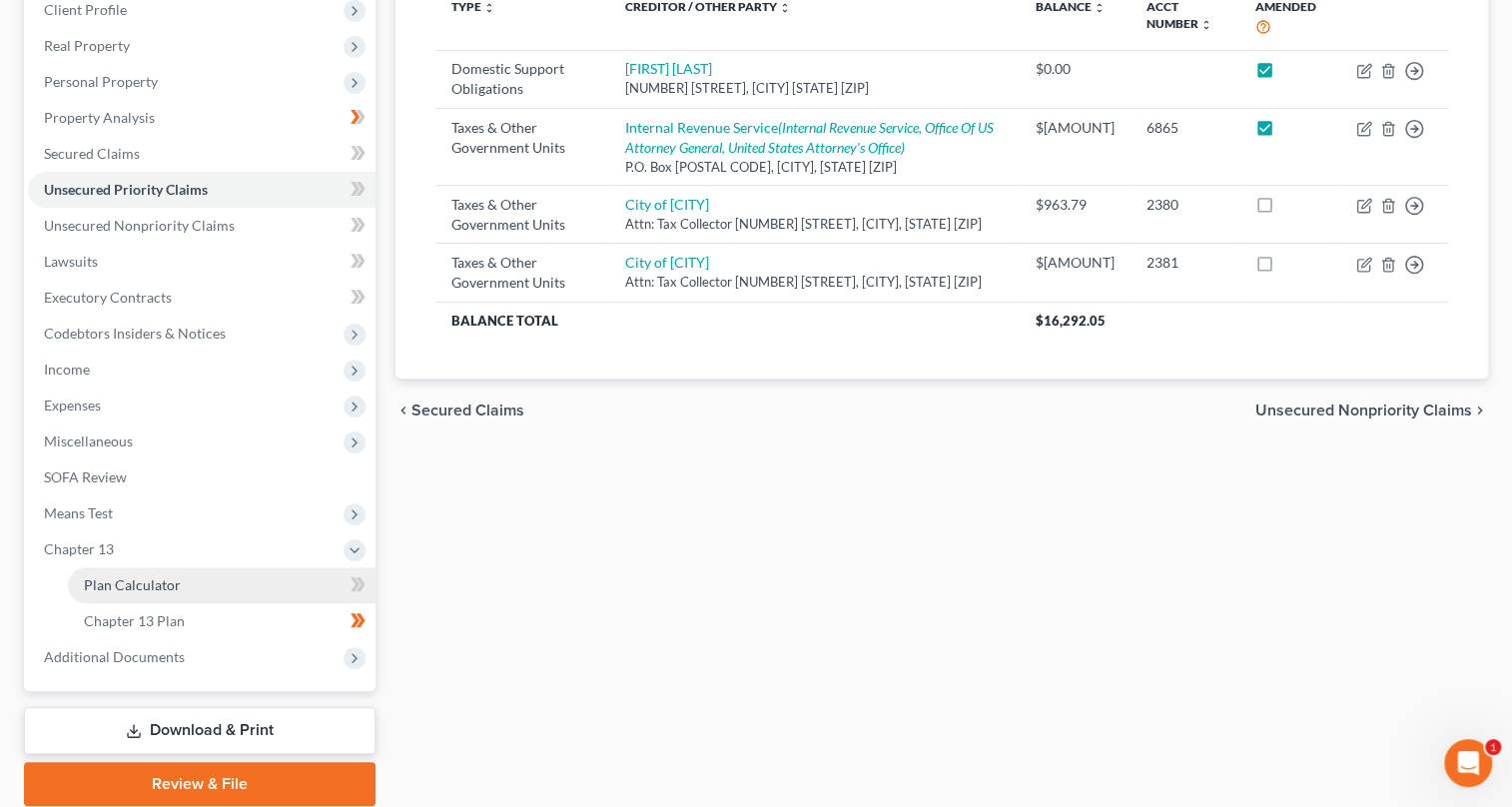 click on "Plan Calculator" at bounding box center [222, 585] 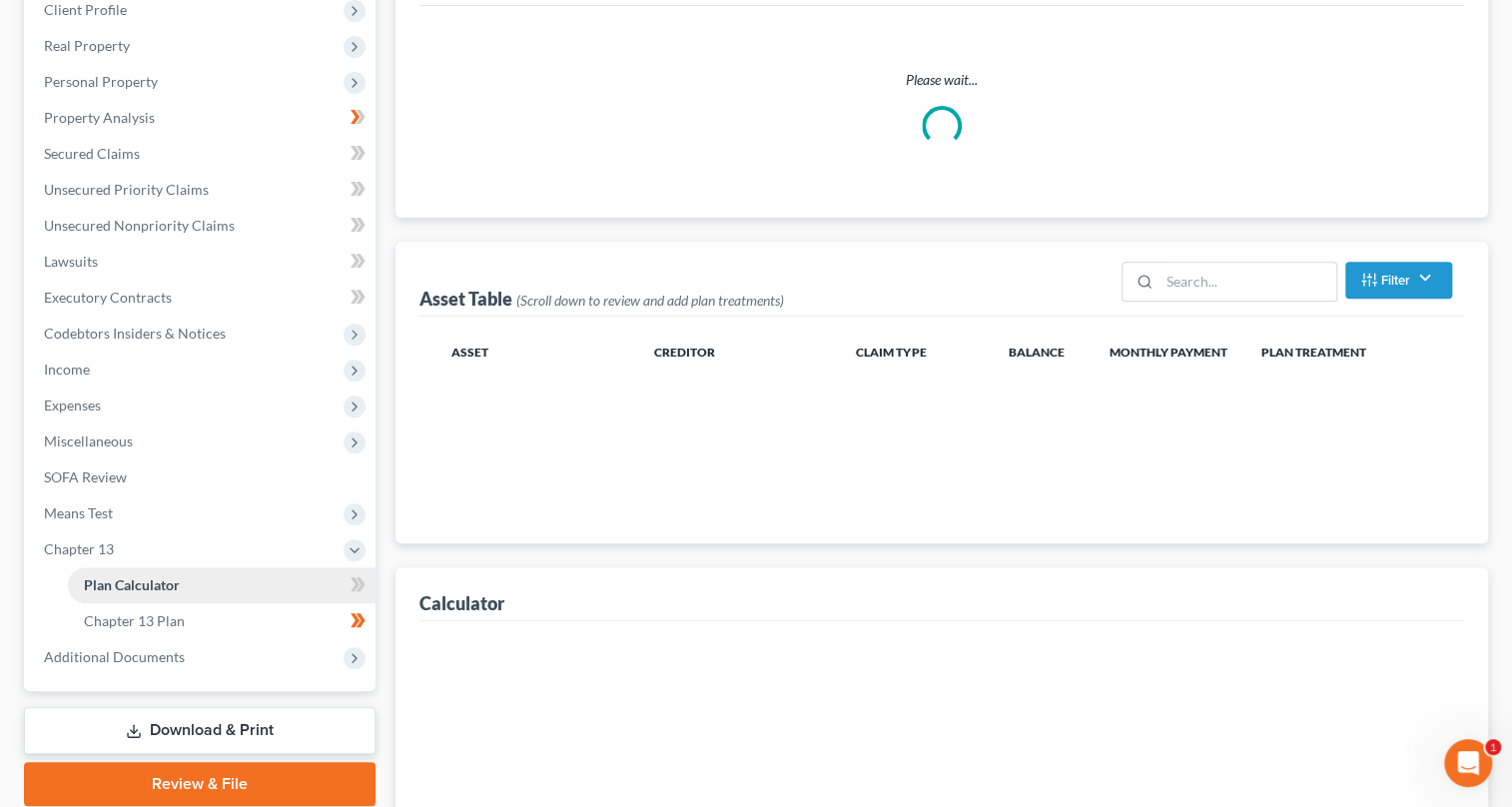 scroll, scrollTop: 0, scrollLeft: 0, axis: both 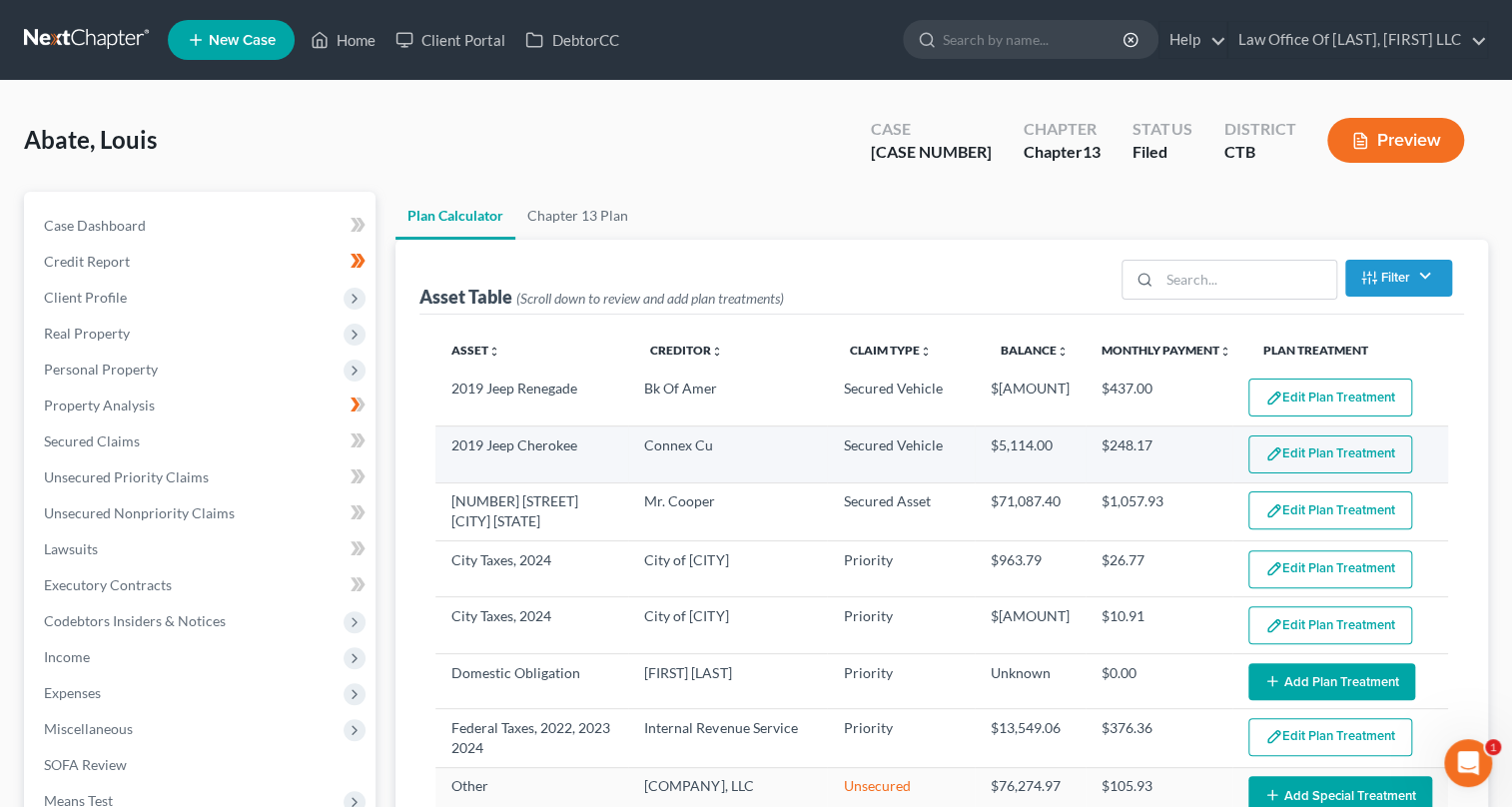 select on "35" 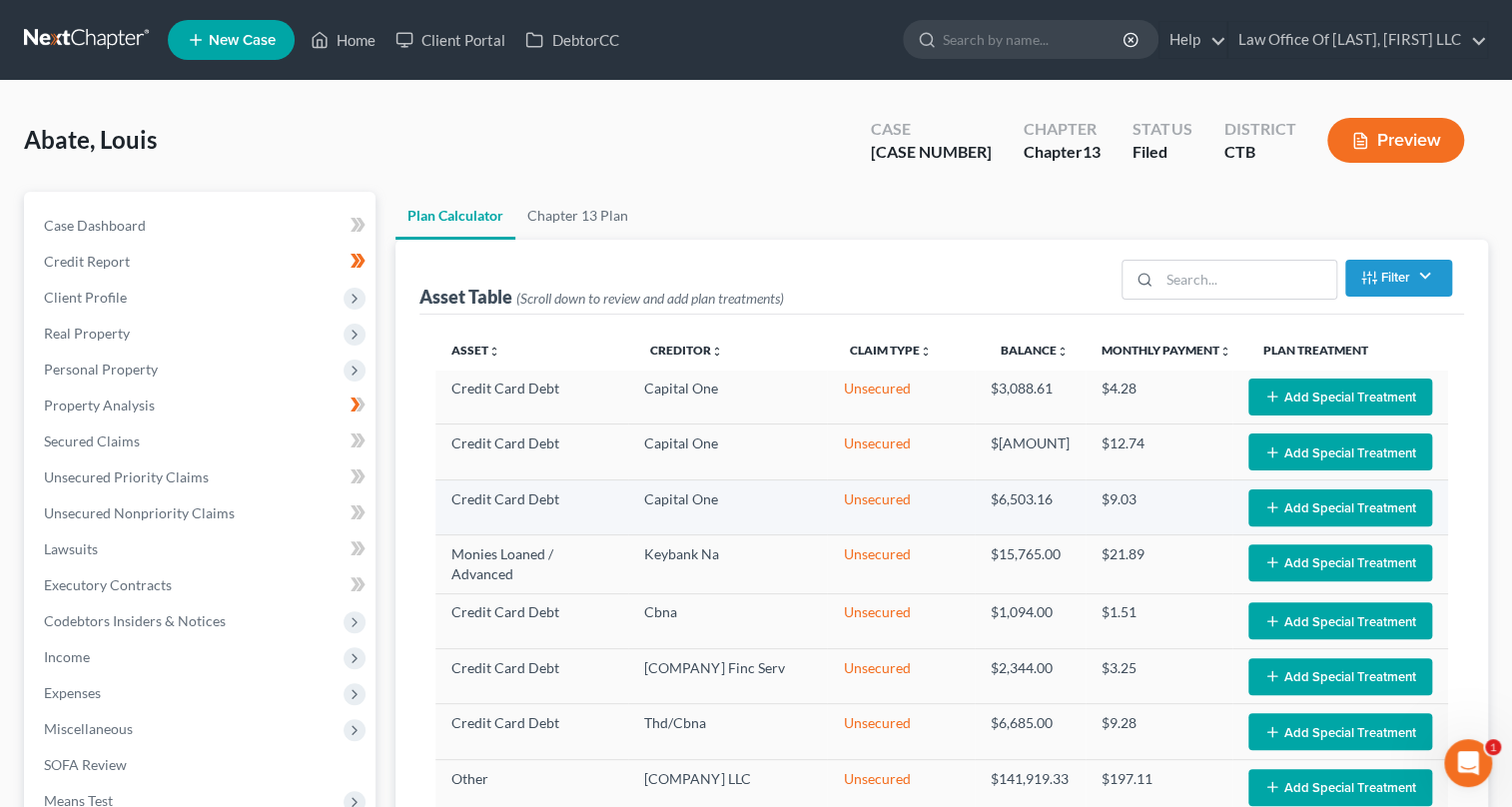 scroll, scrollTop: 606, scrollLeft: 0, axis: vertical 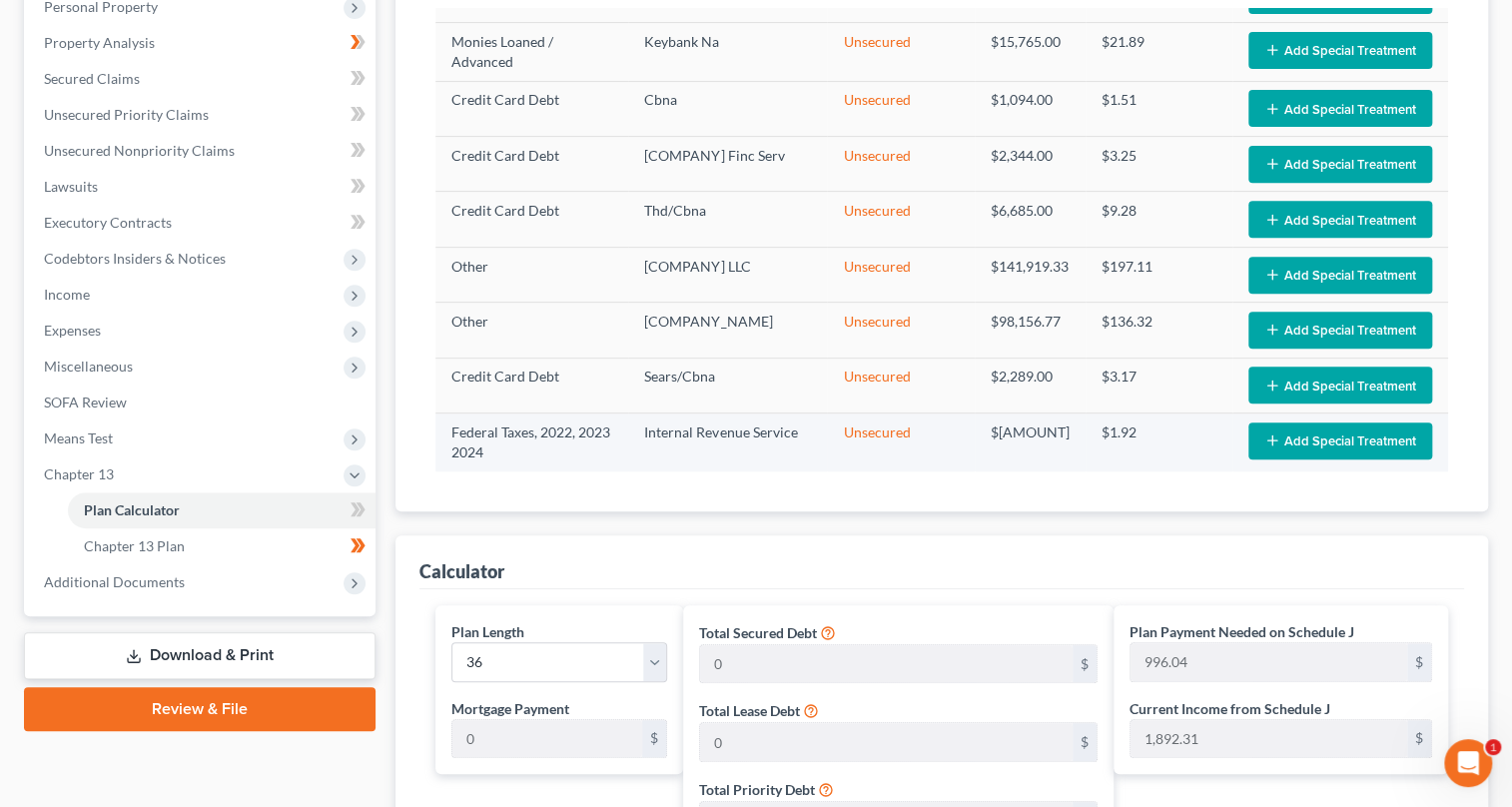 click on "Add Special Treatment" at bounding box center [1340, 440] 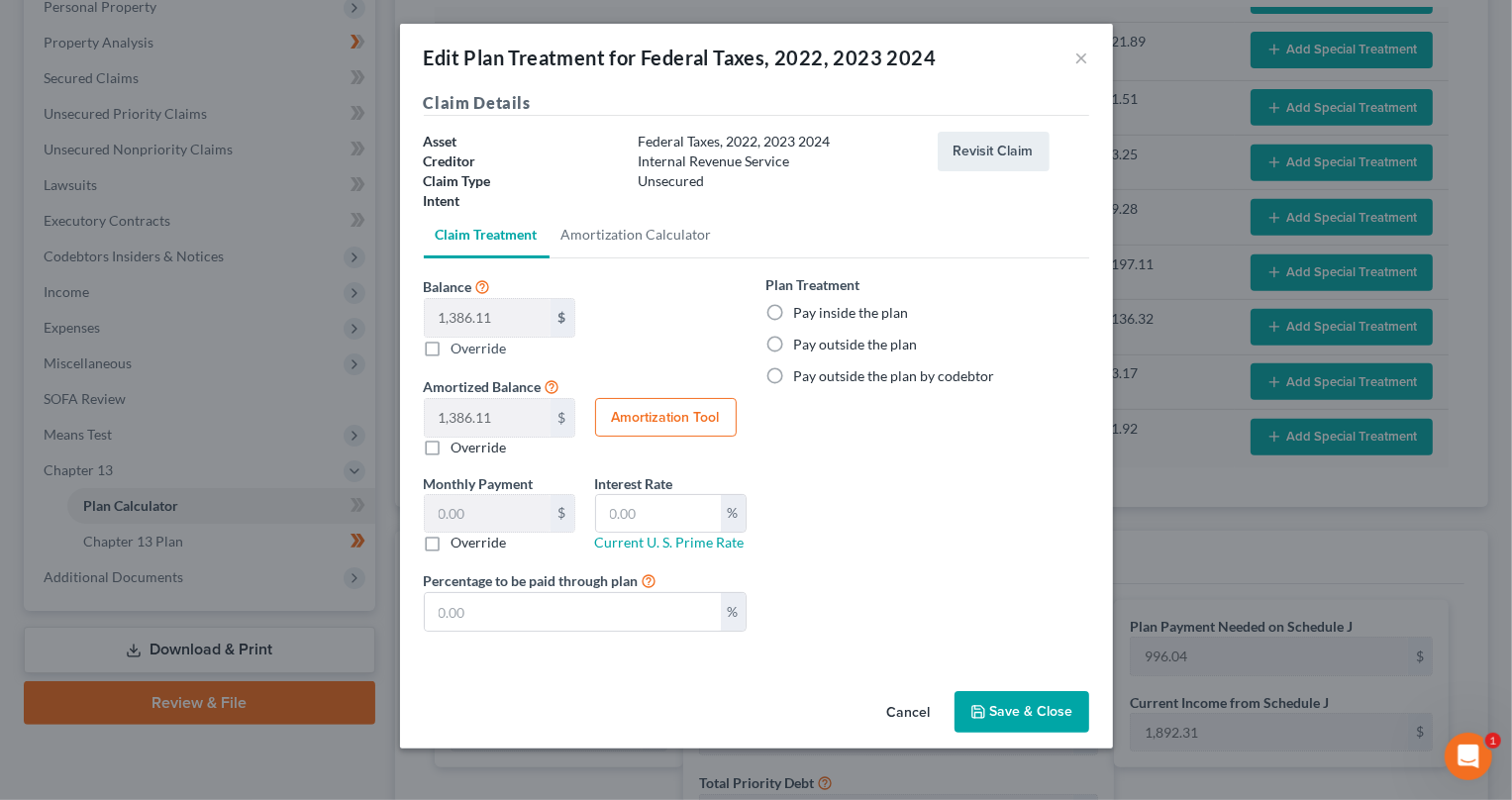 click on "Pay inside the plan" at bounding box center [852, 313] 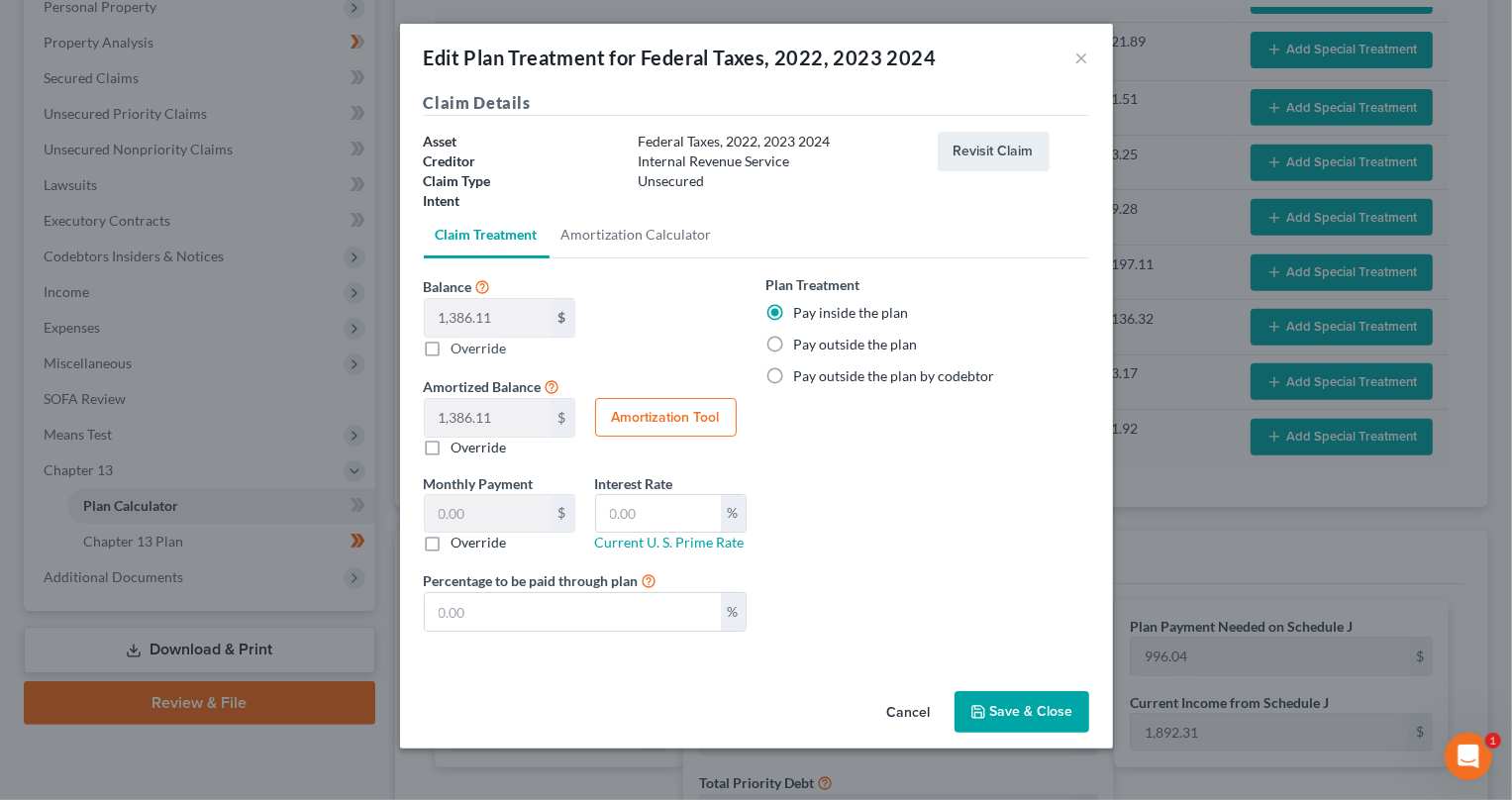 click on "Save & Close" at bounding box center (1022, 712) 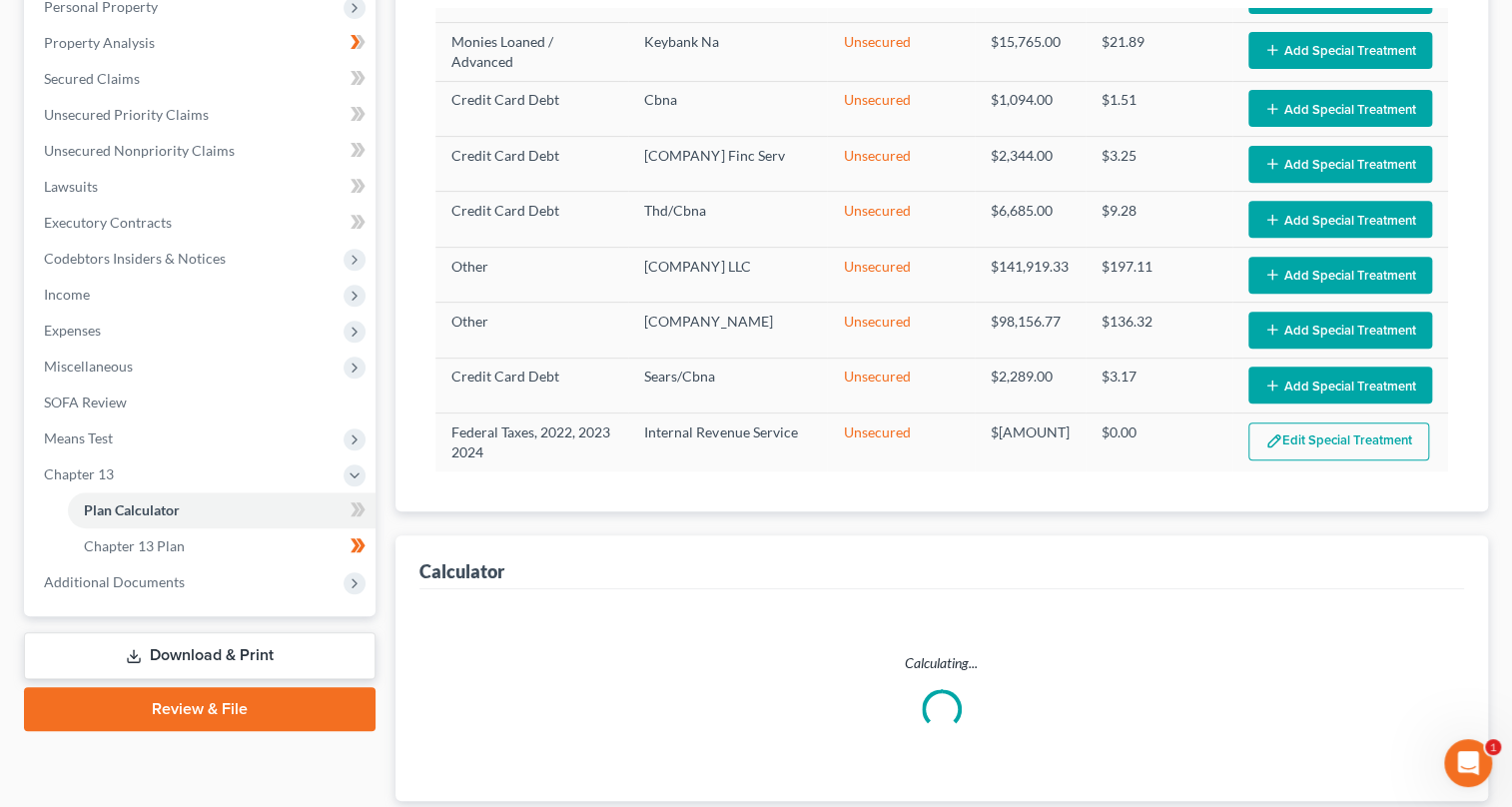 select on "35" 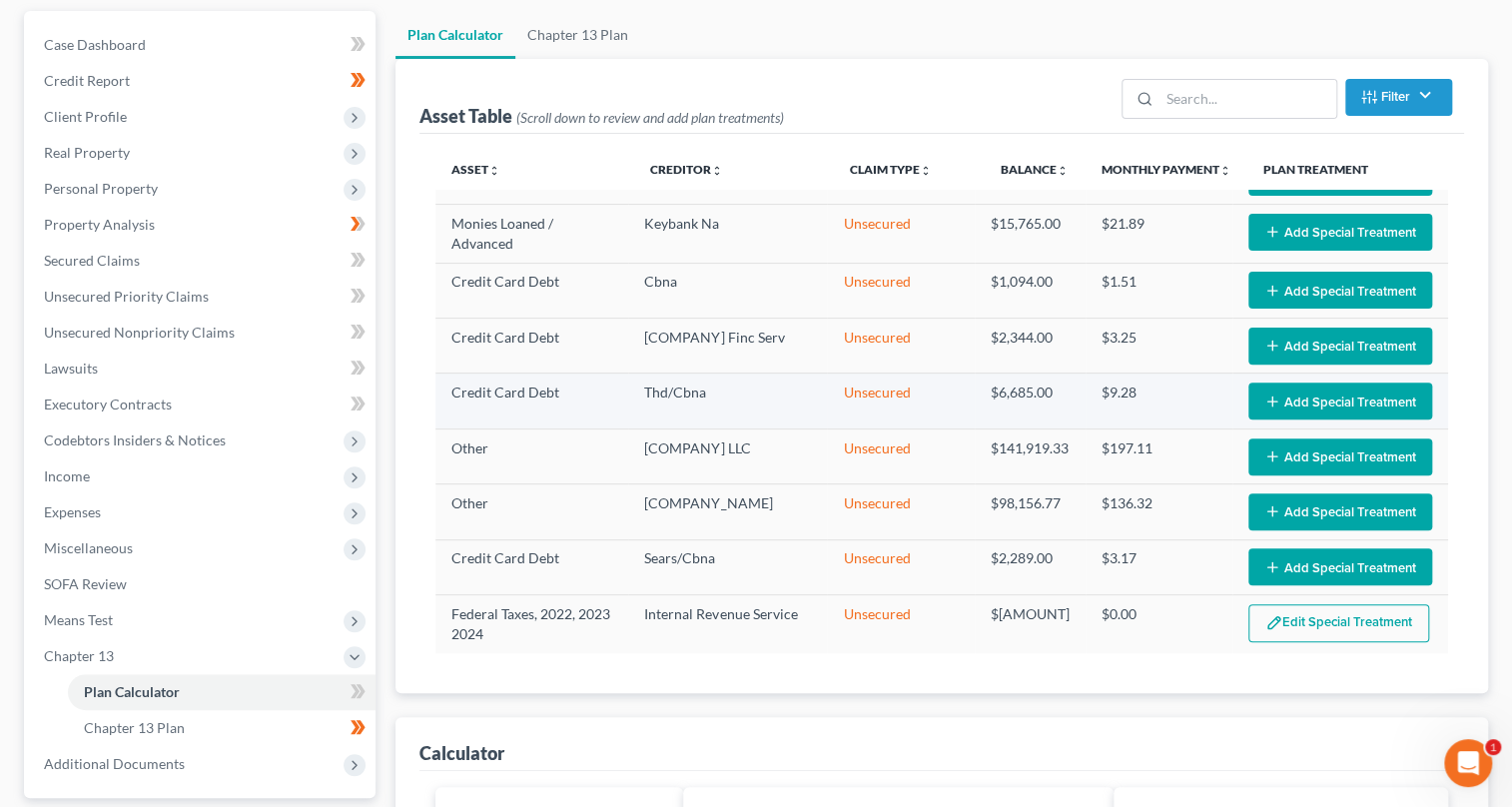 scroll, scrollTop: 90, scrollLeft: 0, axis: vertical 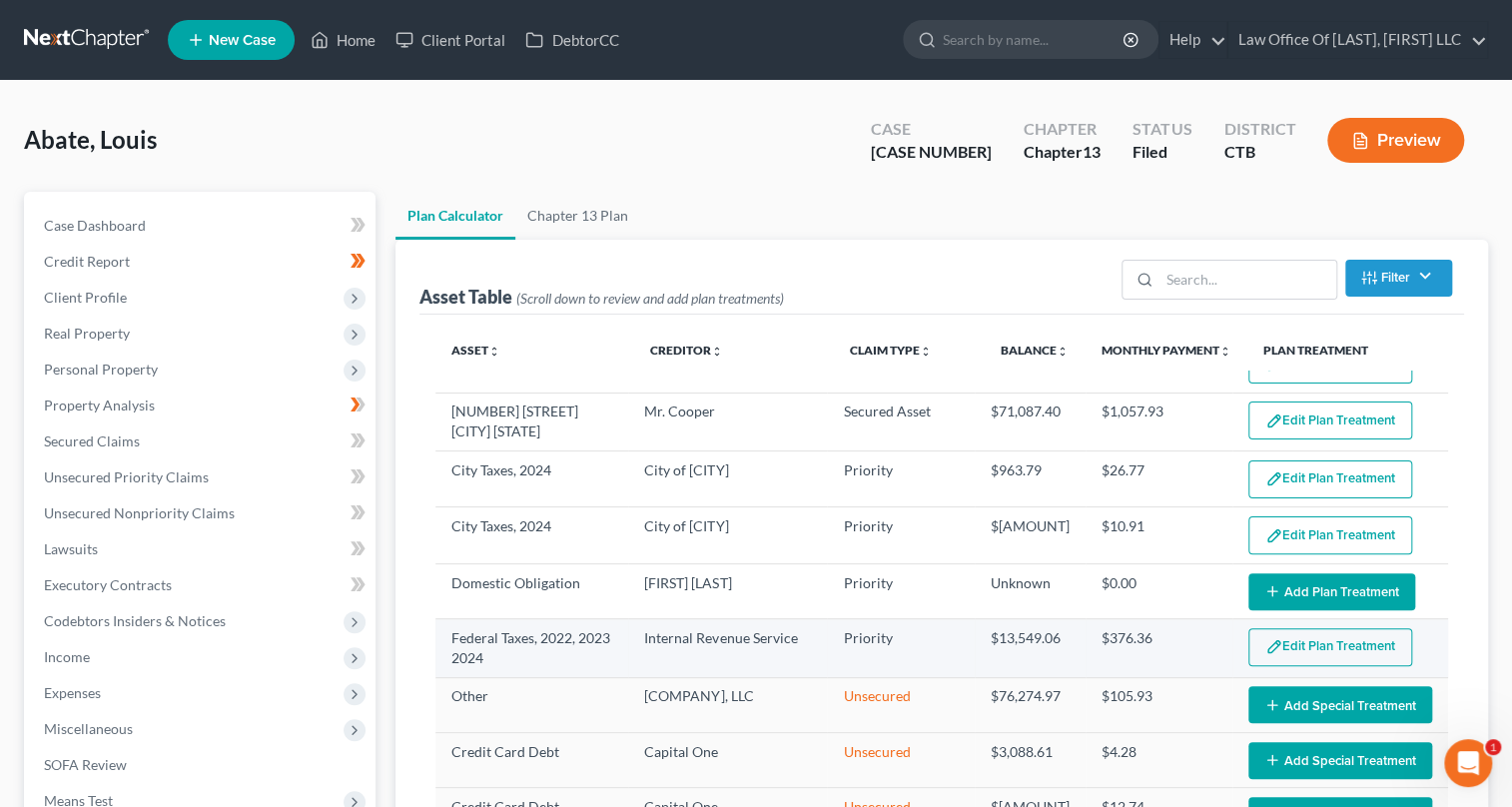 click on "Edit Plan Treatment" at bounding box center [1330, 647] 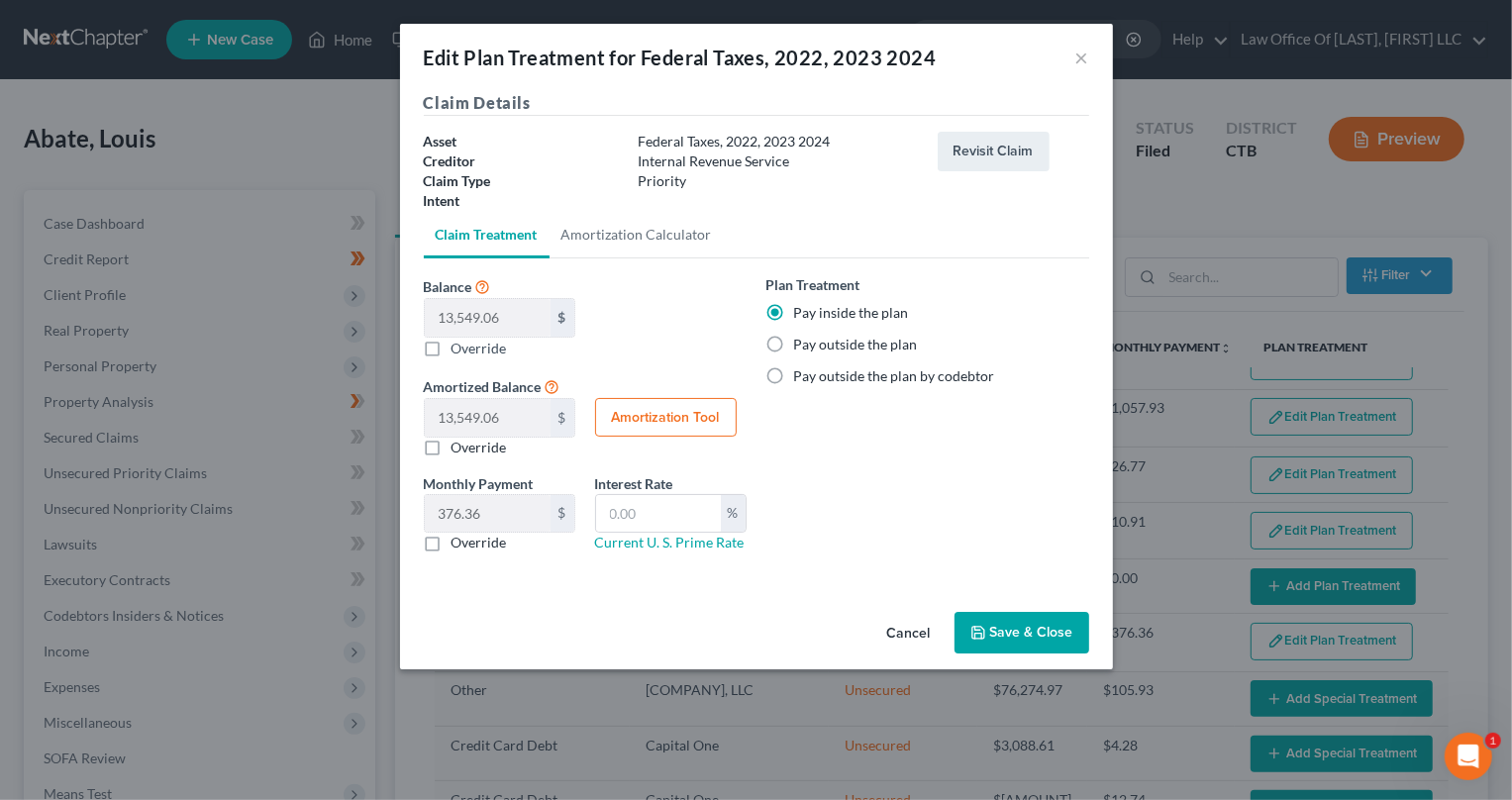click on "Save & Close" at bounding box center [1022, 633] 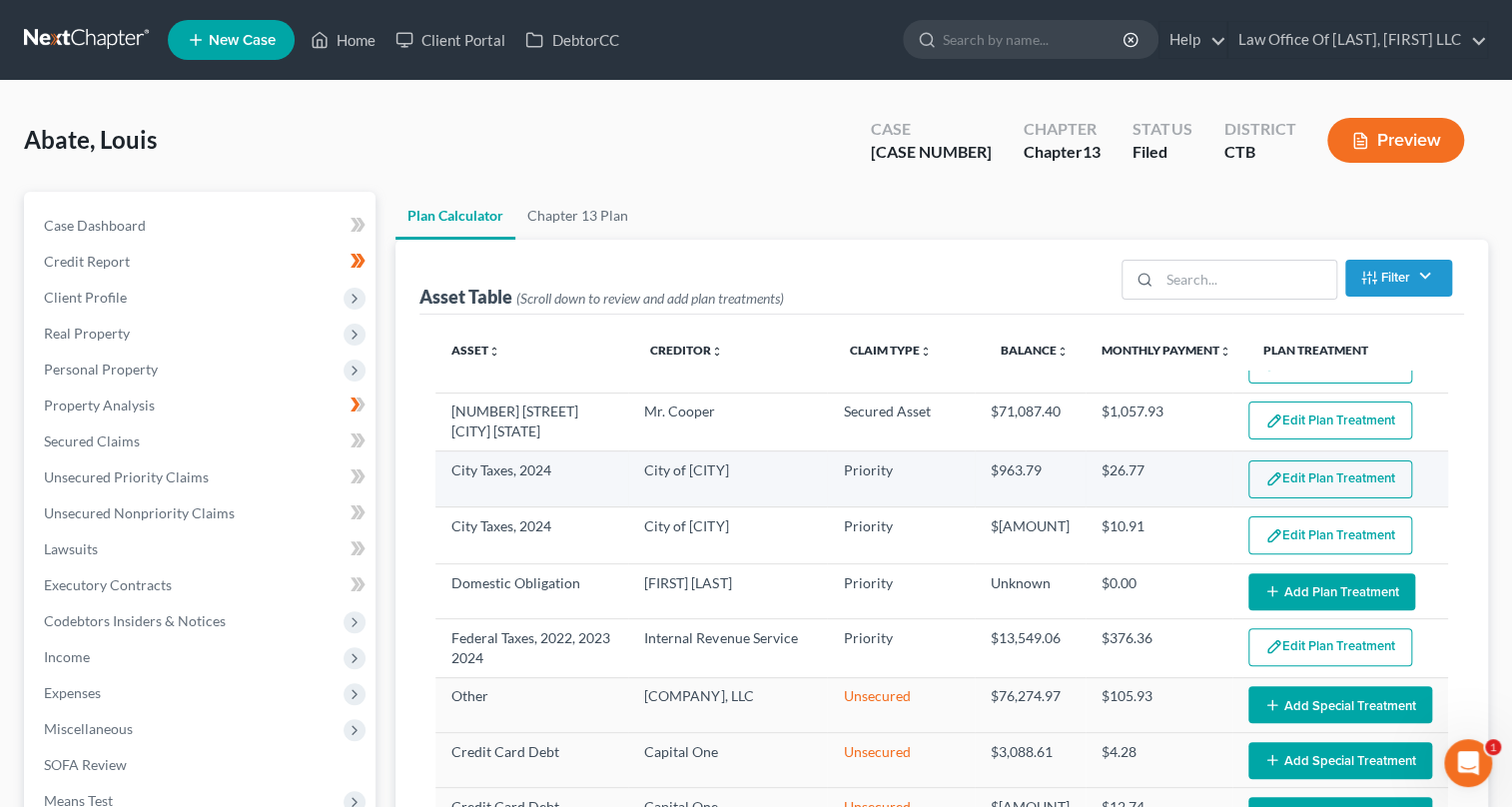 select on "35" 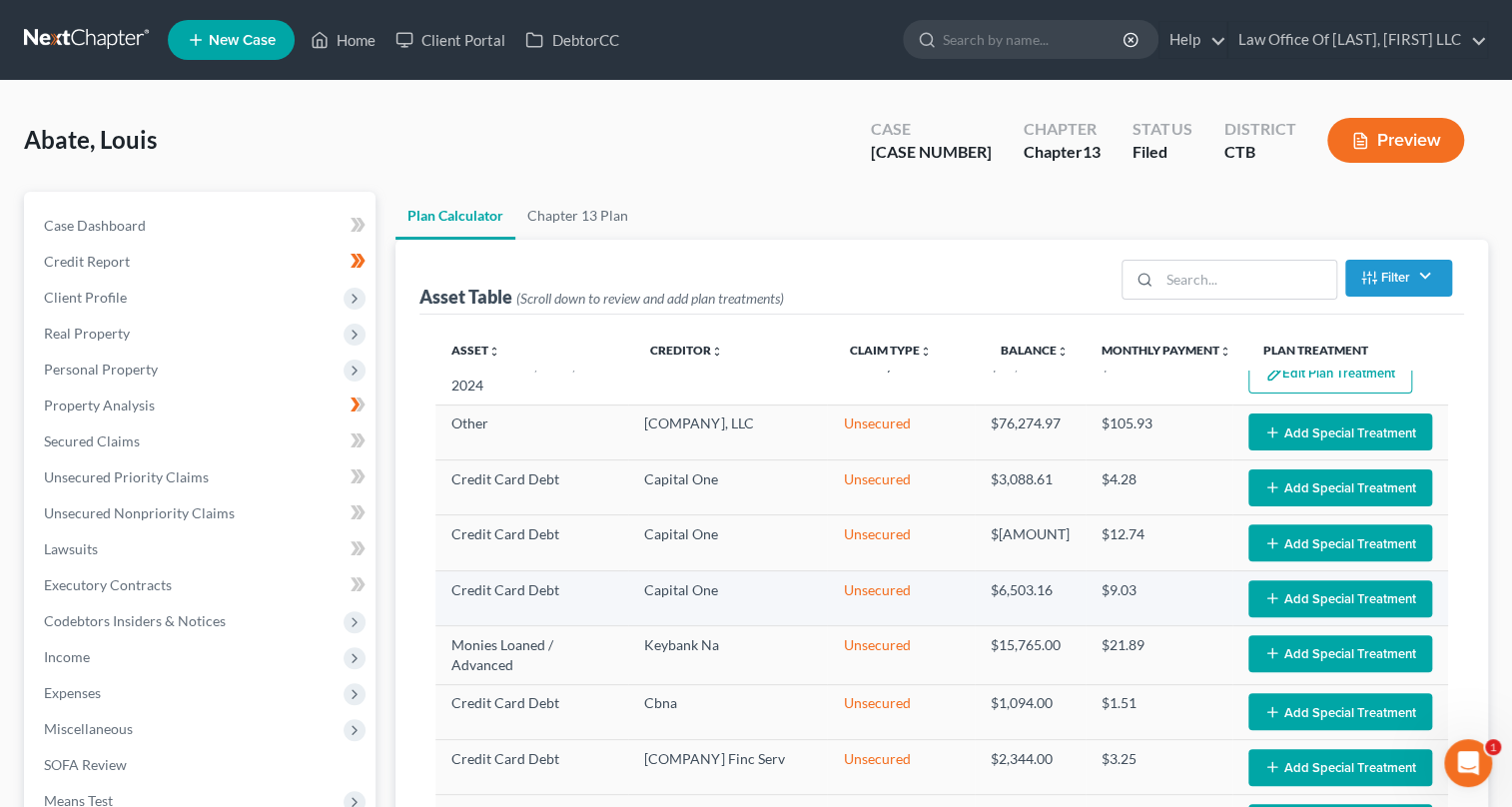 scroll, scrollTop: 453, scrollLeft: 0, axis: vertical 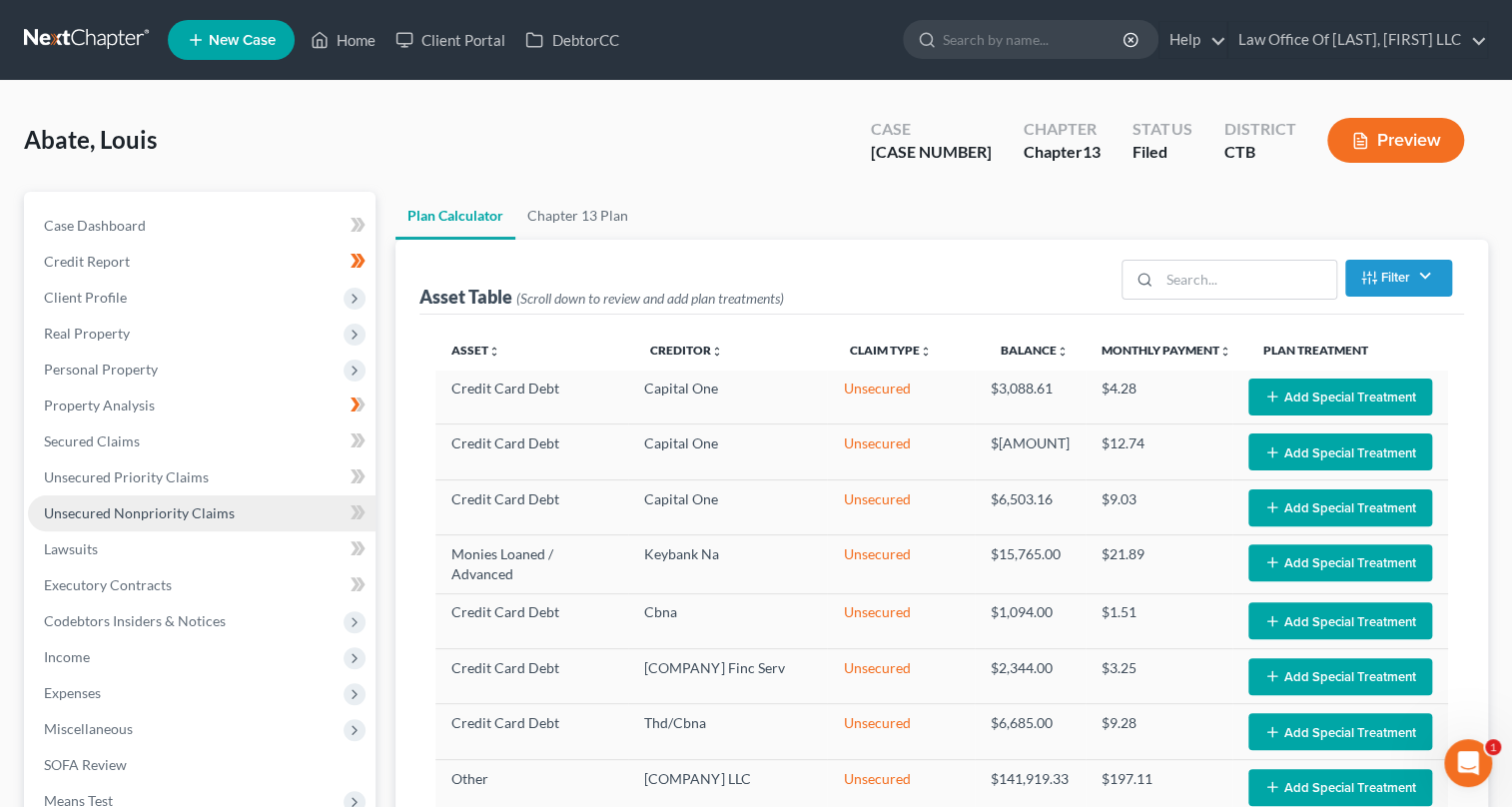 click on "Unsecured Nonpriority Claims" at bounding box center (139, 512) 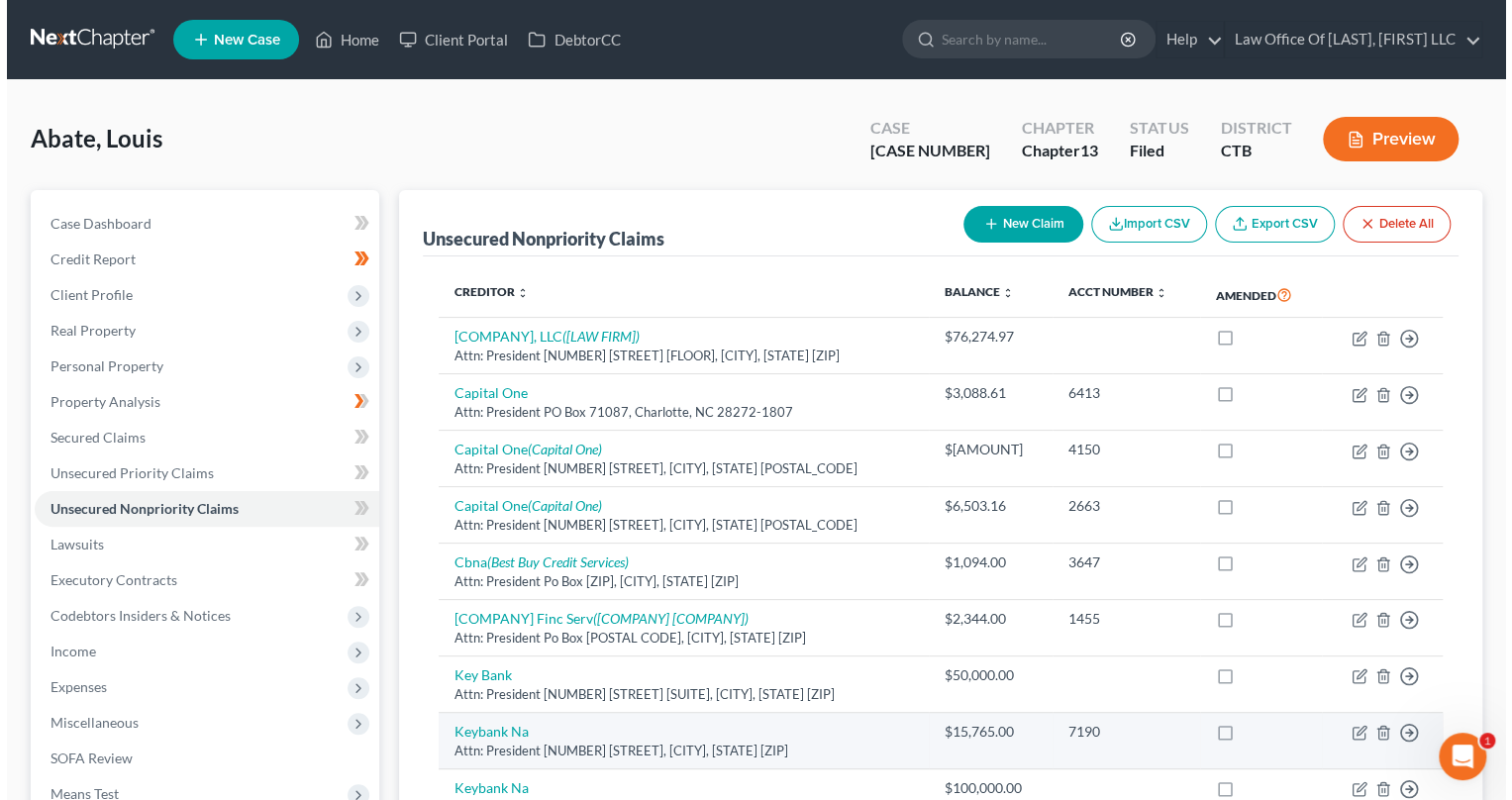 scroll, scrollTop: 179, scrollLeft: 0, axis: vertical 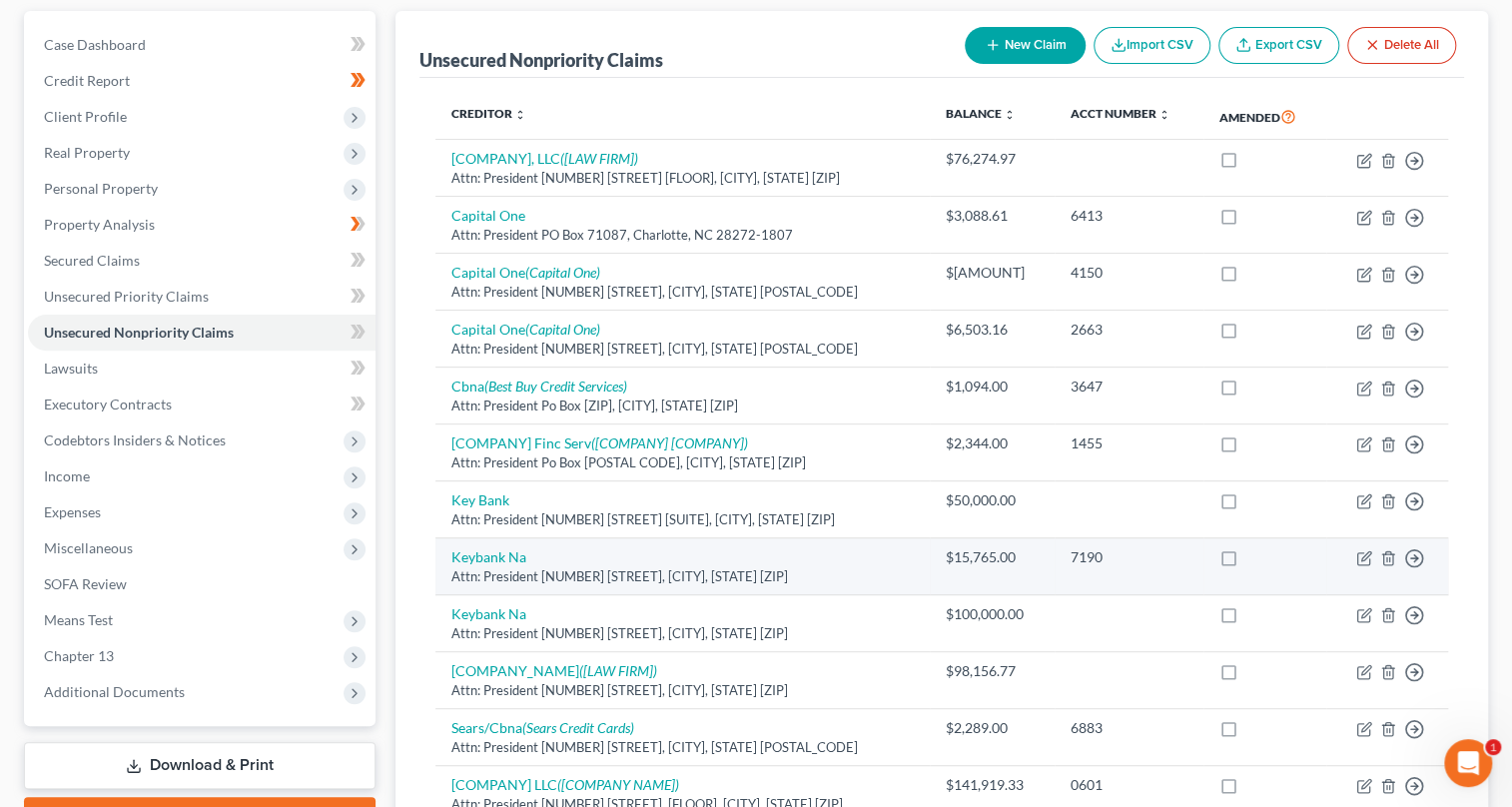 click at bounding box center [1247, 562] 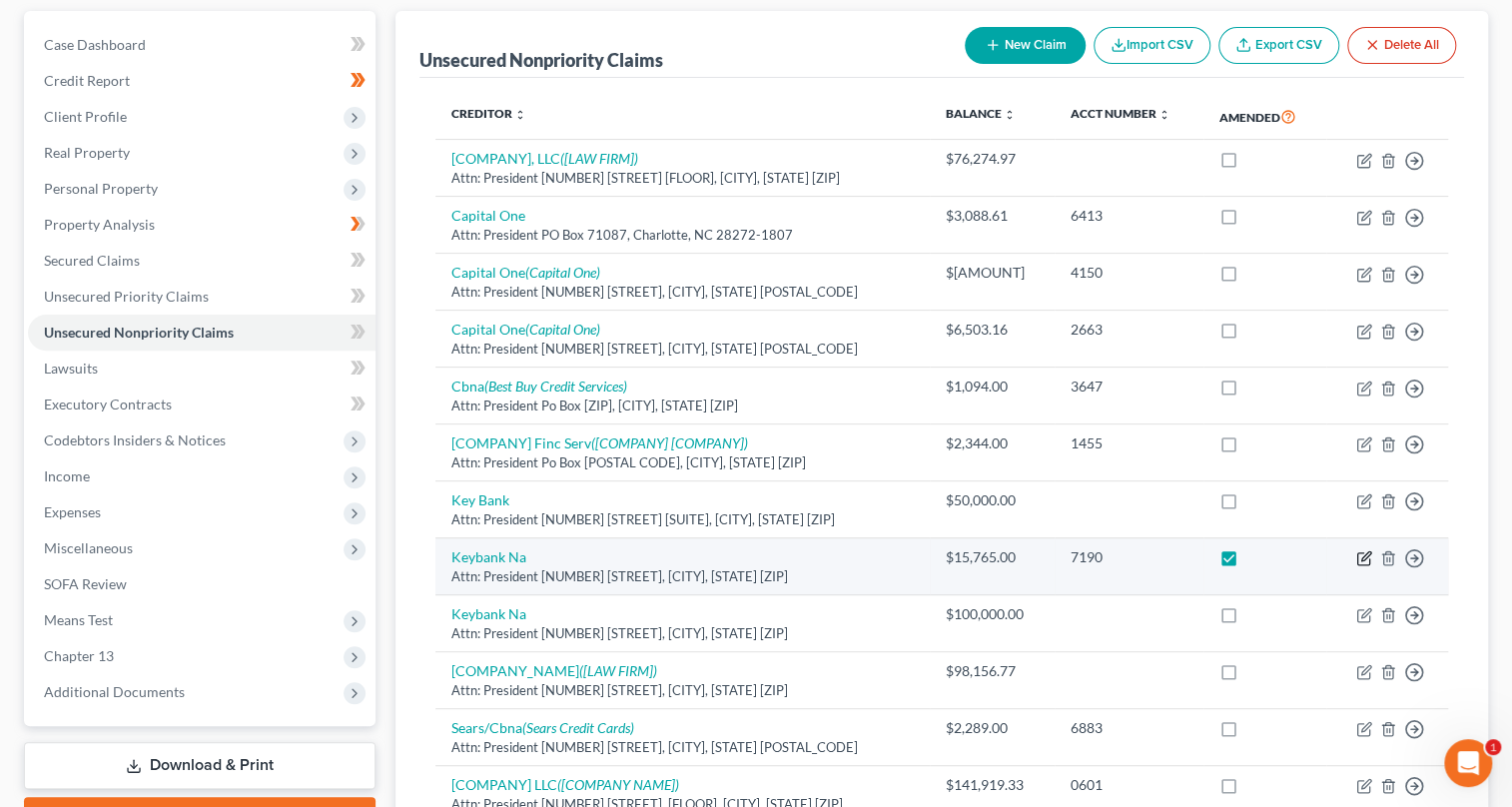 click 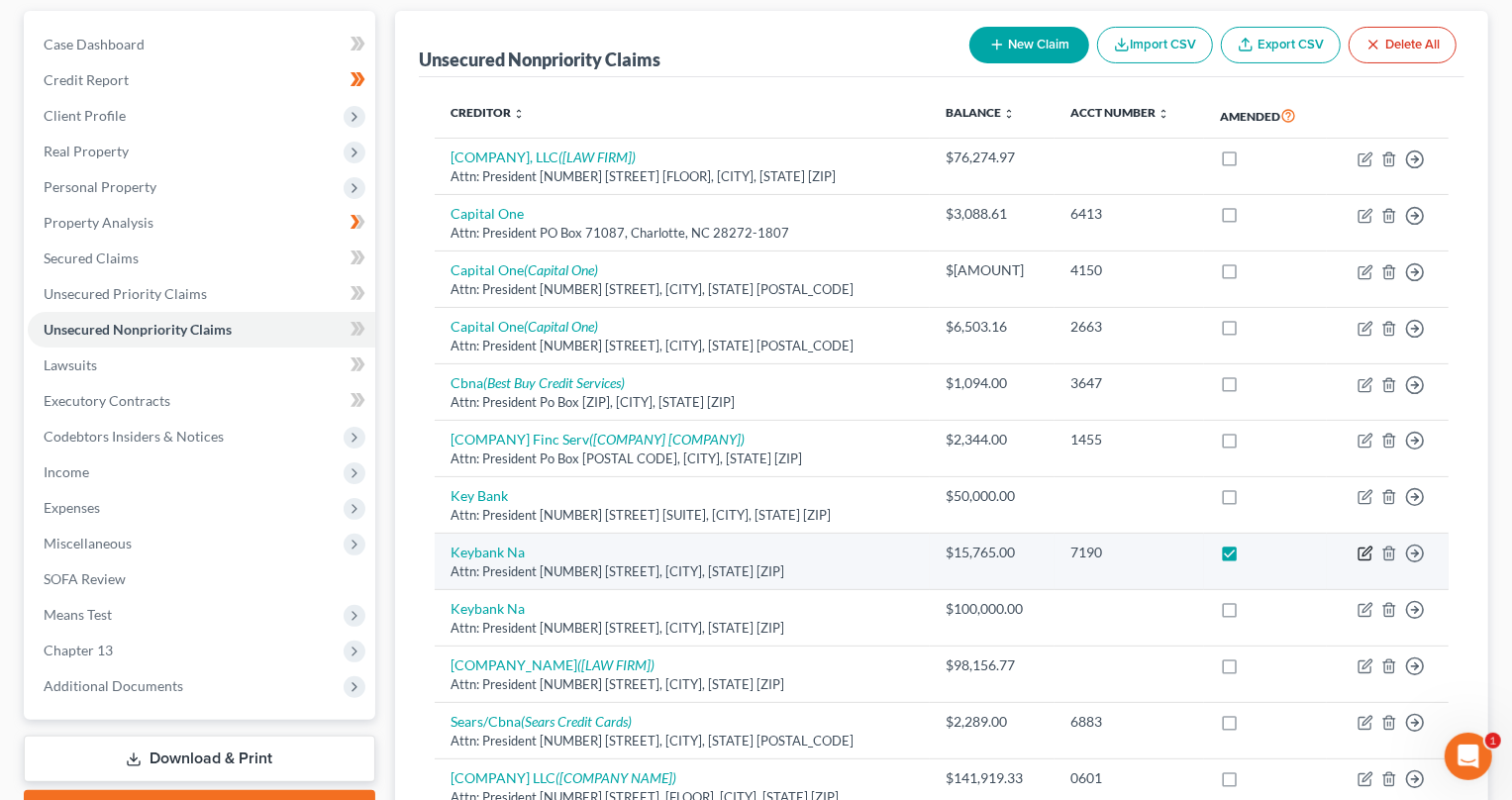 select on "35" 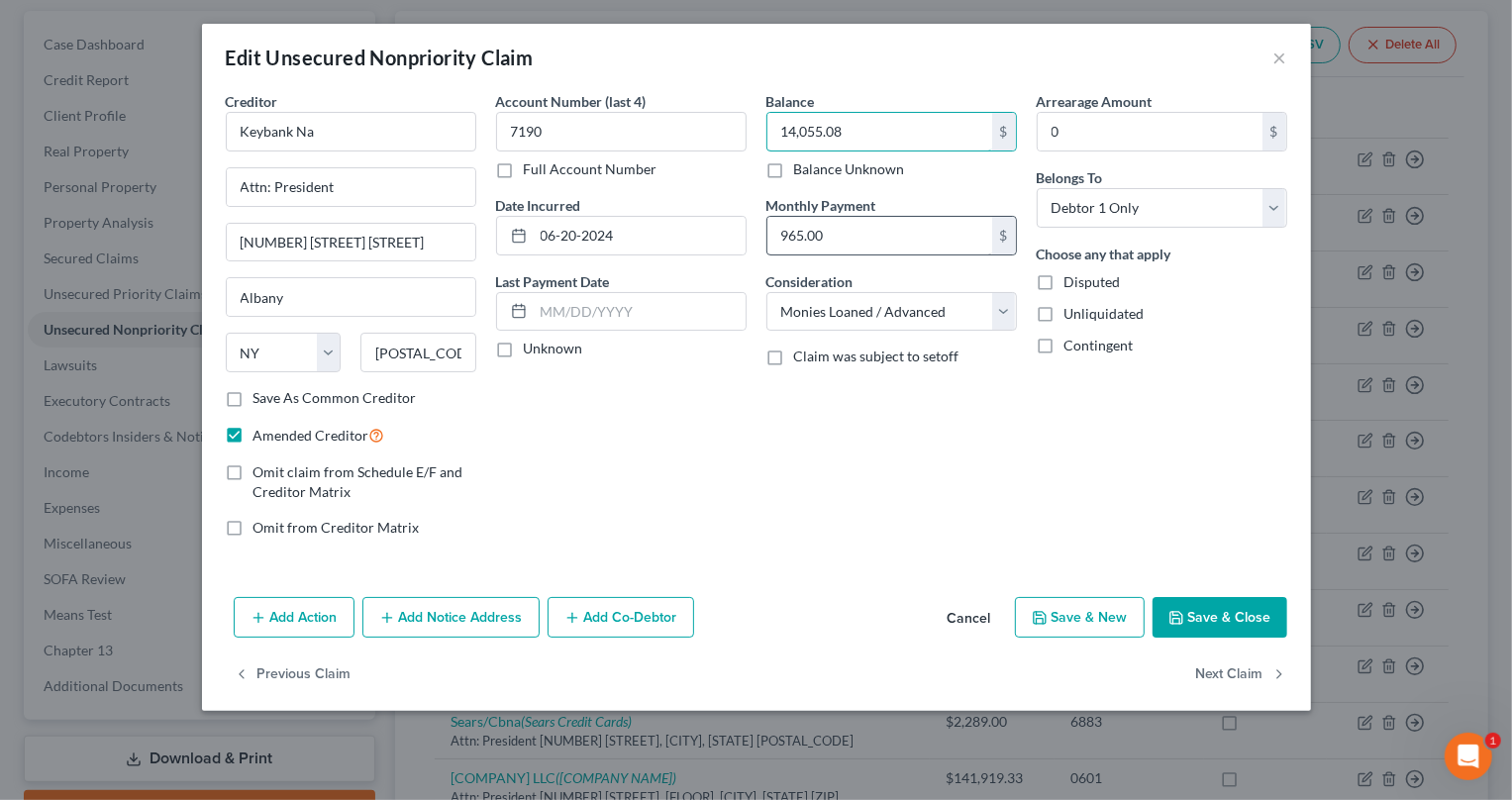 type on "14,055.08" 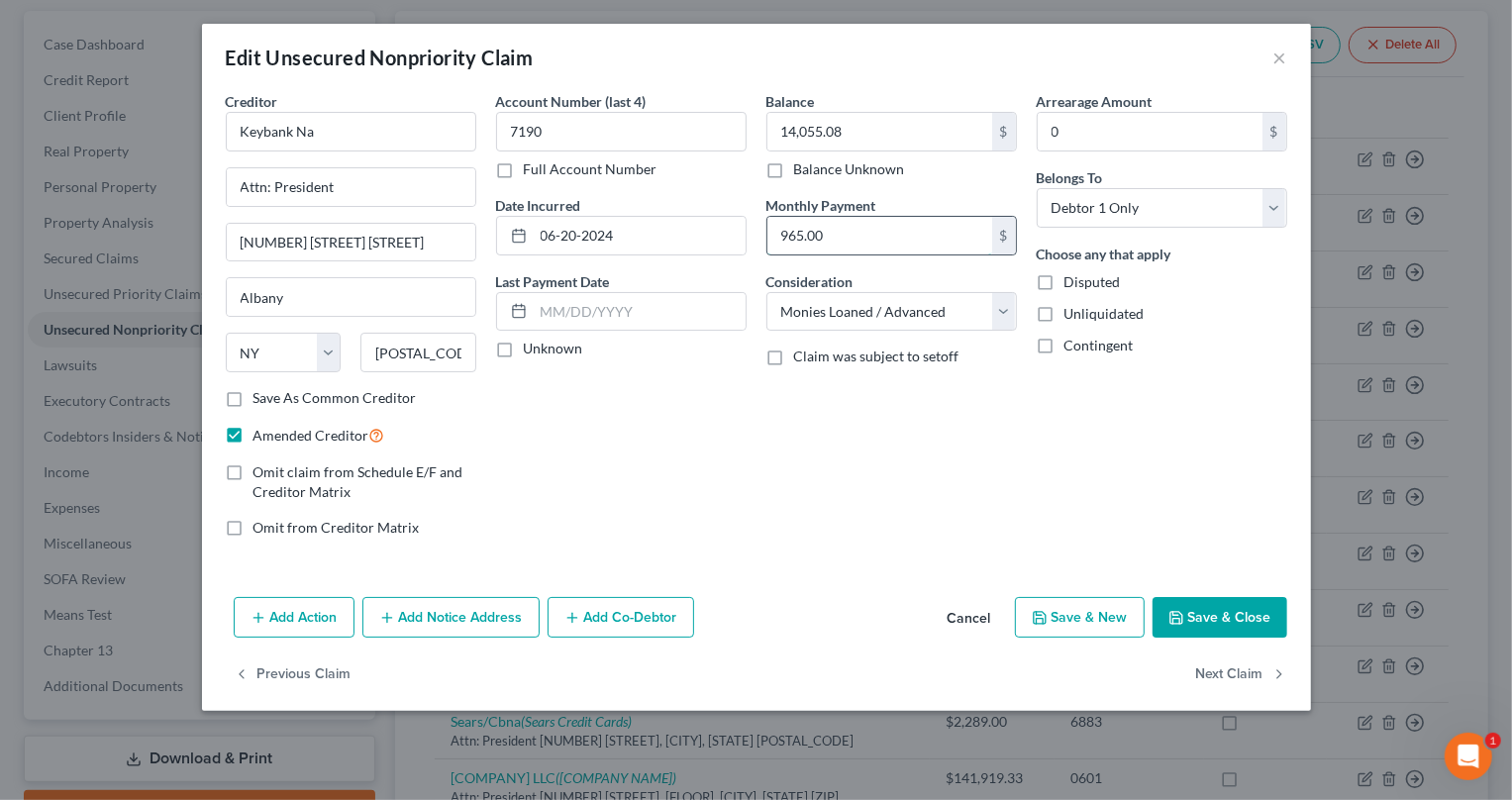 click on "965.00" at bounding box center [879, 236] 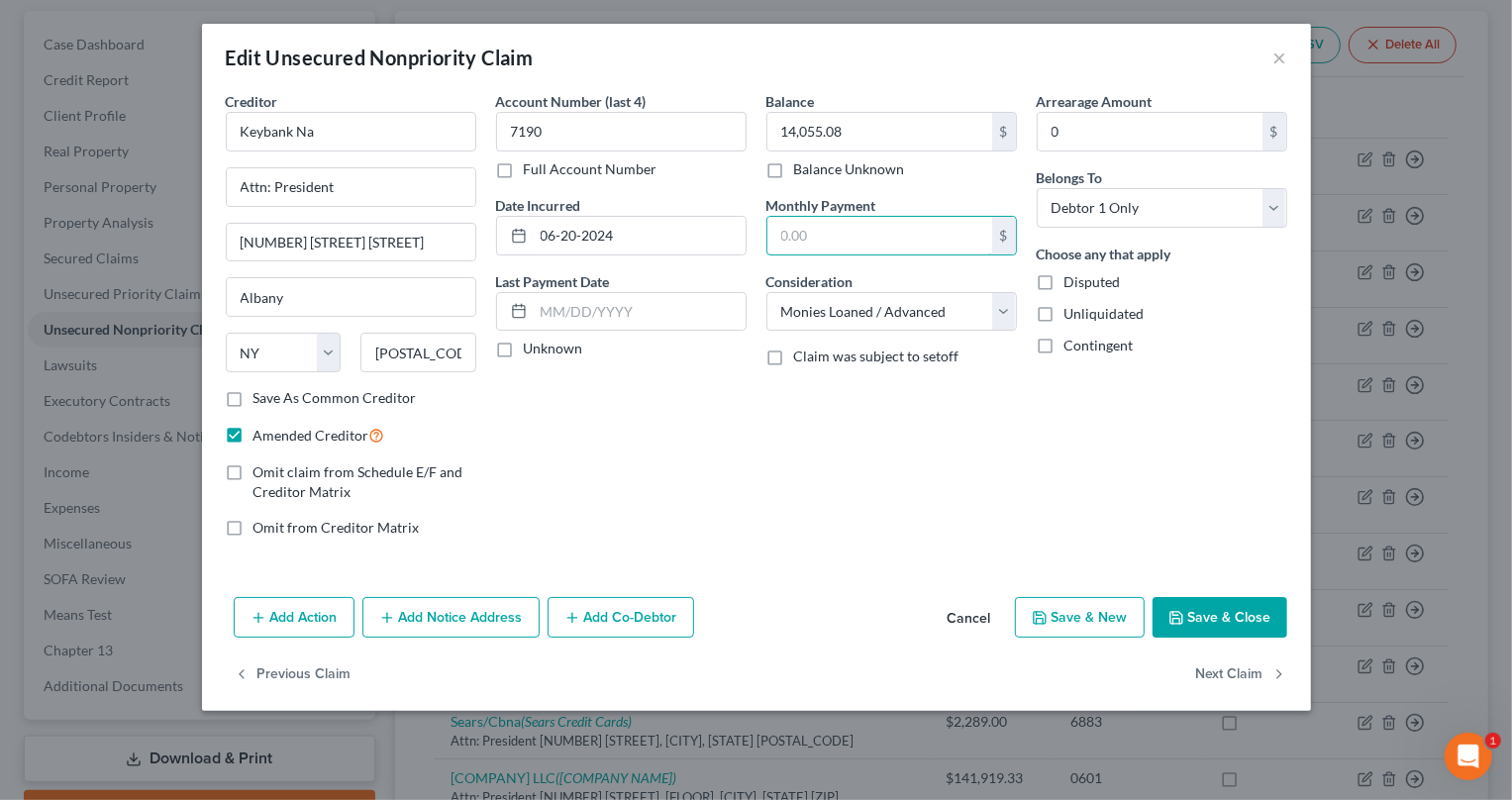 type 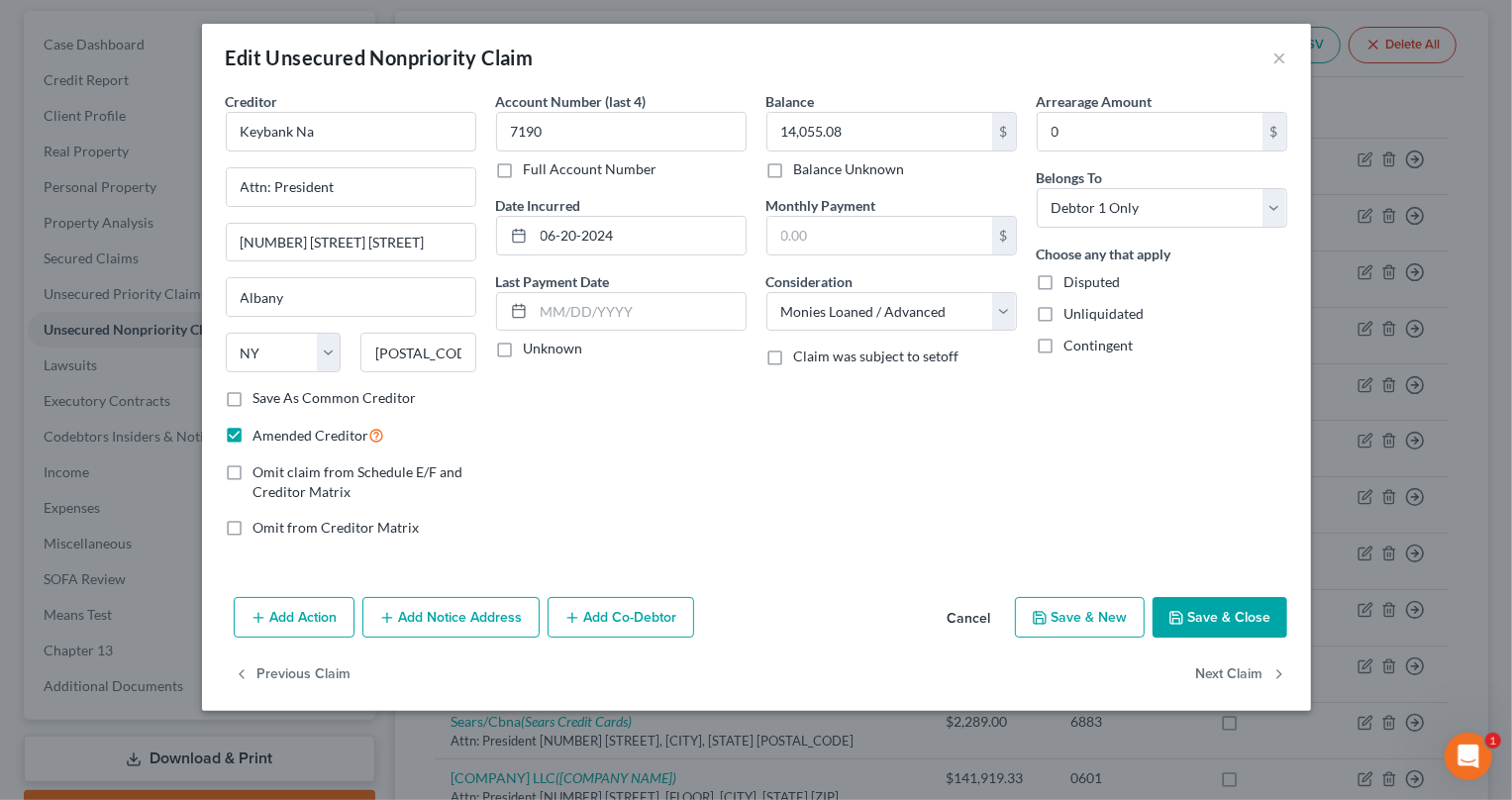 click on "Add Notice Address" at bounding box center [451, 618] 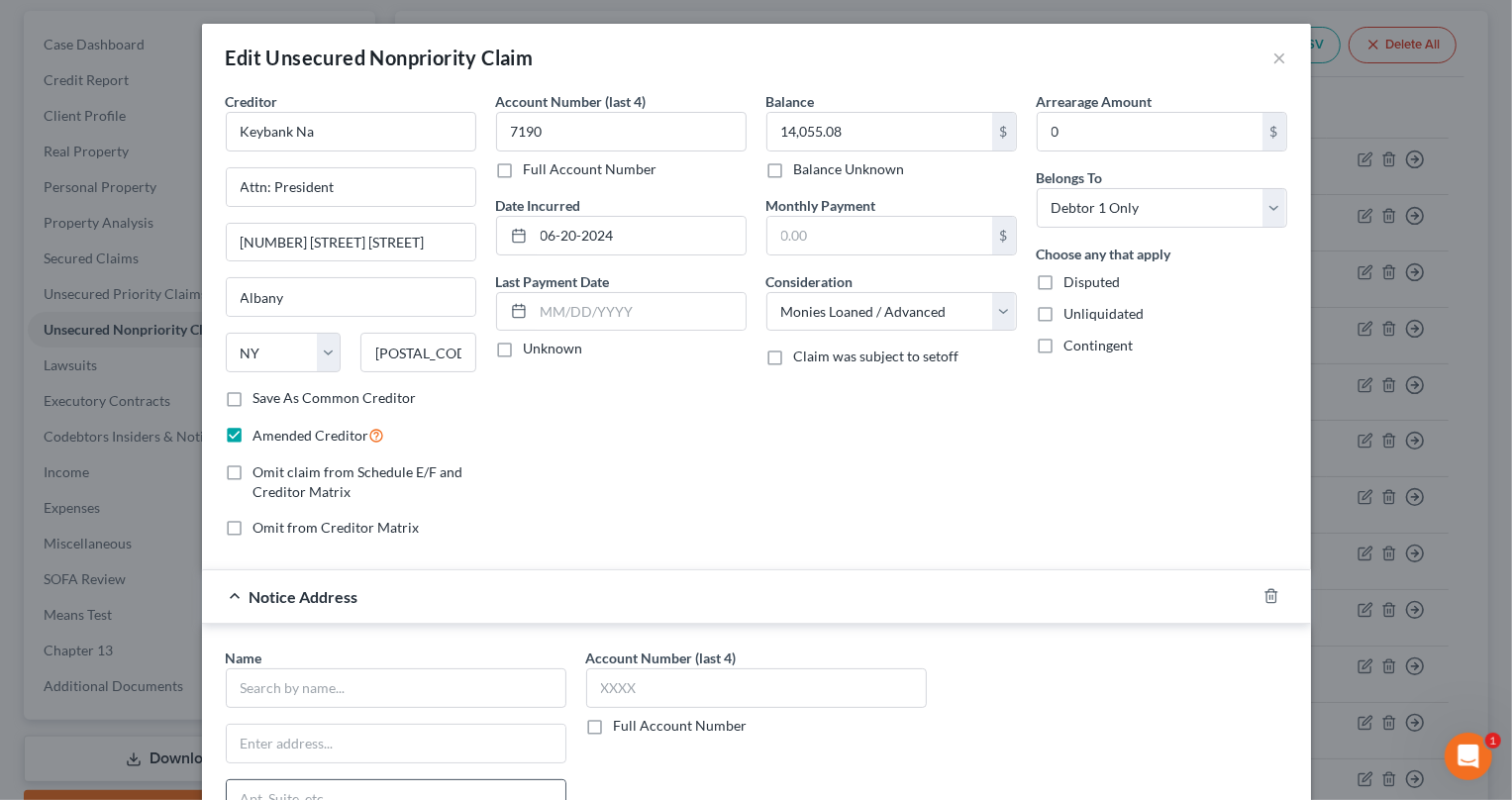 scroll, scrollTop: 179, scrollLeft: 0, axis: vertical 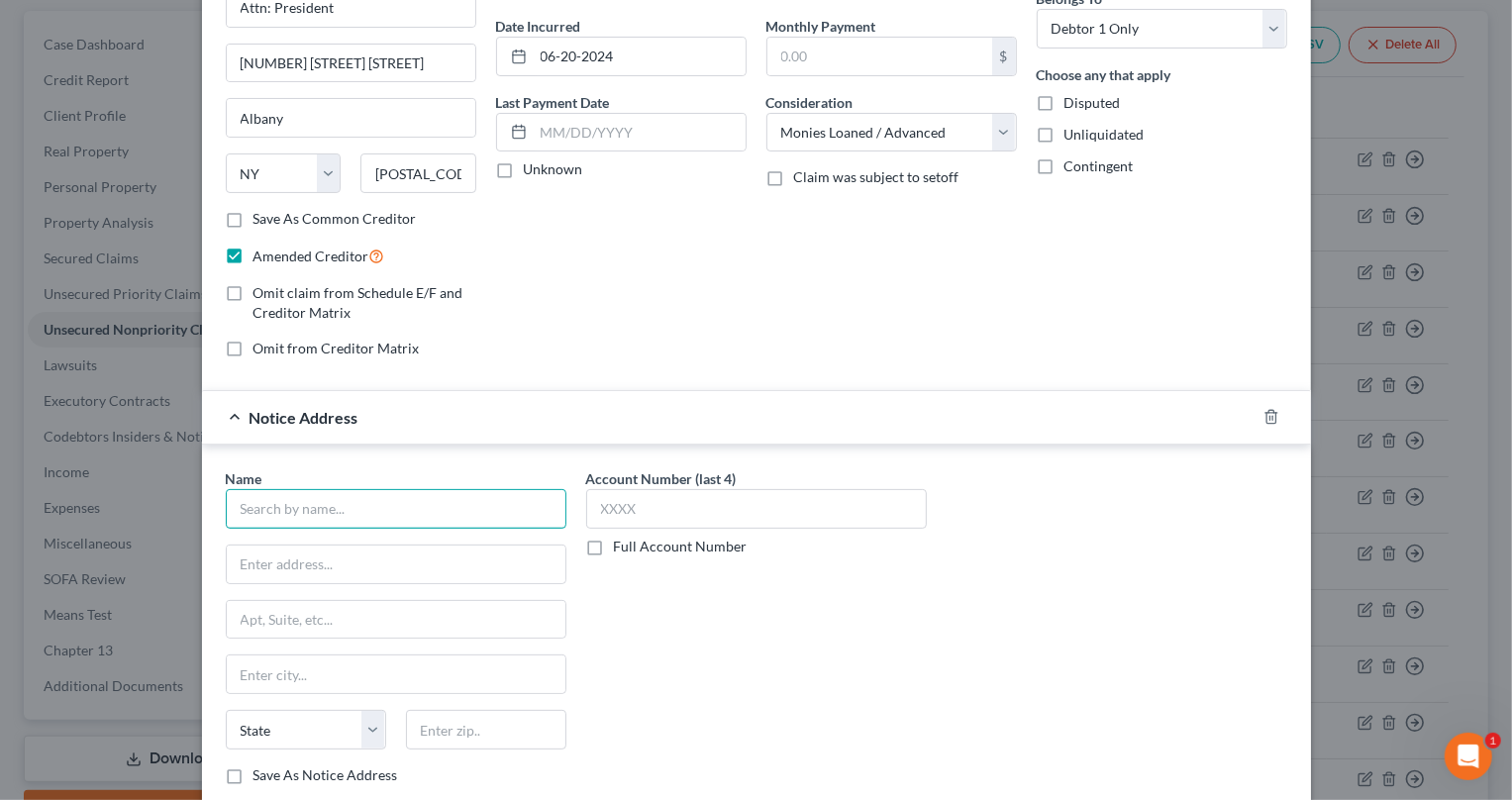 click at bounding box center (396, 509) 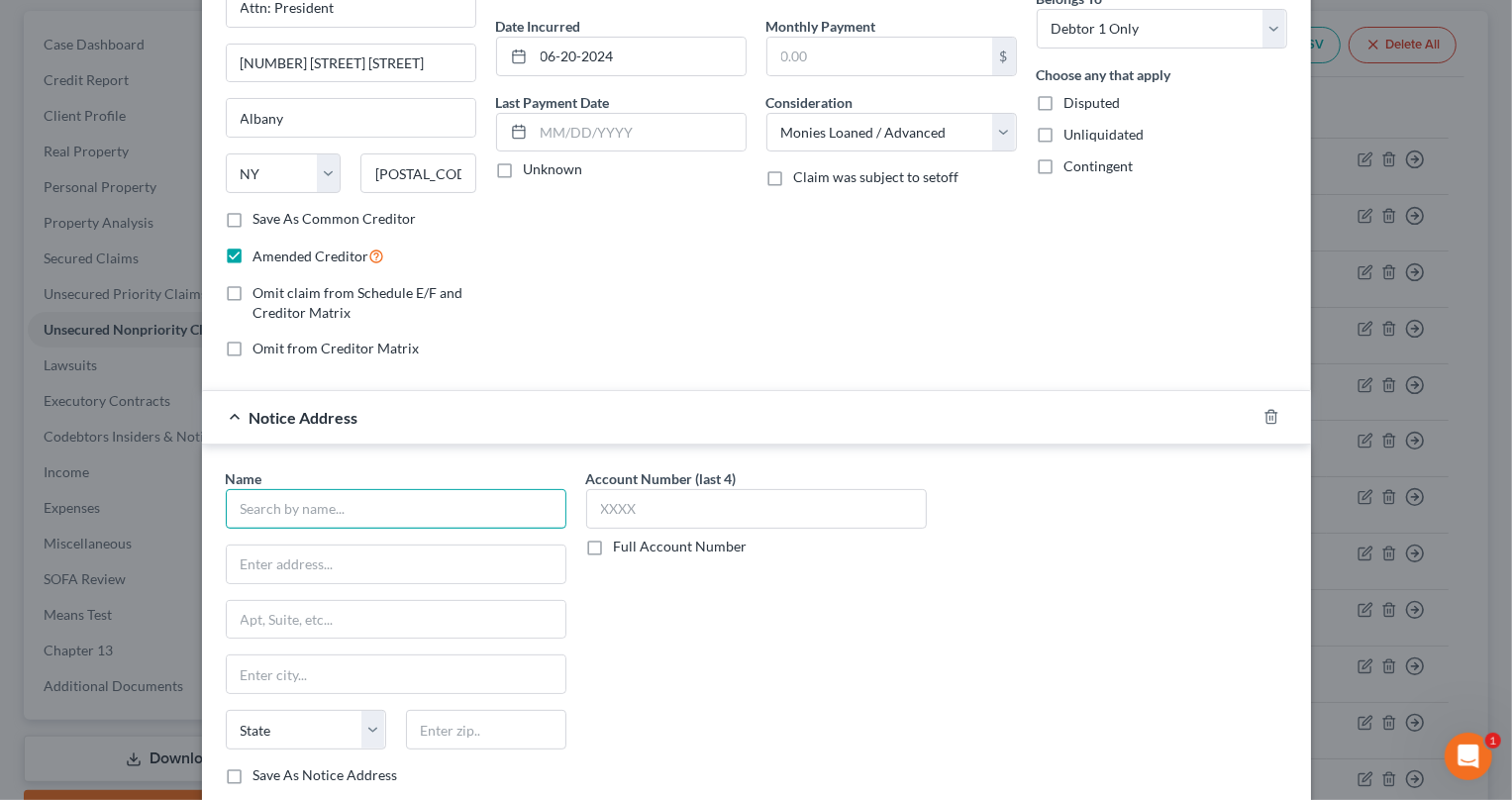 paste on "KeyBank N.A." 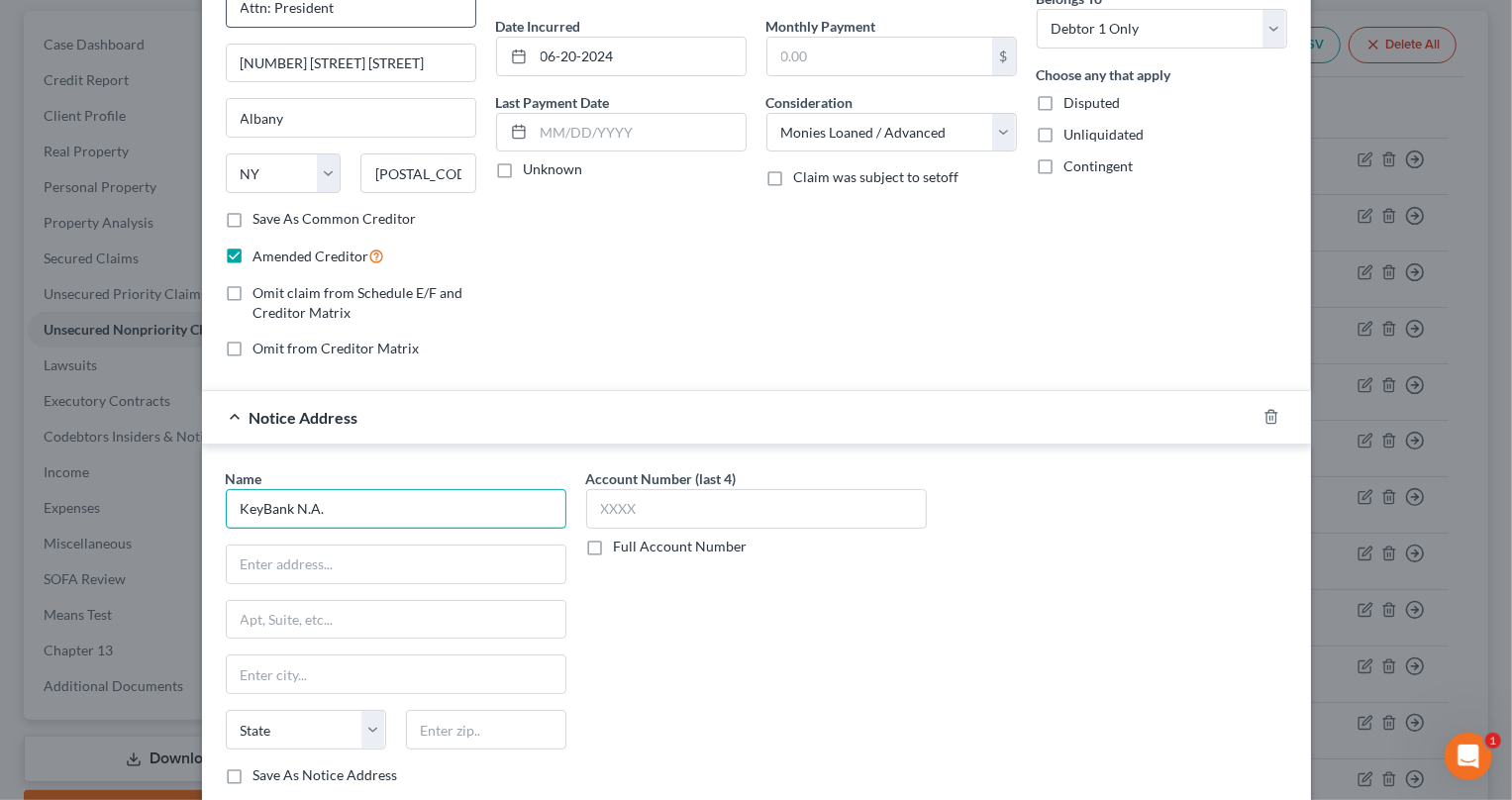 type on "KeyBank N.A." 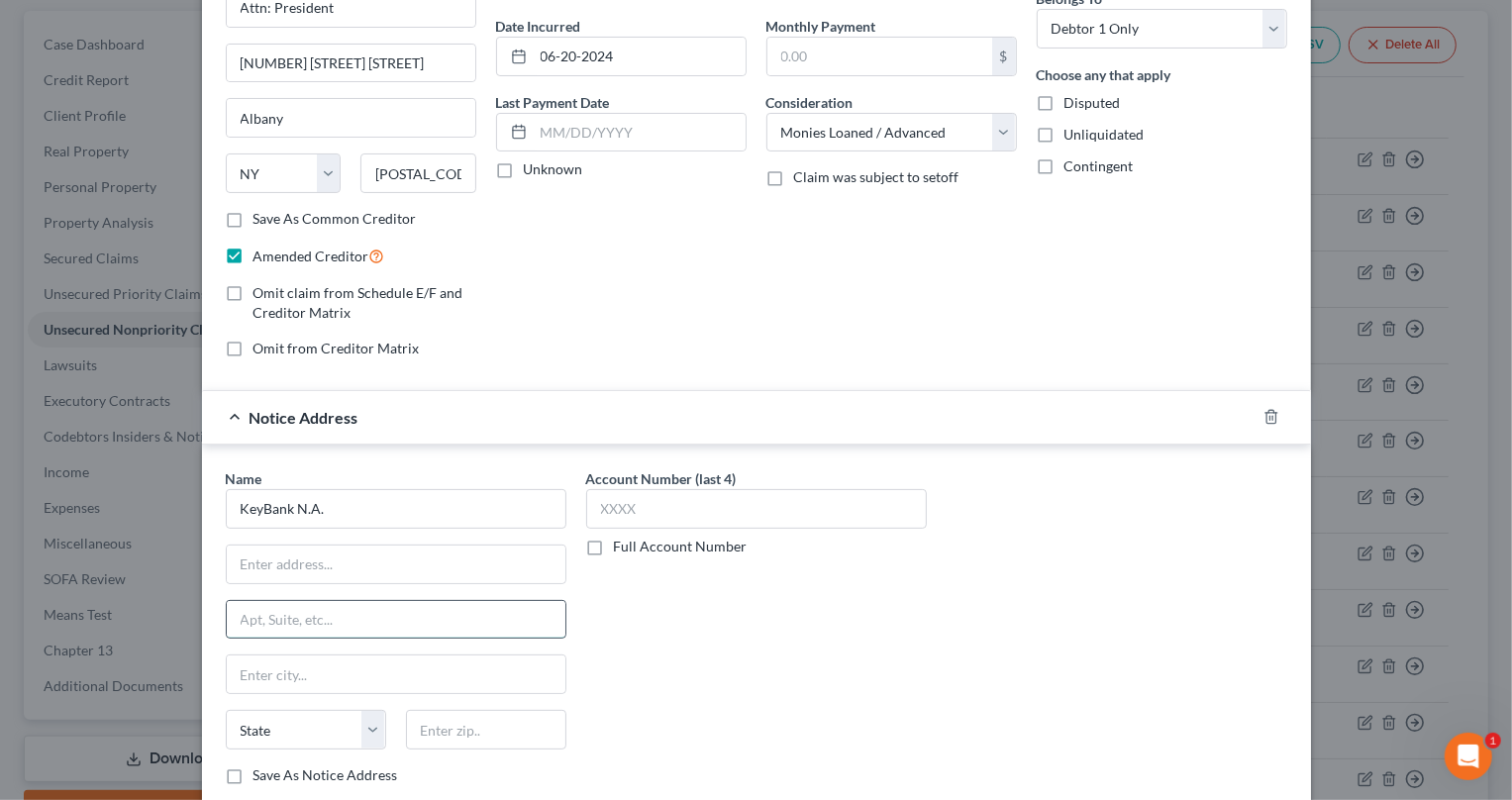 click at bounding box center [396, 620] 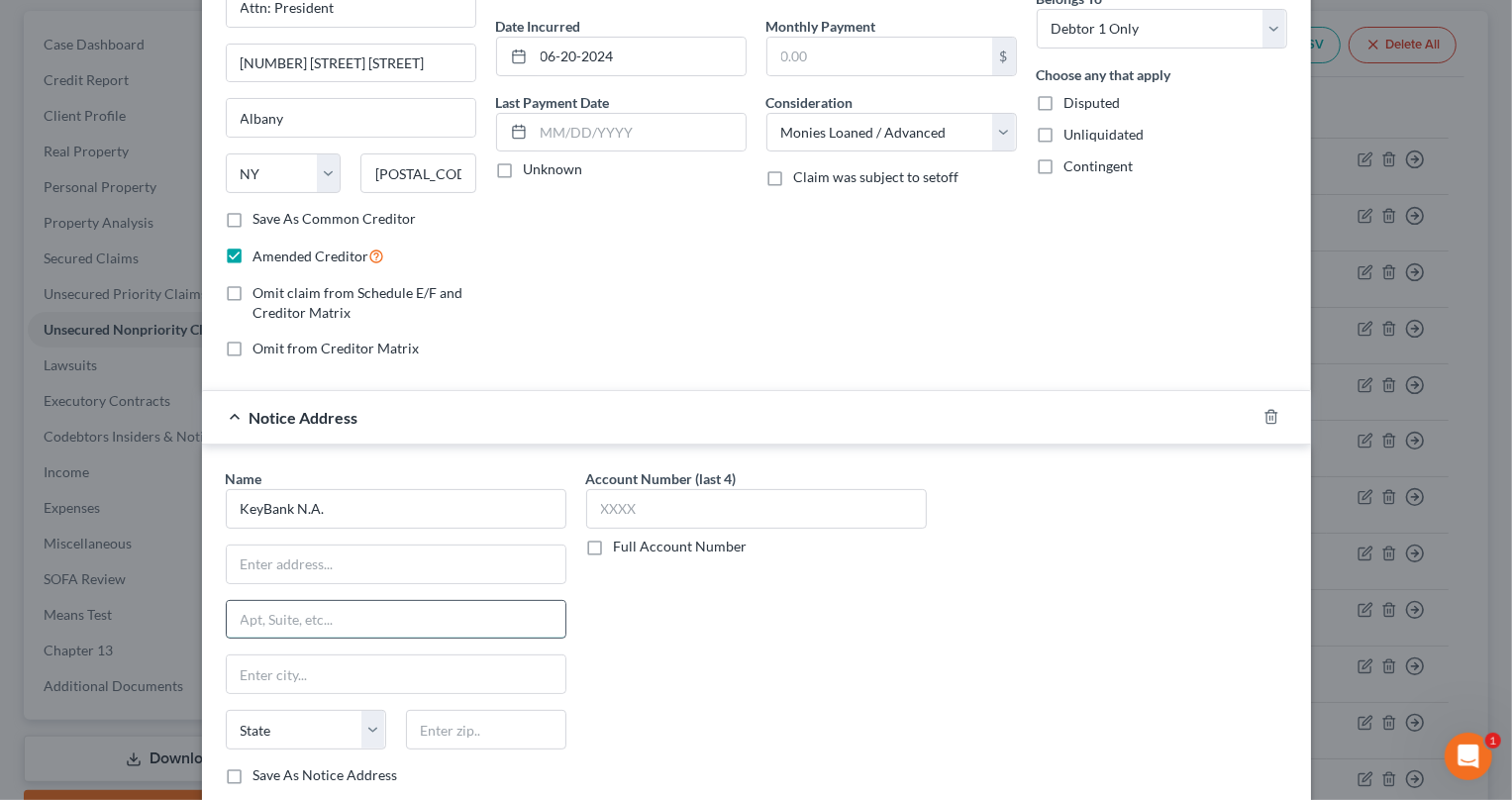 paste on "[NUMBER] [STREET]" 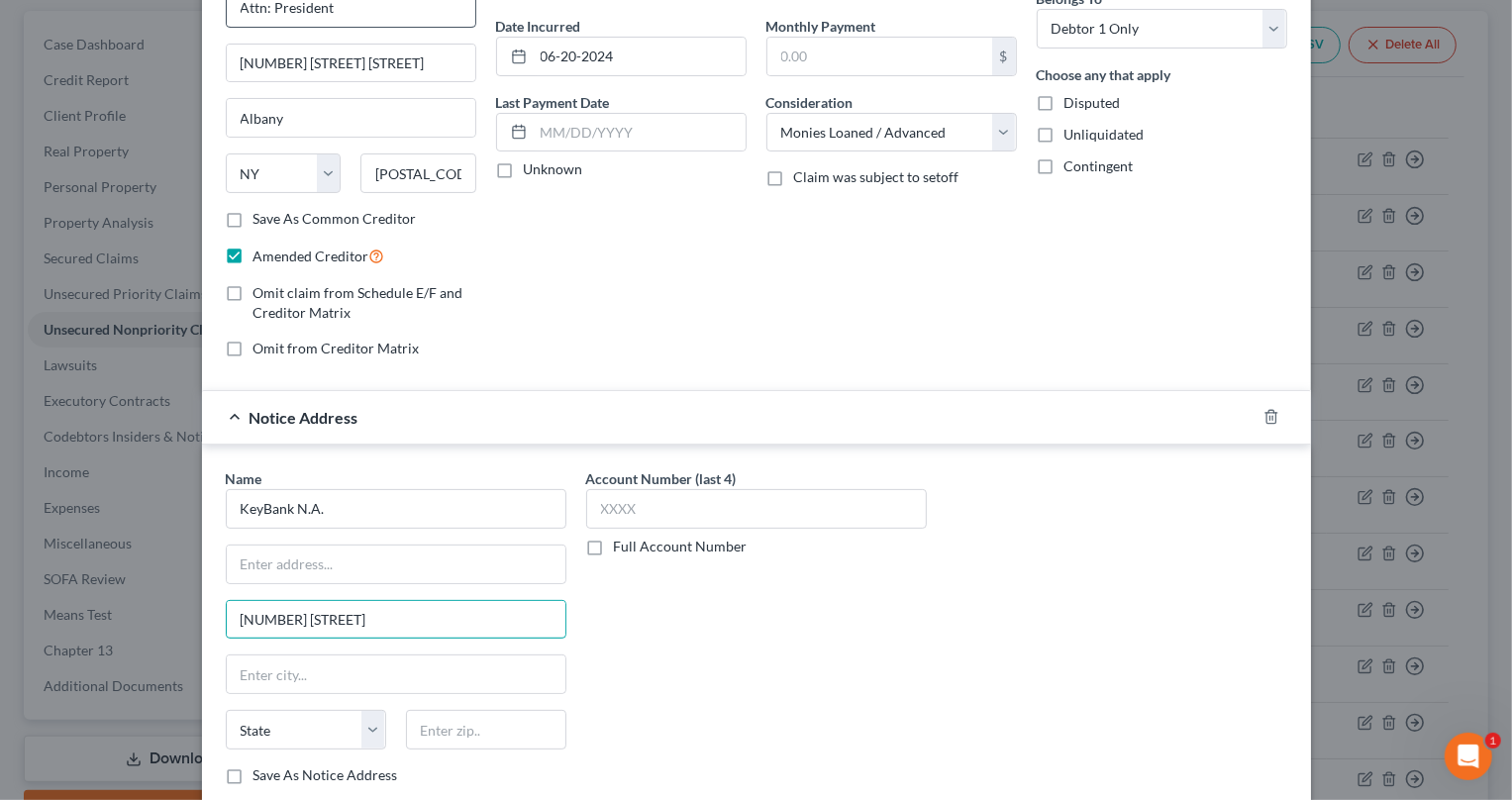 type on "[NUMBER] [STREET]" 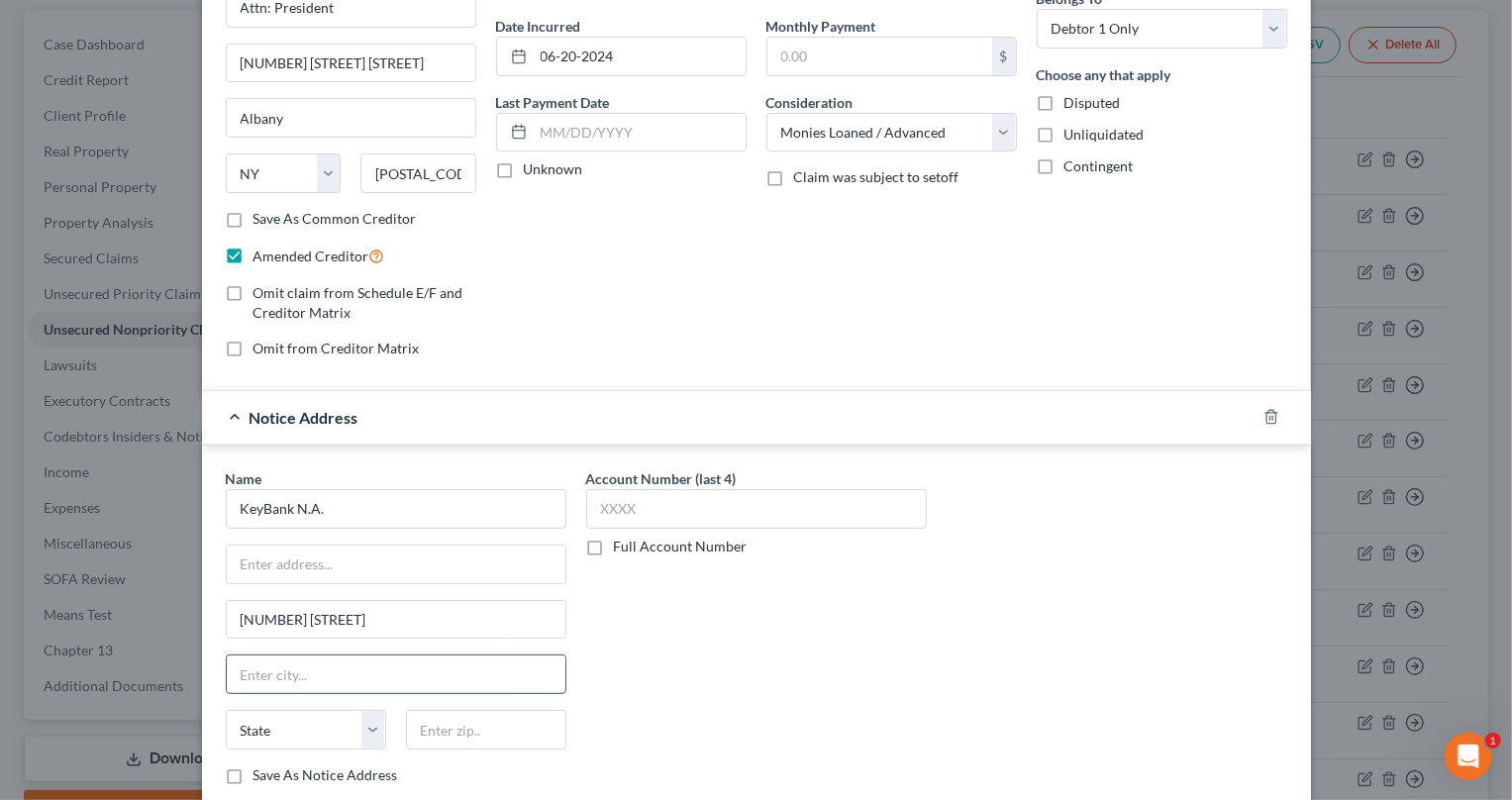 click at bounding box center [396, 674] 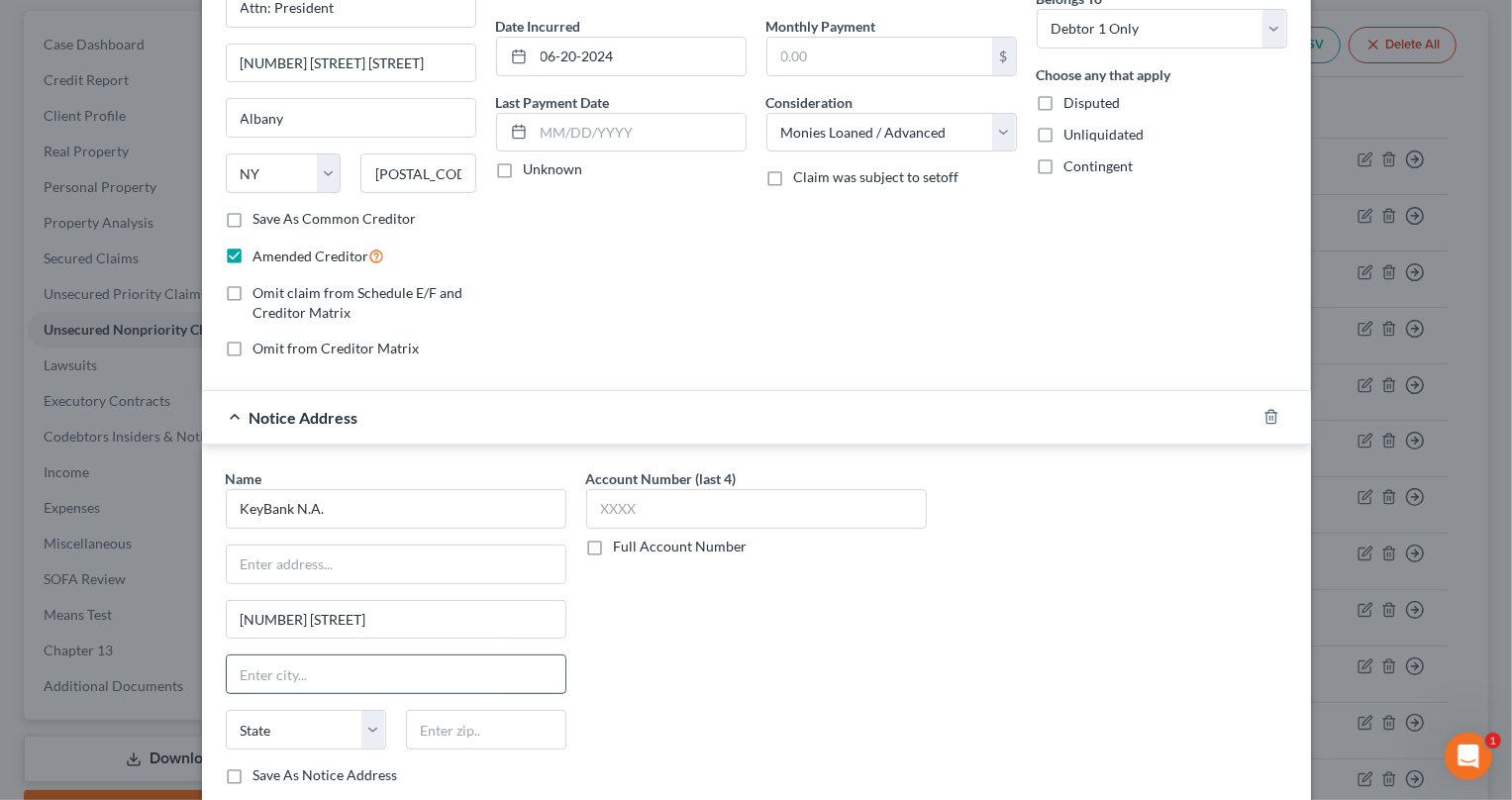 paste on "Brooklyn" 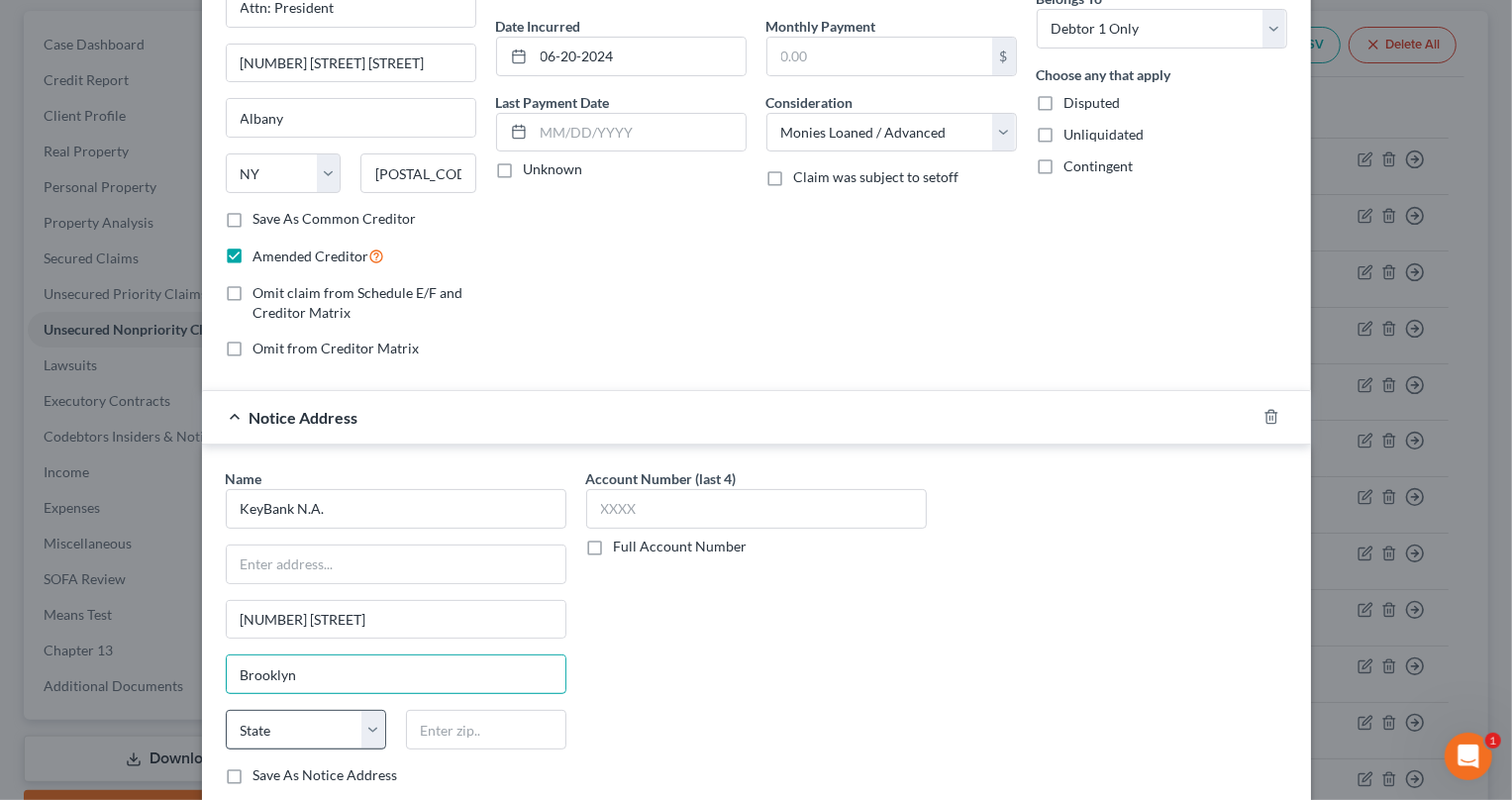 type on "Brooklyn" 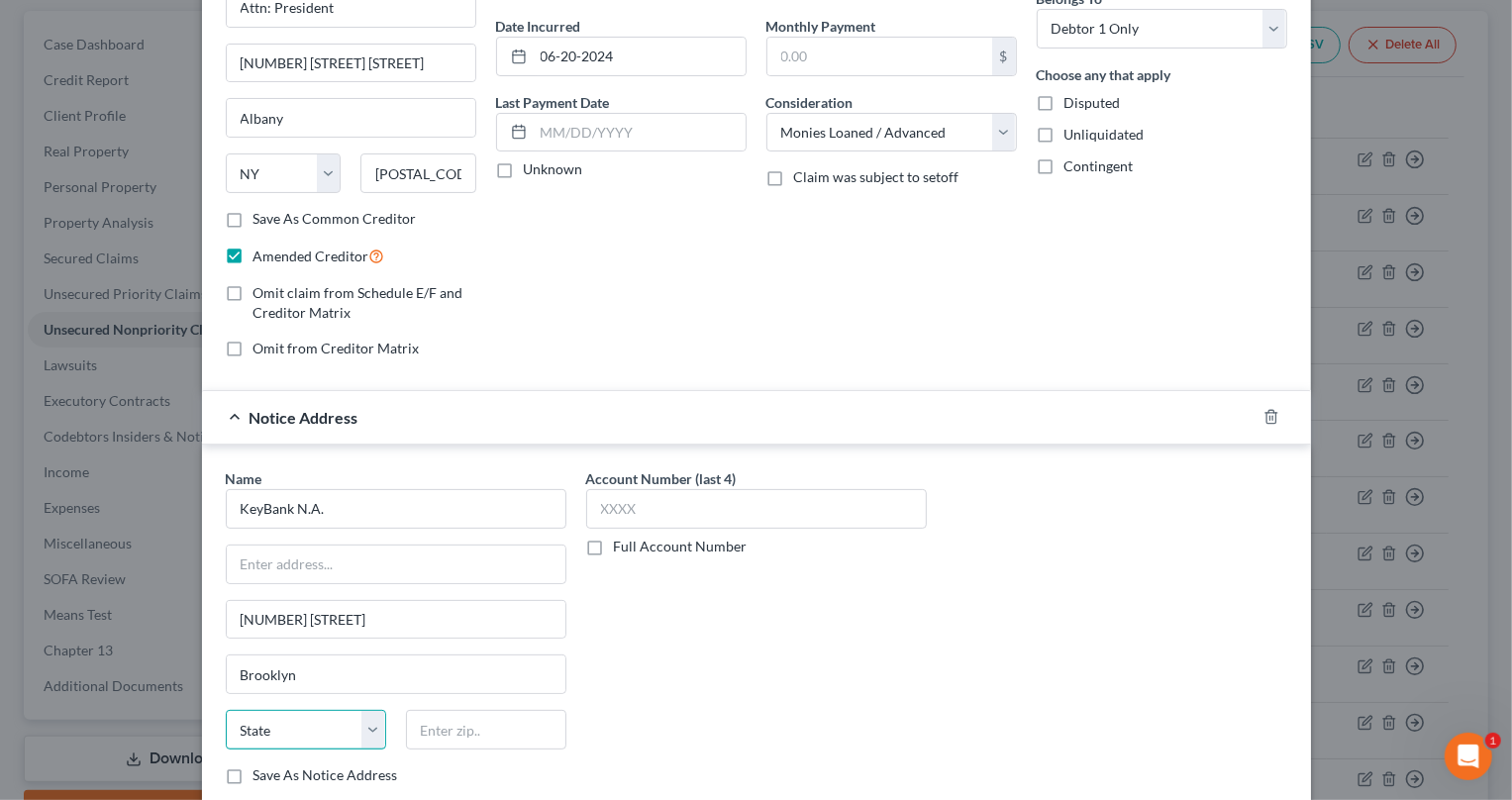click on "State AL AK AR AZ CA CO CT DE DC FL GA GU HI ID IL IN IA KS KY LA ME MD MA MI MN MS MO MT NC ND NE NV NH NJ NM NY OH OK OR PA PR RI SC SD TN TX UT VI VA VT WA WV WI WY" at bounding box center (306, 730) 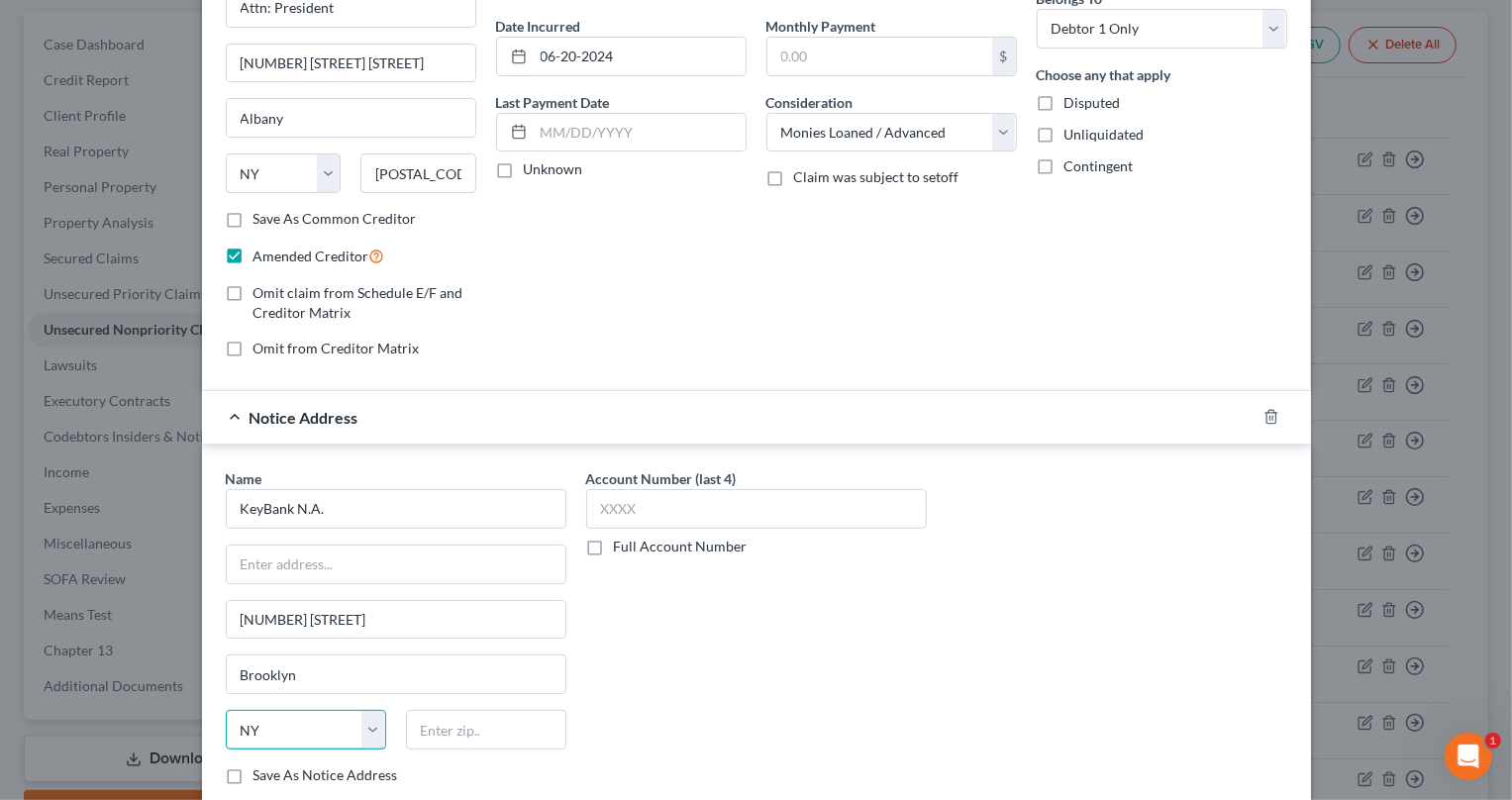 click on "State AL AK AR AZ CA CO CT DE DC FL GA GU HI ID IL IN IA KS KY LA ME MD MA MI MN MS MO MT NC ND NE NV NH NJ NM NY OH OK OR PA PR RI SC SD TN TX UT VI VA VT WA WV WI WY" at bounding box center (306, 730) 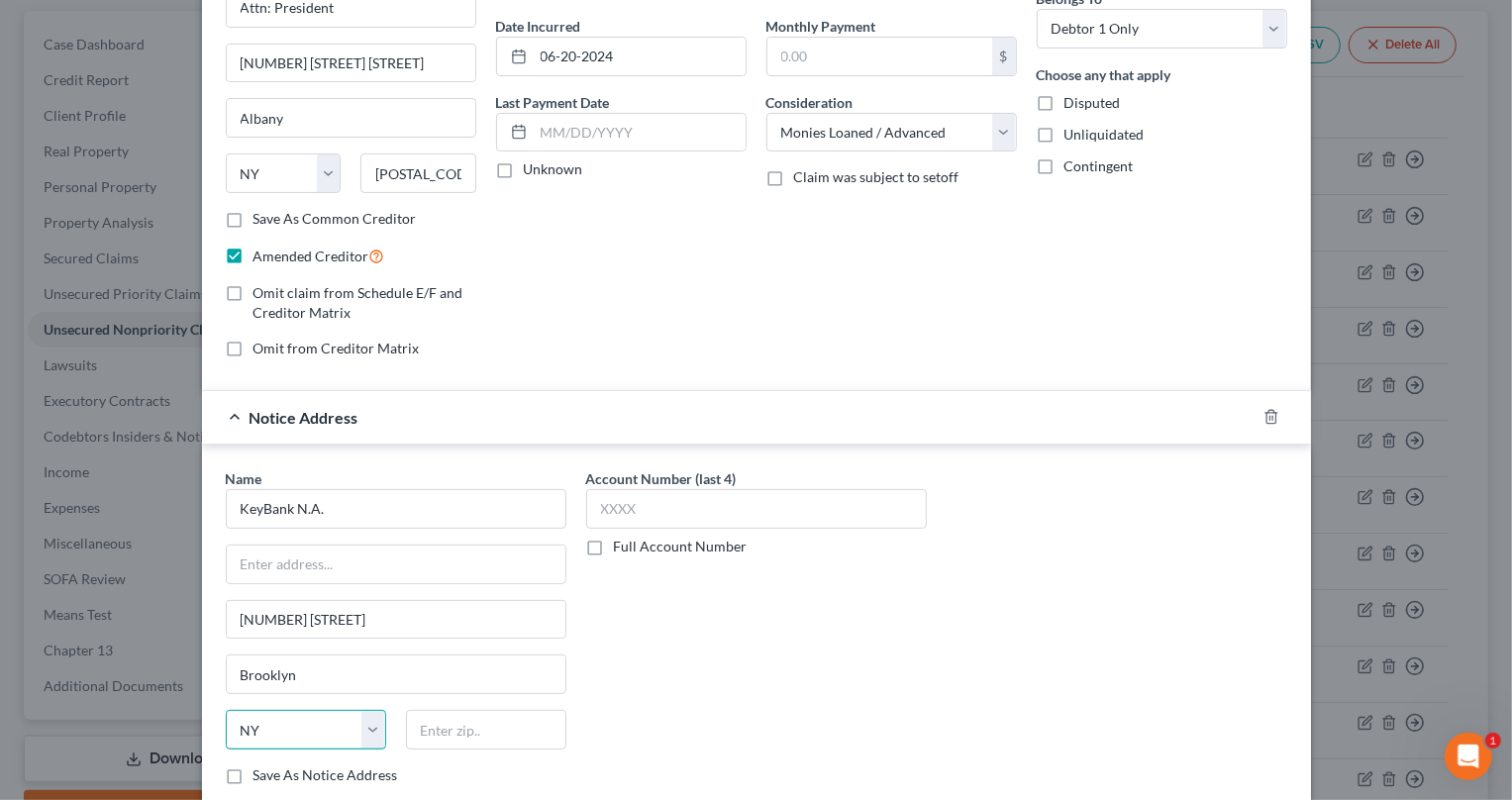 select on "36" 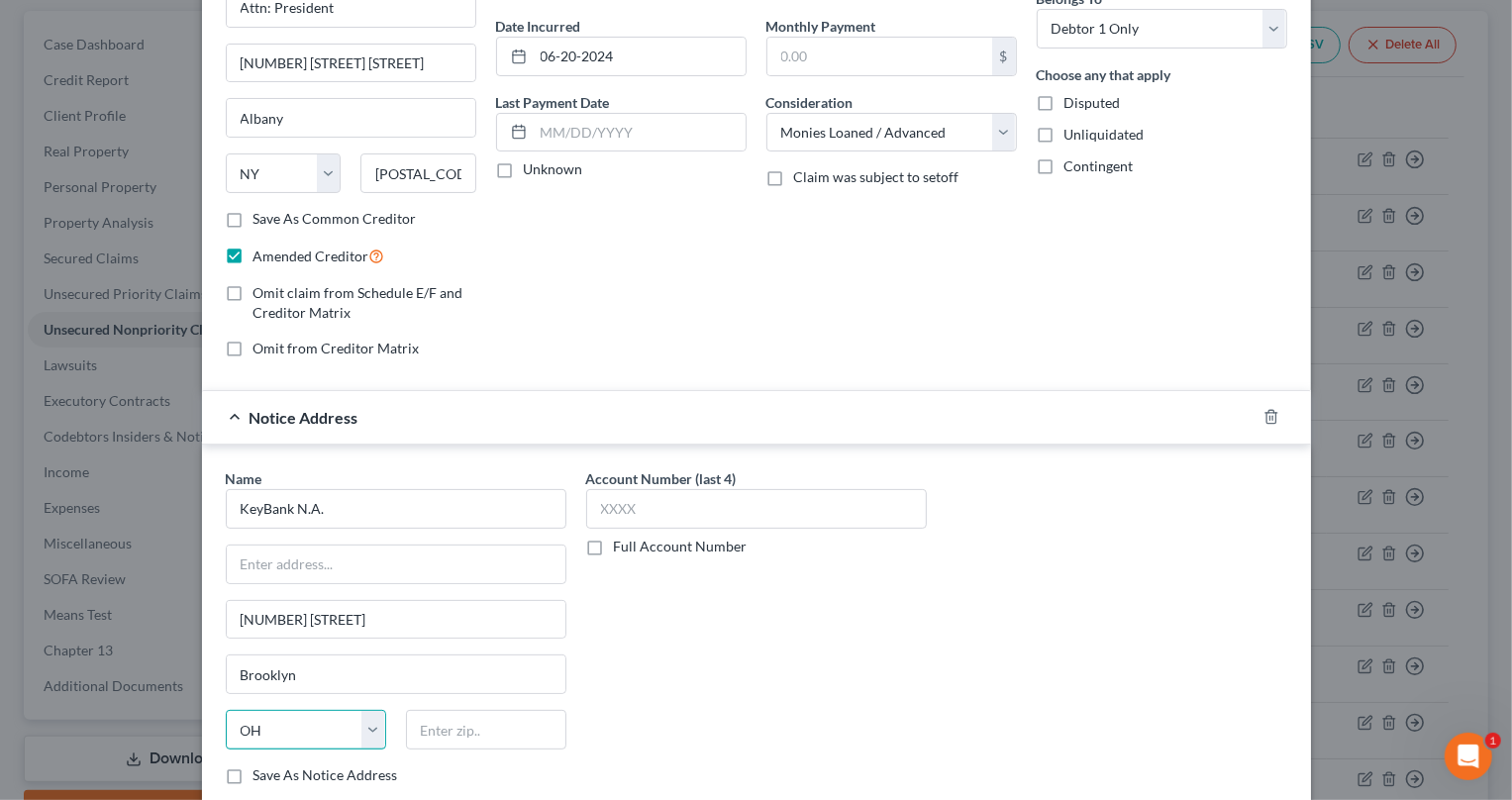 click on "State AL AK AR AZ CA CO CT DE DC FL GA GU HI ID IL IN IA KS KY LA ME MD MA MI MN MS MO MT NC ND NE NV NH NJ NM NY OH OK OR PA PR RI SC SD TN TX UT VI VA VT WA WV WI WY" at bounding box center [306, 730] 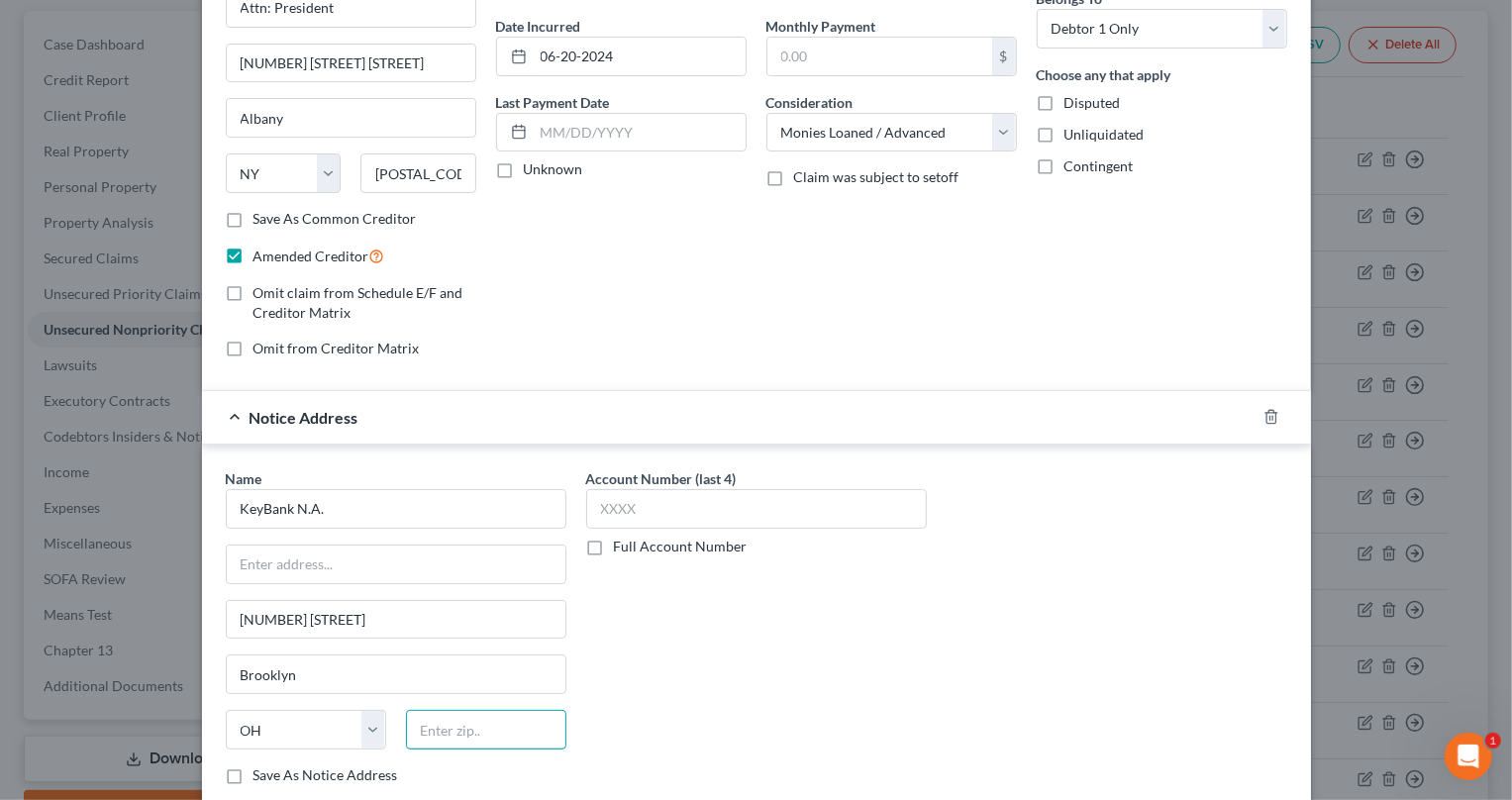 click at bounding box center (486, 730) 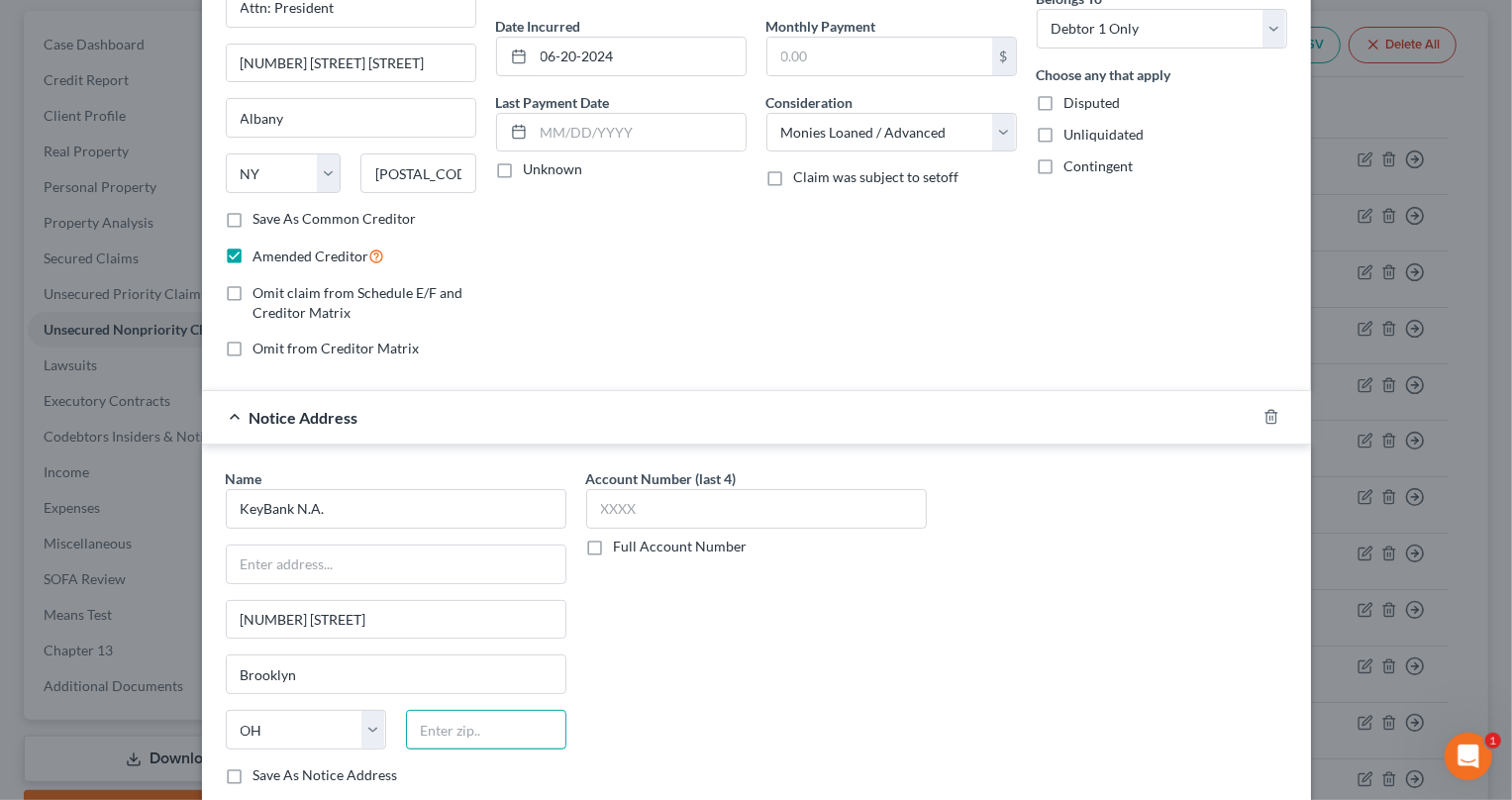 paste on "[POSTAL_CODE]" 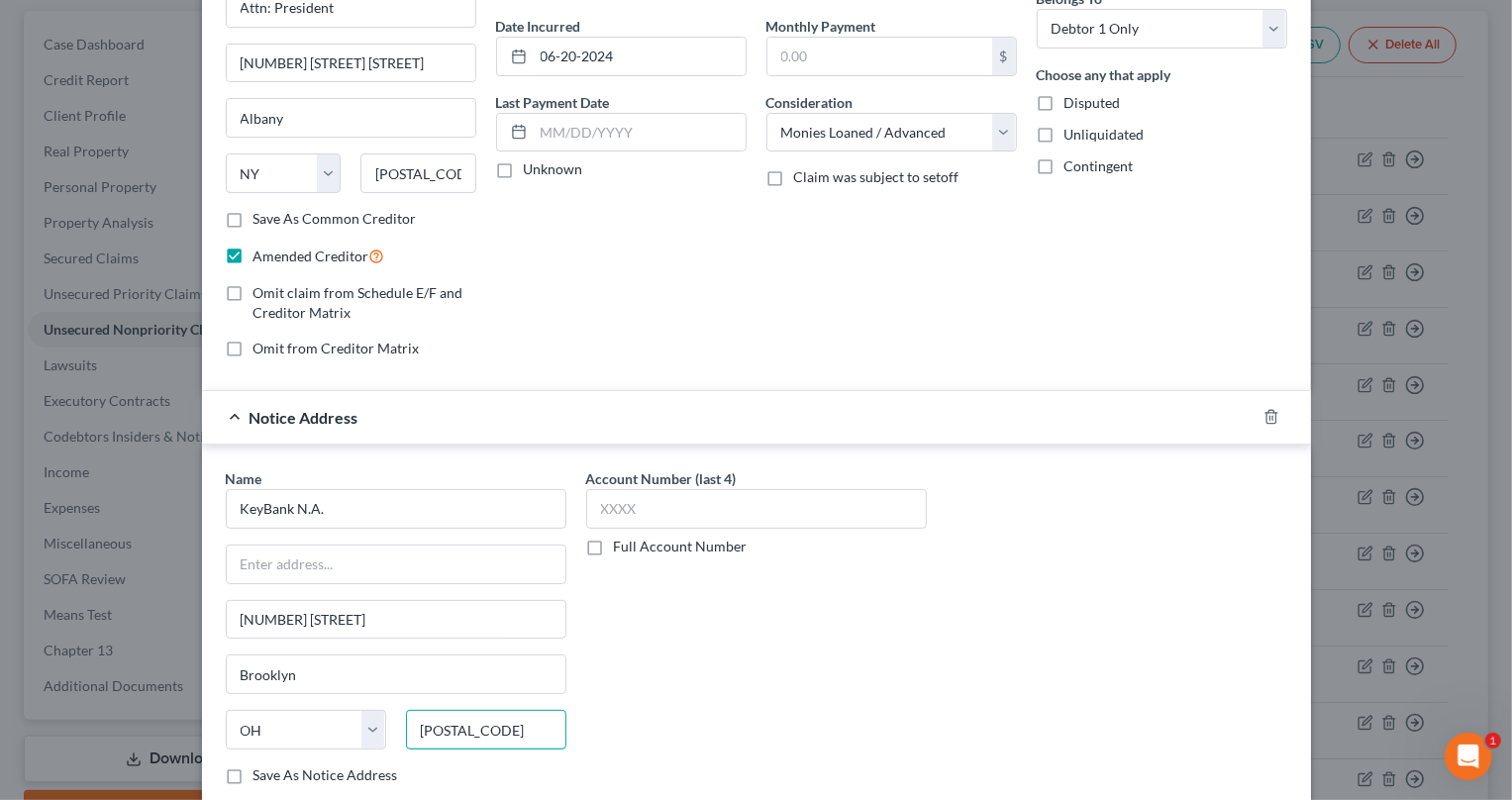 type on "[POSTAL_CODE]" 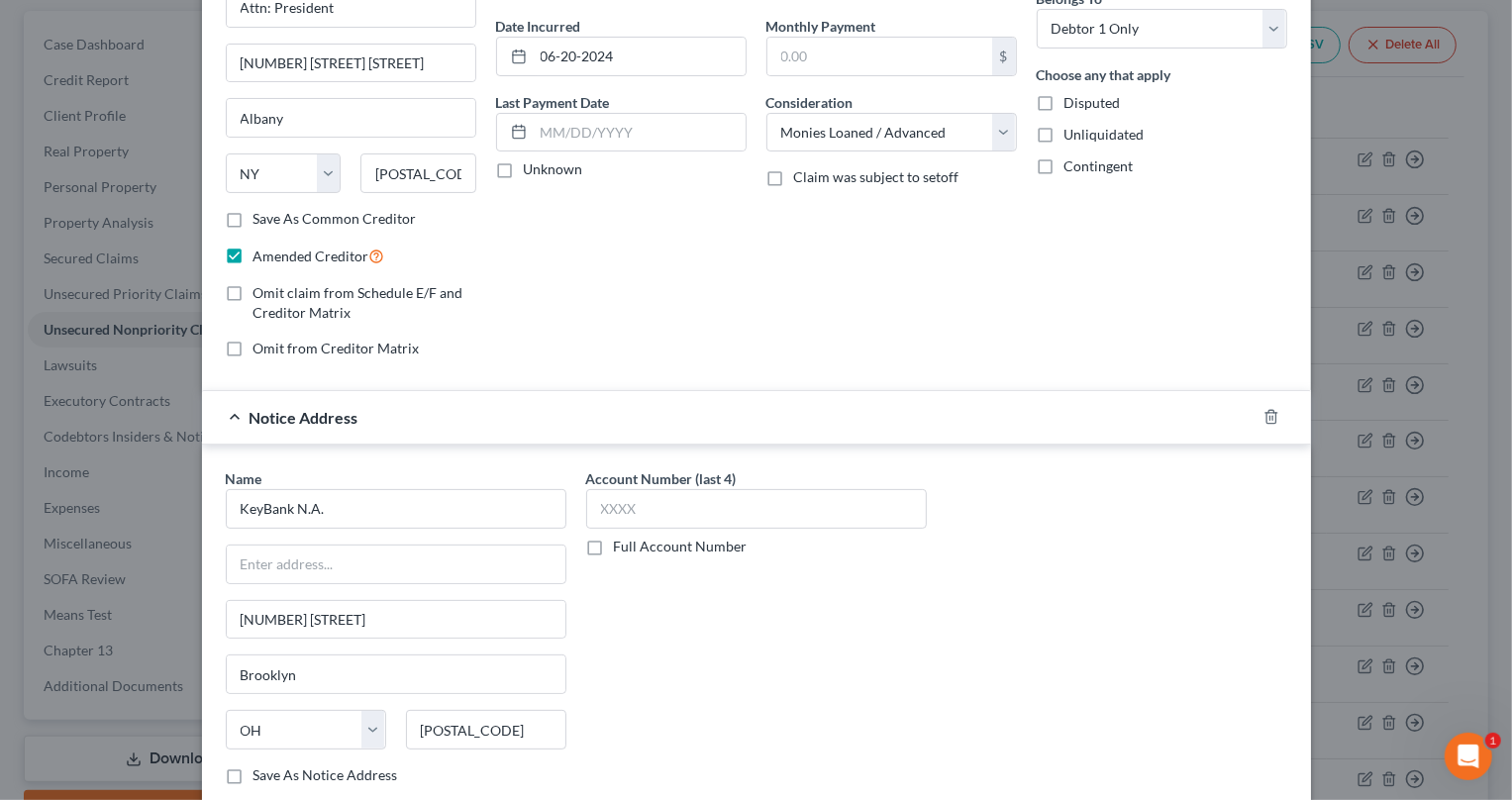 click on "Save As Notice Address" at bounding box center [326, 775] 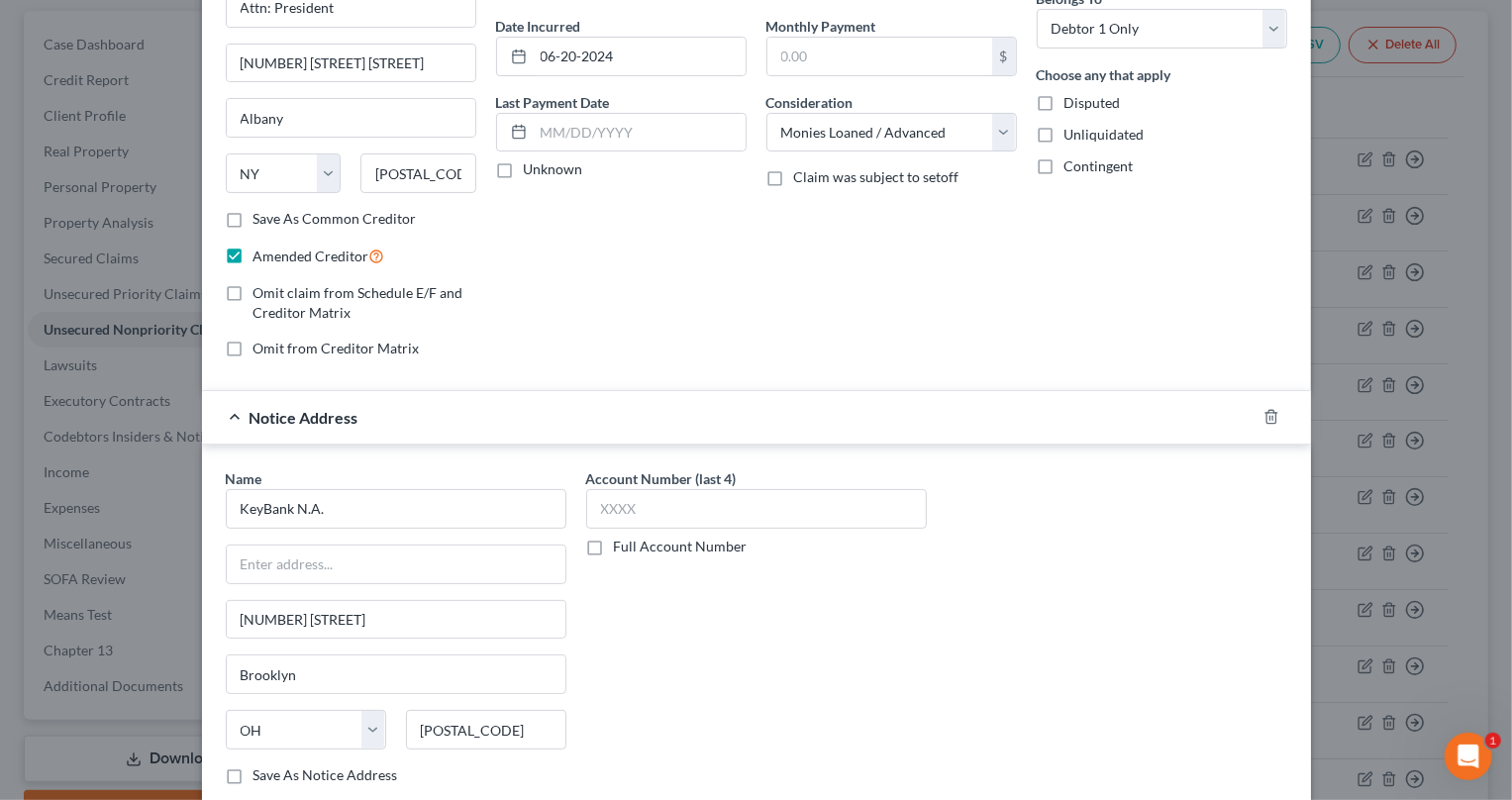 click on "Save As Notice Address" at bounding box center [267, 771] 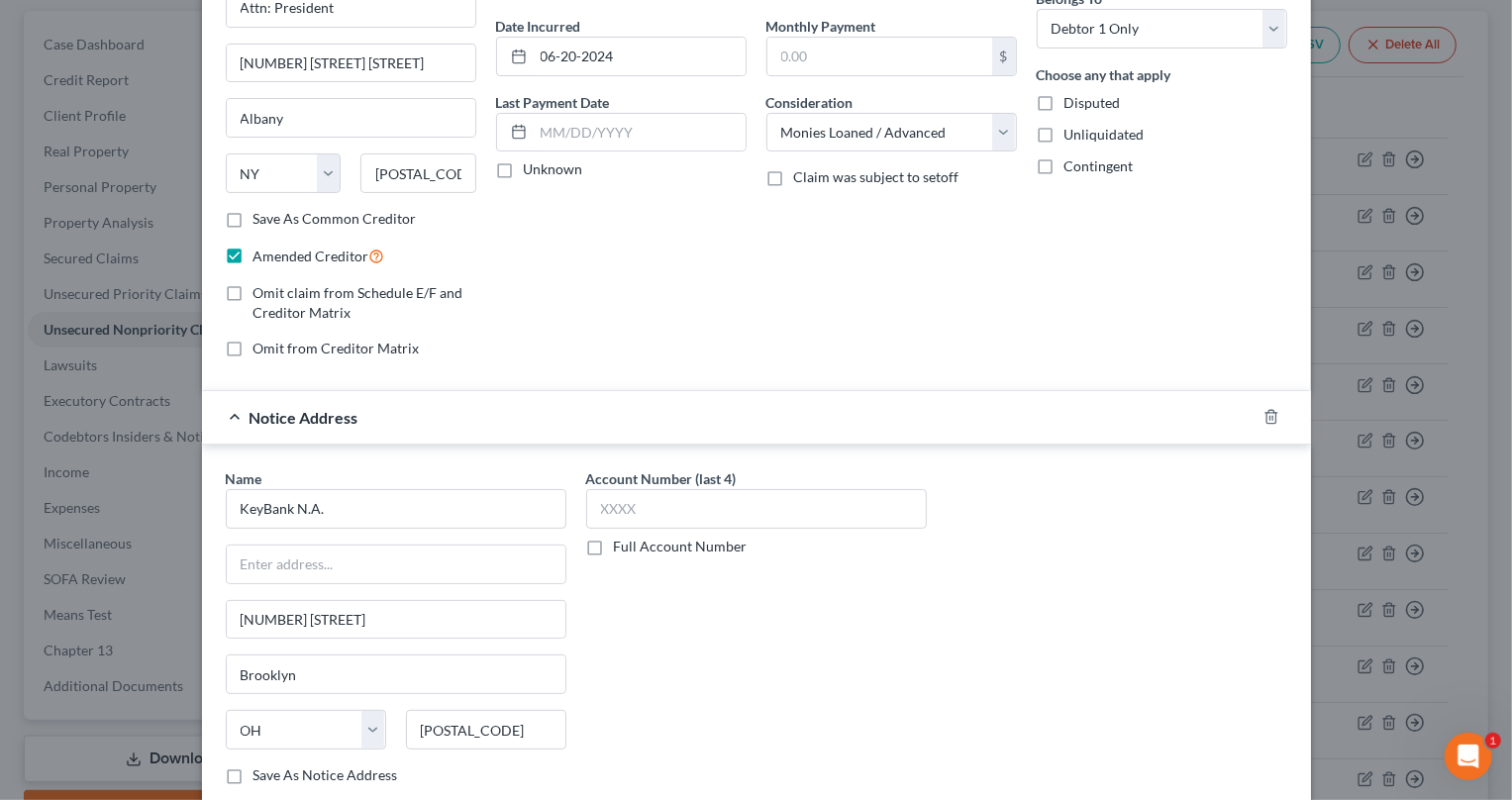 checkbox on "true" 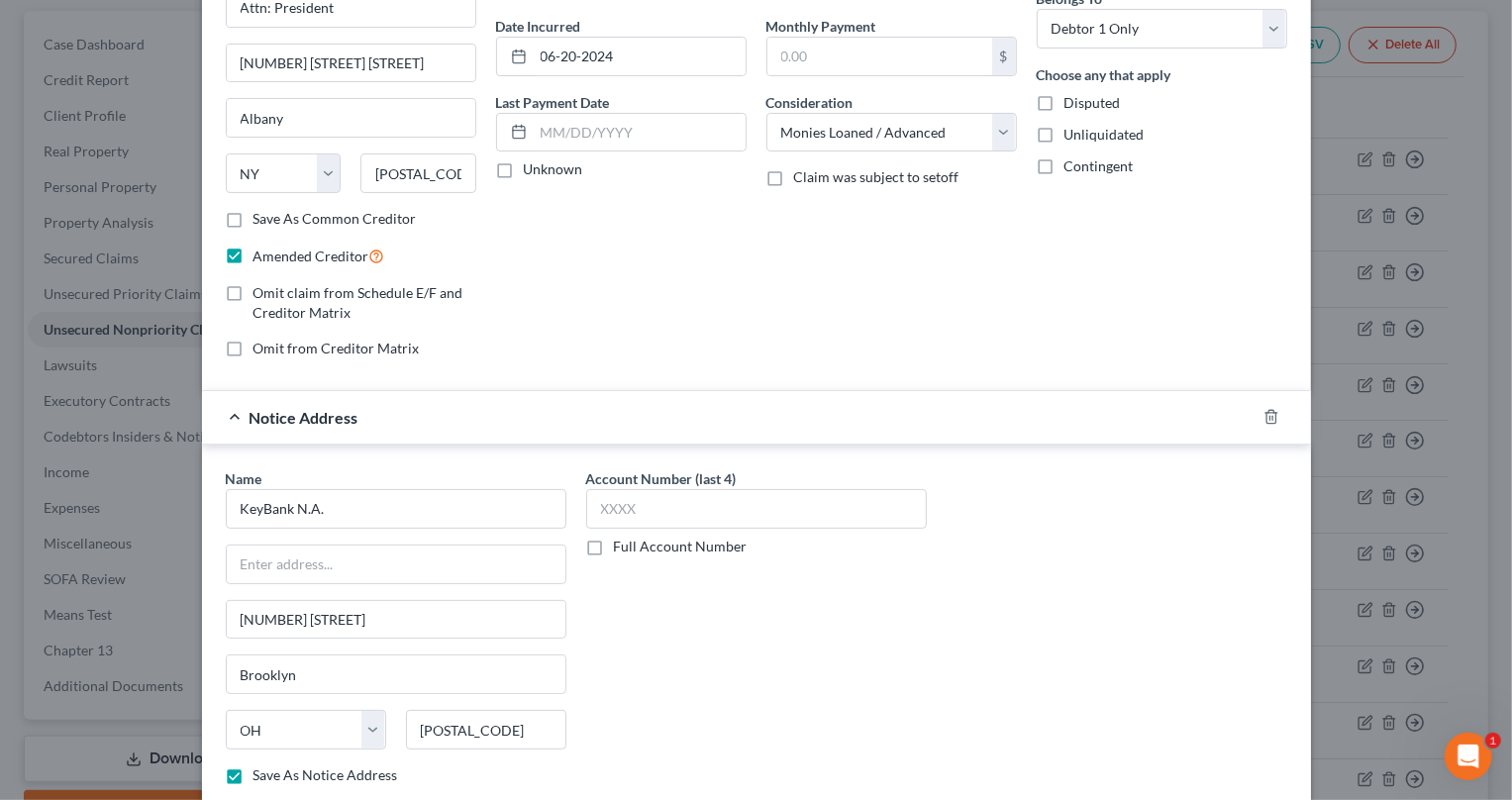 type on "Cleveland" 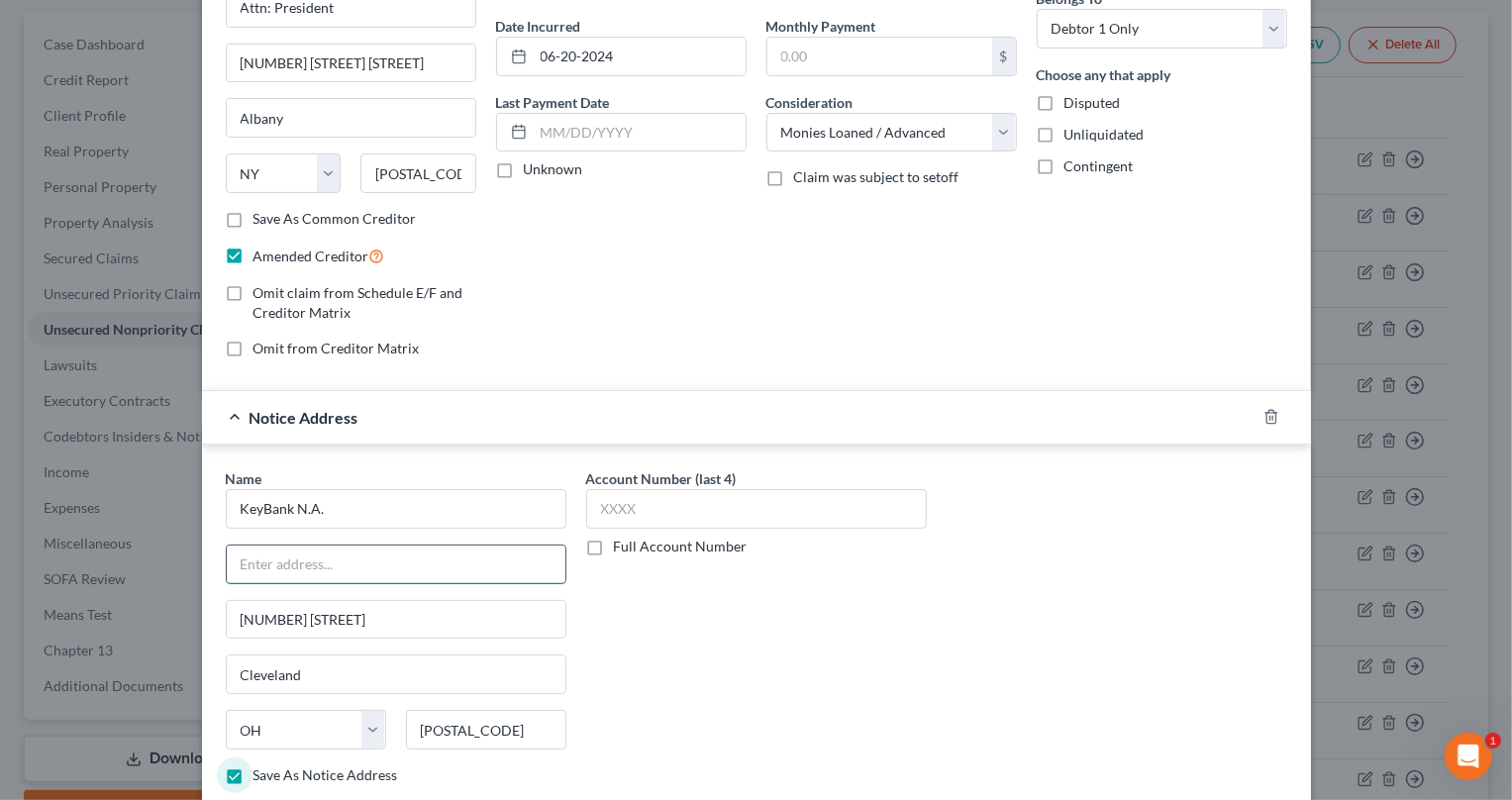 click at bounding box center (396, 564) 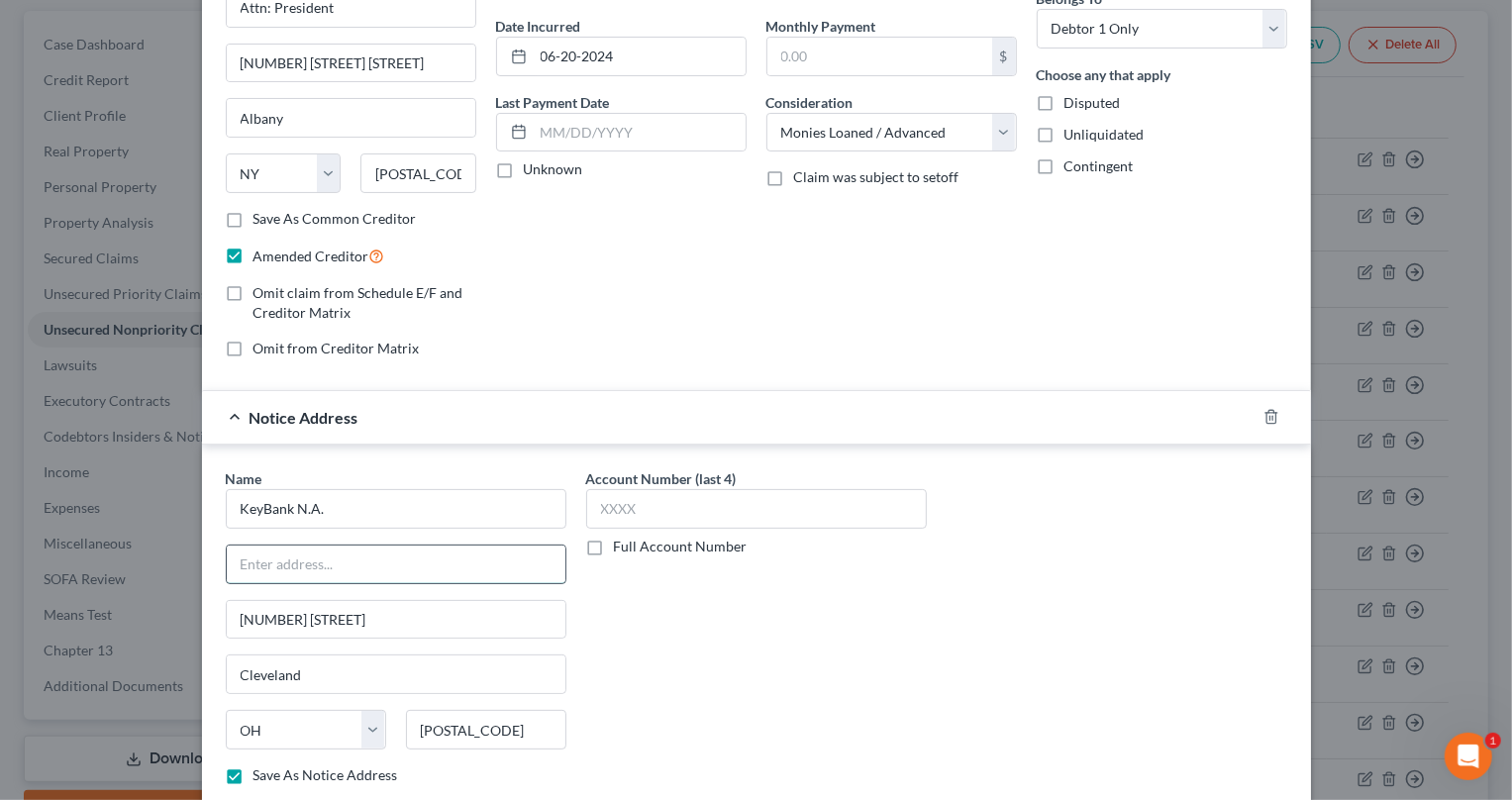 paste on "[LAST] [LAST]" 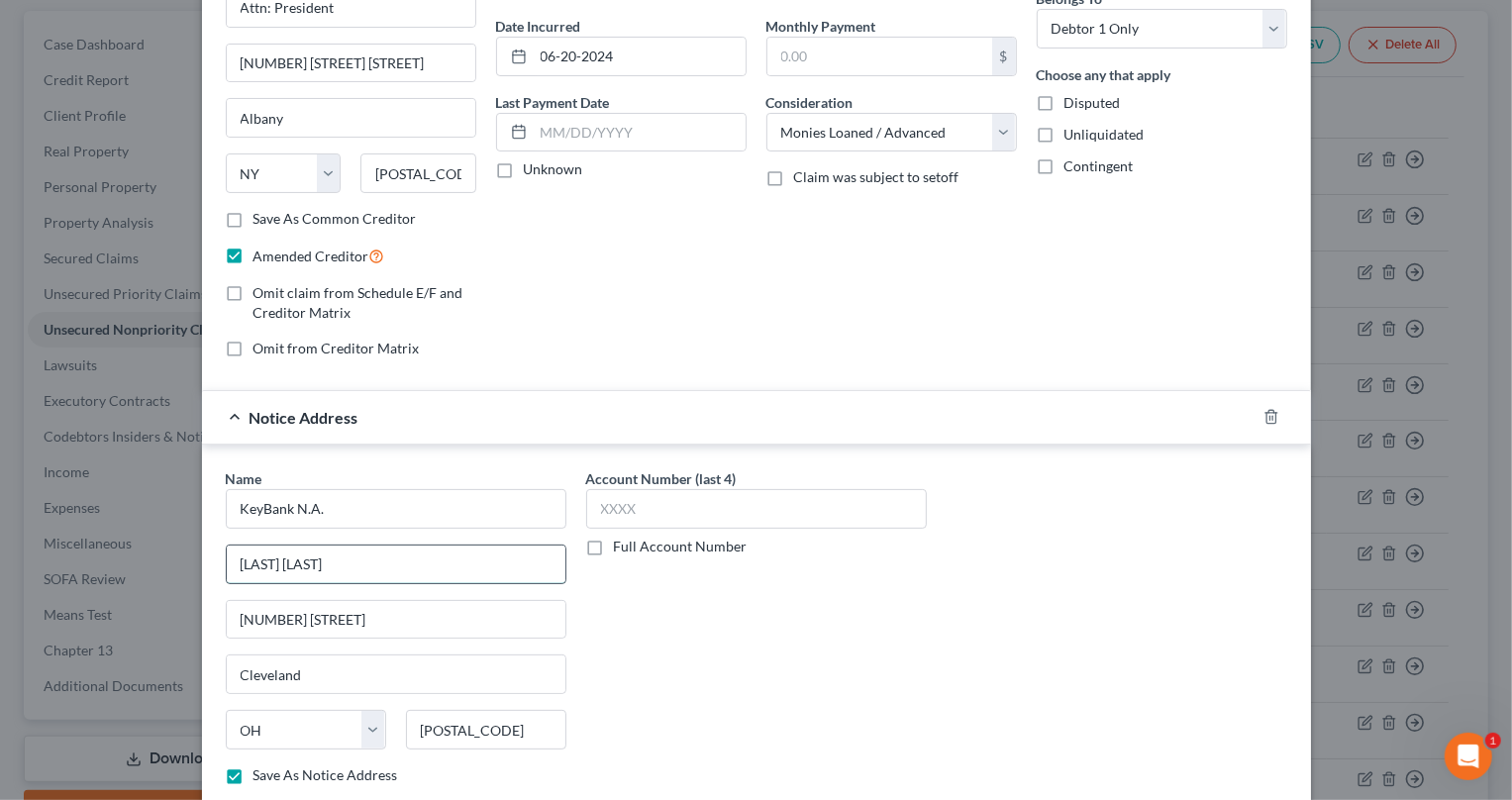 paste on "Senior Specialist" 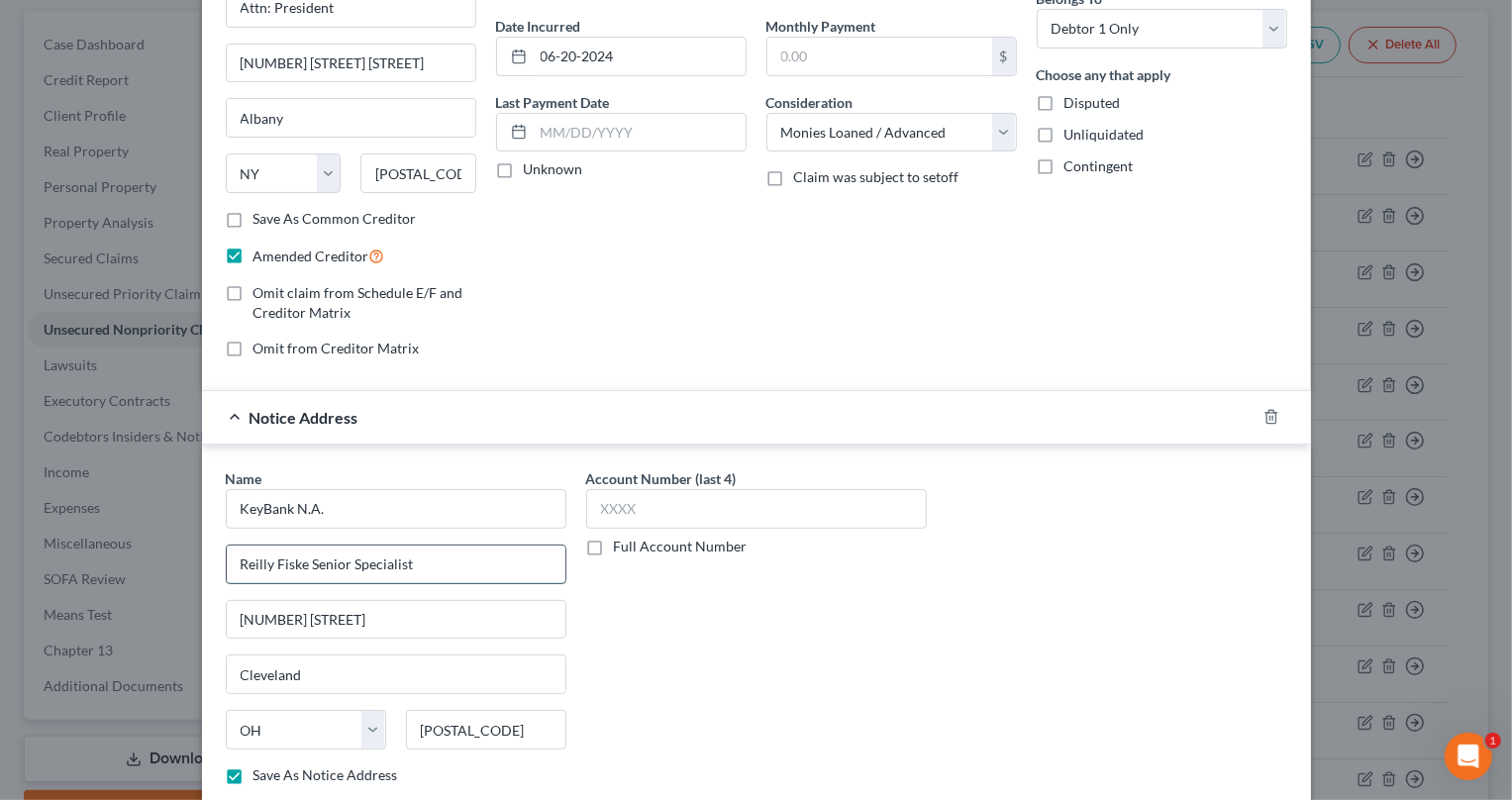 click on "Reilly Fiske Senior Specialist" at bounding box center (396, 564) 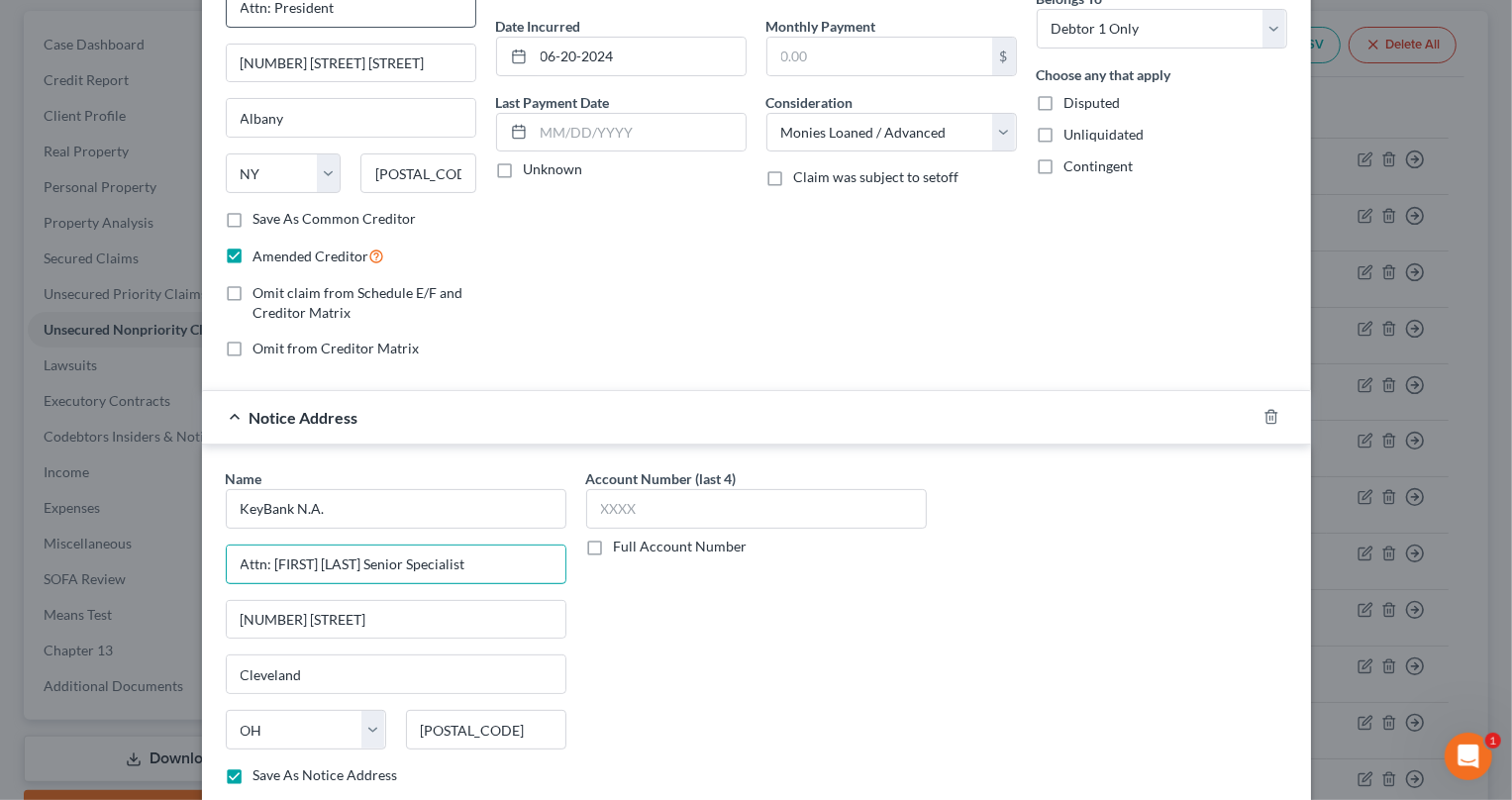 type on "Attn: [FIRST] [LAST] Senior Specialist" 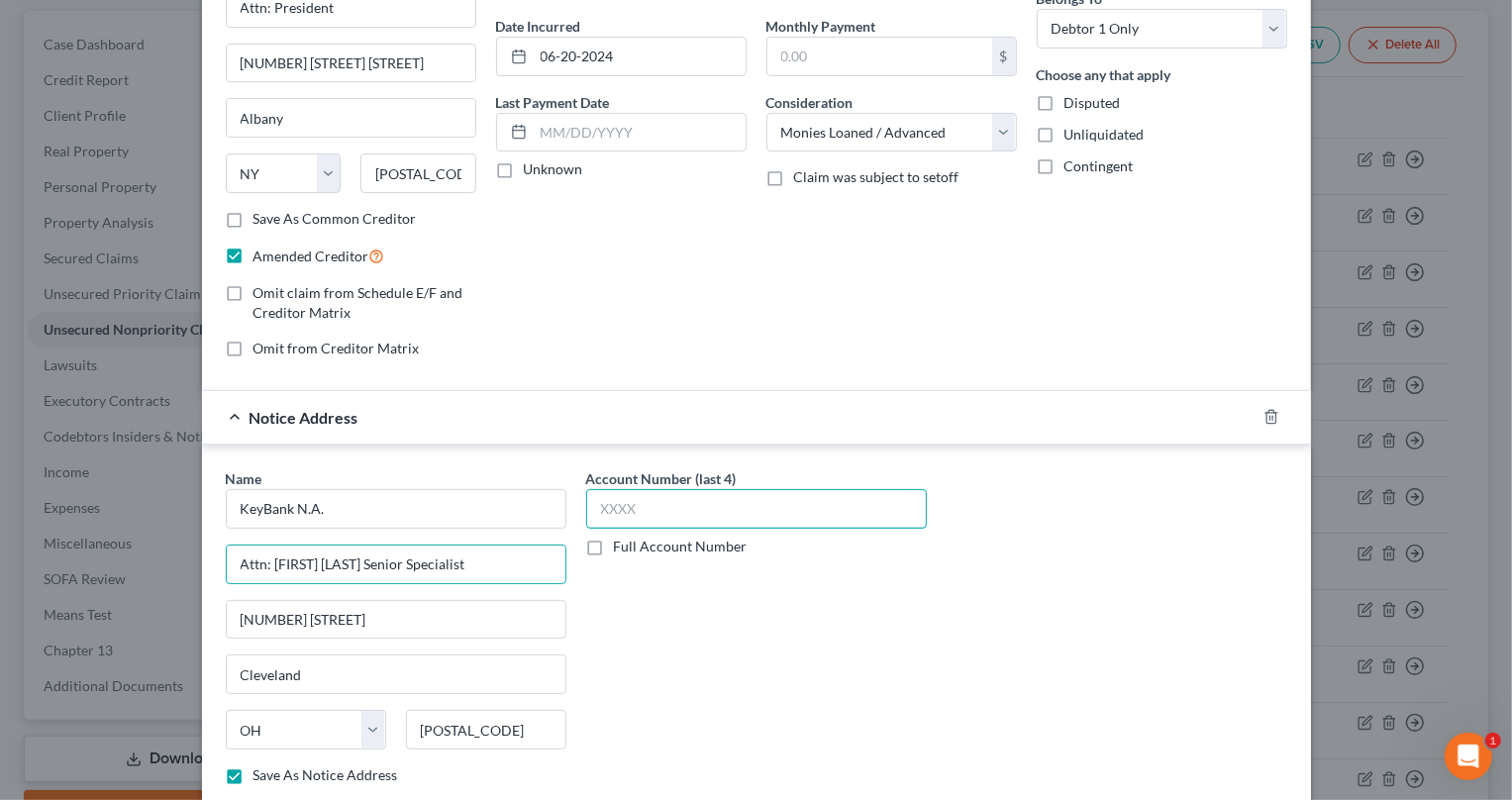 click at bounding box center (756, 509) 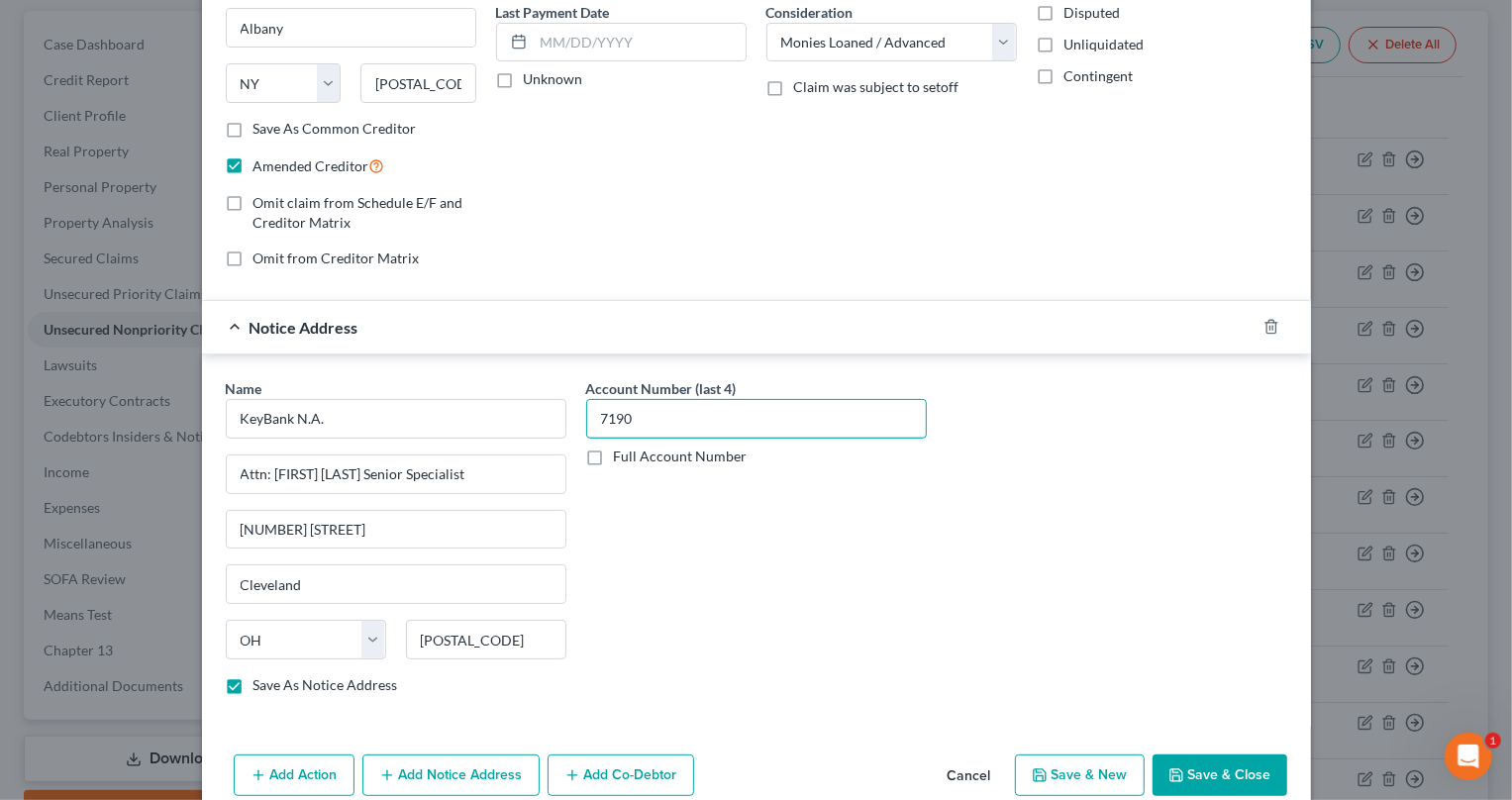 scroll, scrollTop: 358, scrollLeft: 0, axis: vertical 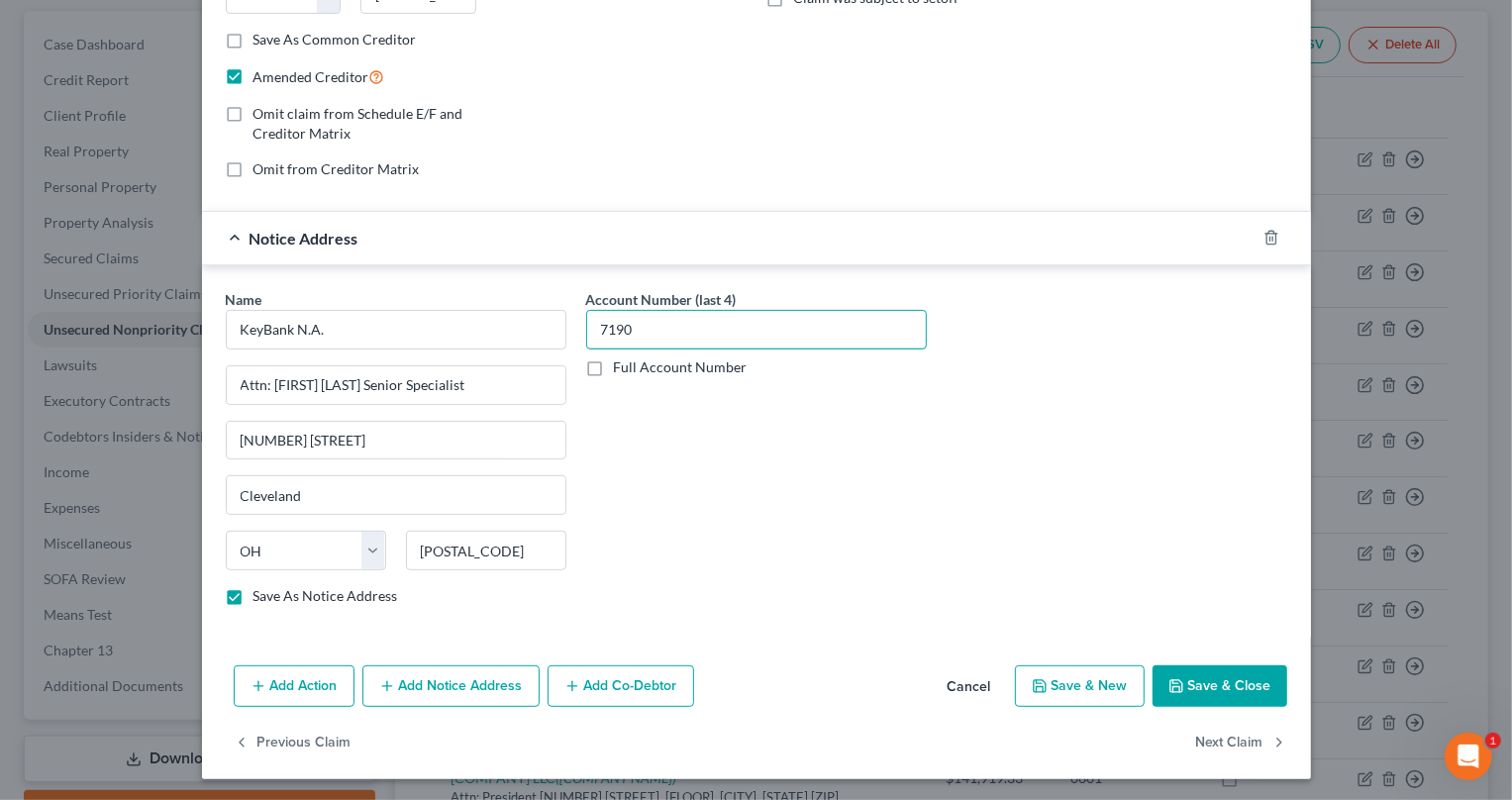 type on "7190" 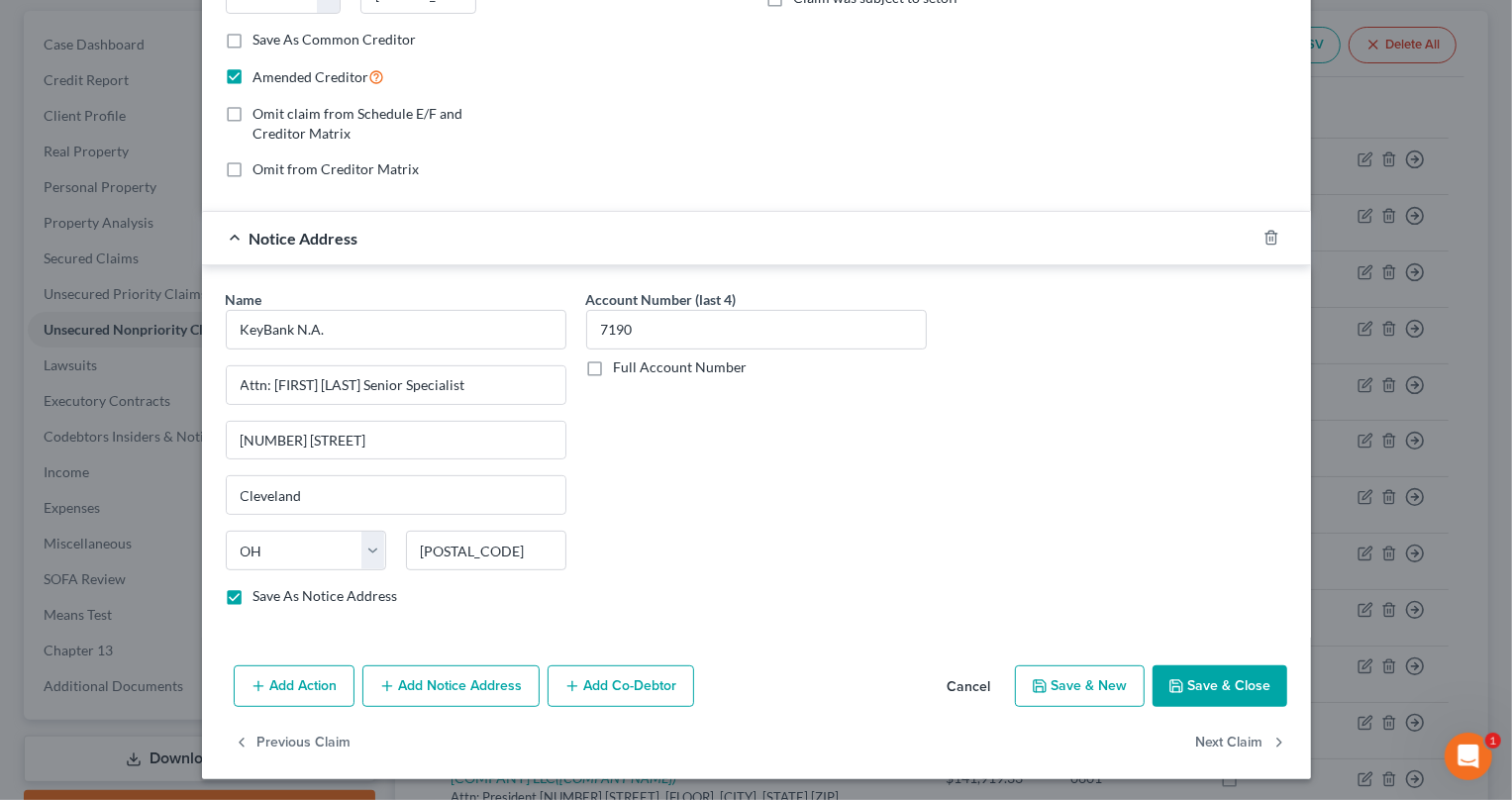click on "Save & Close" at bounding box center (1220, 686) 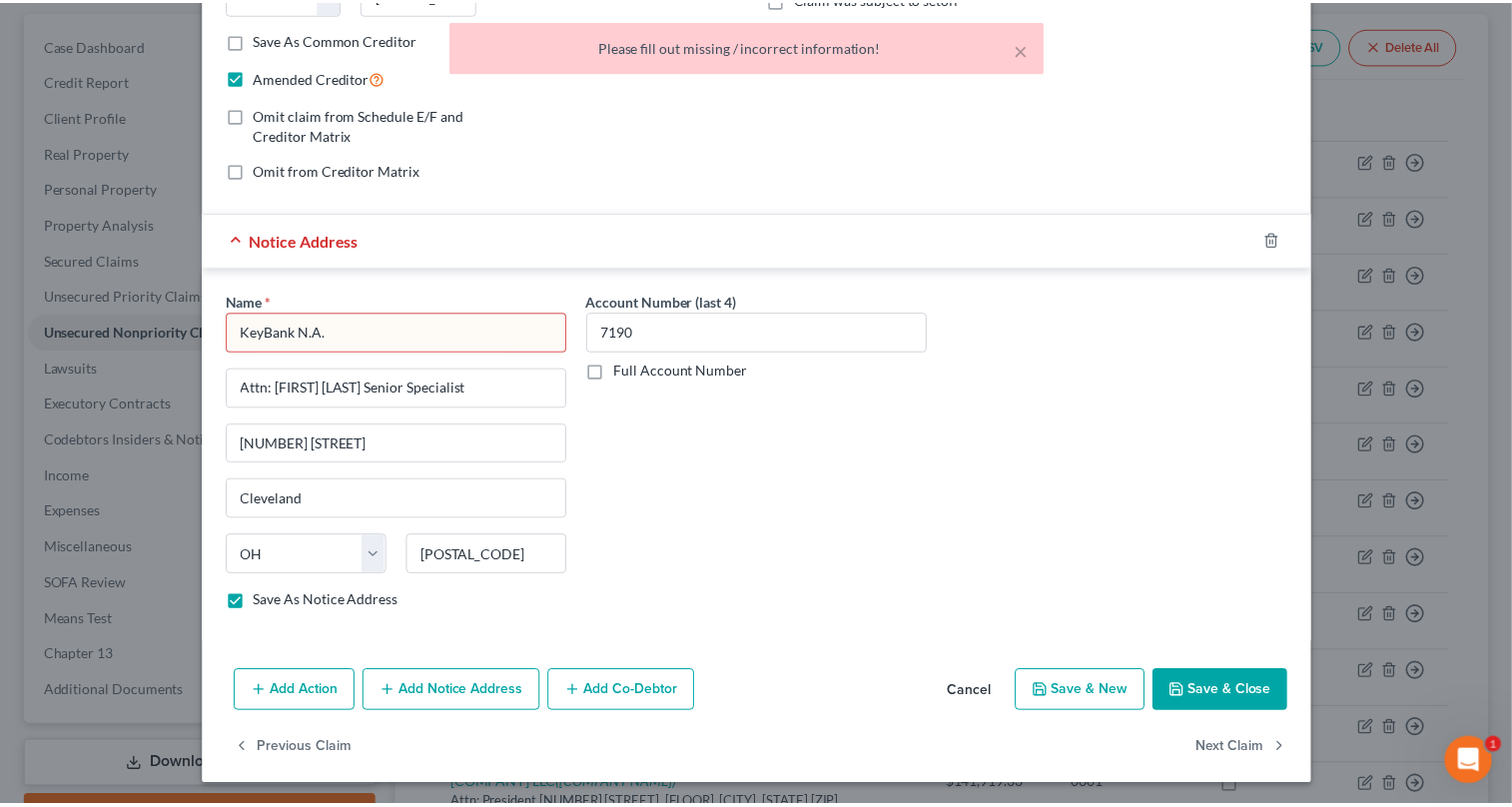 scroll, scrollTop: 271, scrollLeft: 0, axis: vertical 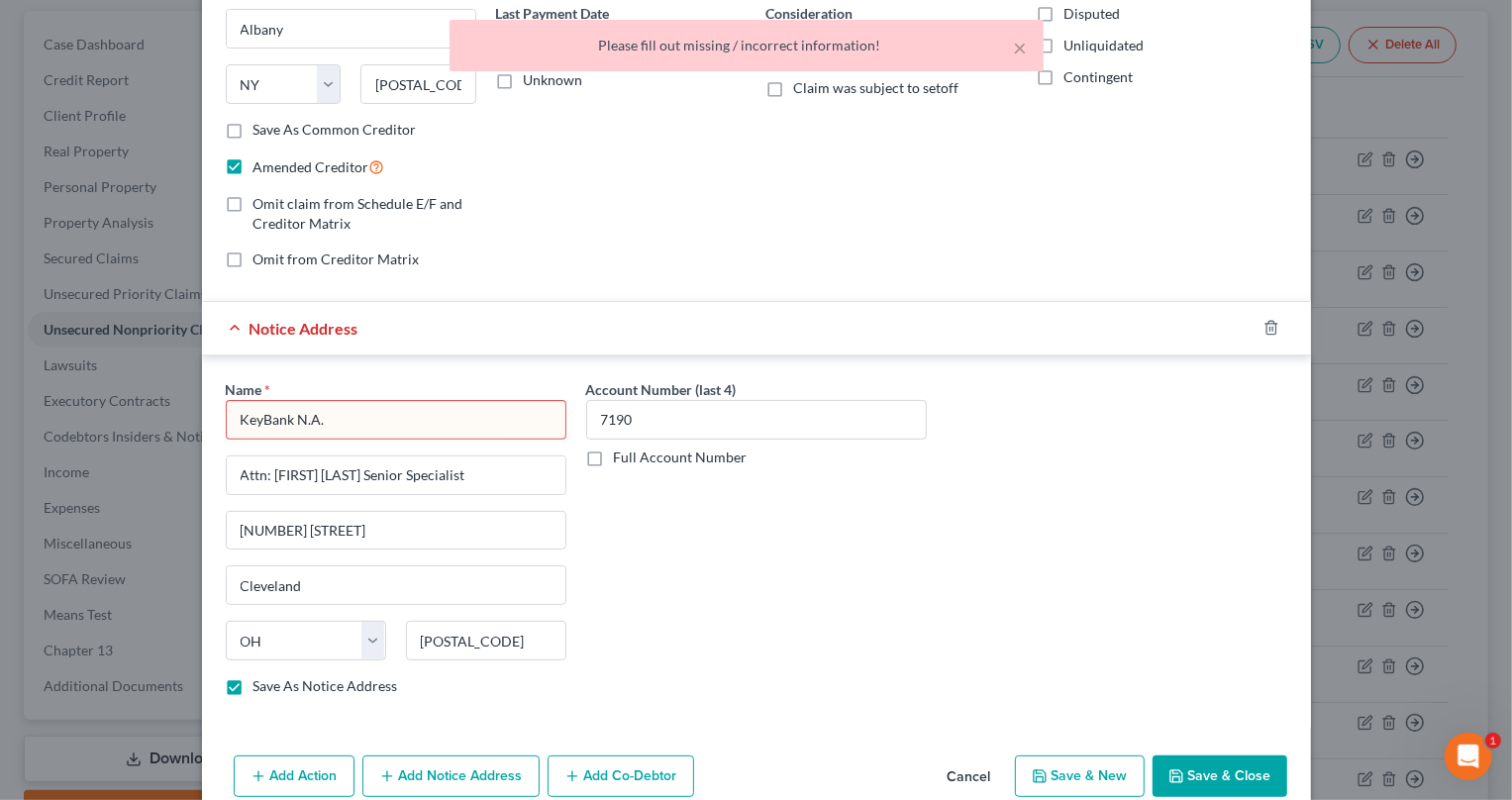 click on "KeyBank N.A." at bounding box center (396, 420) 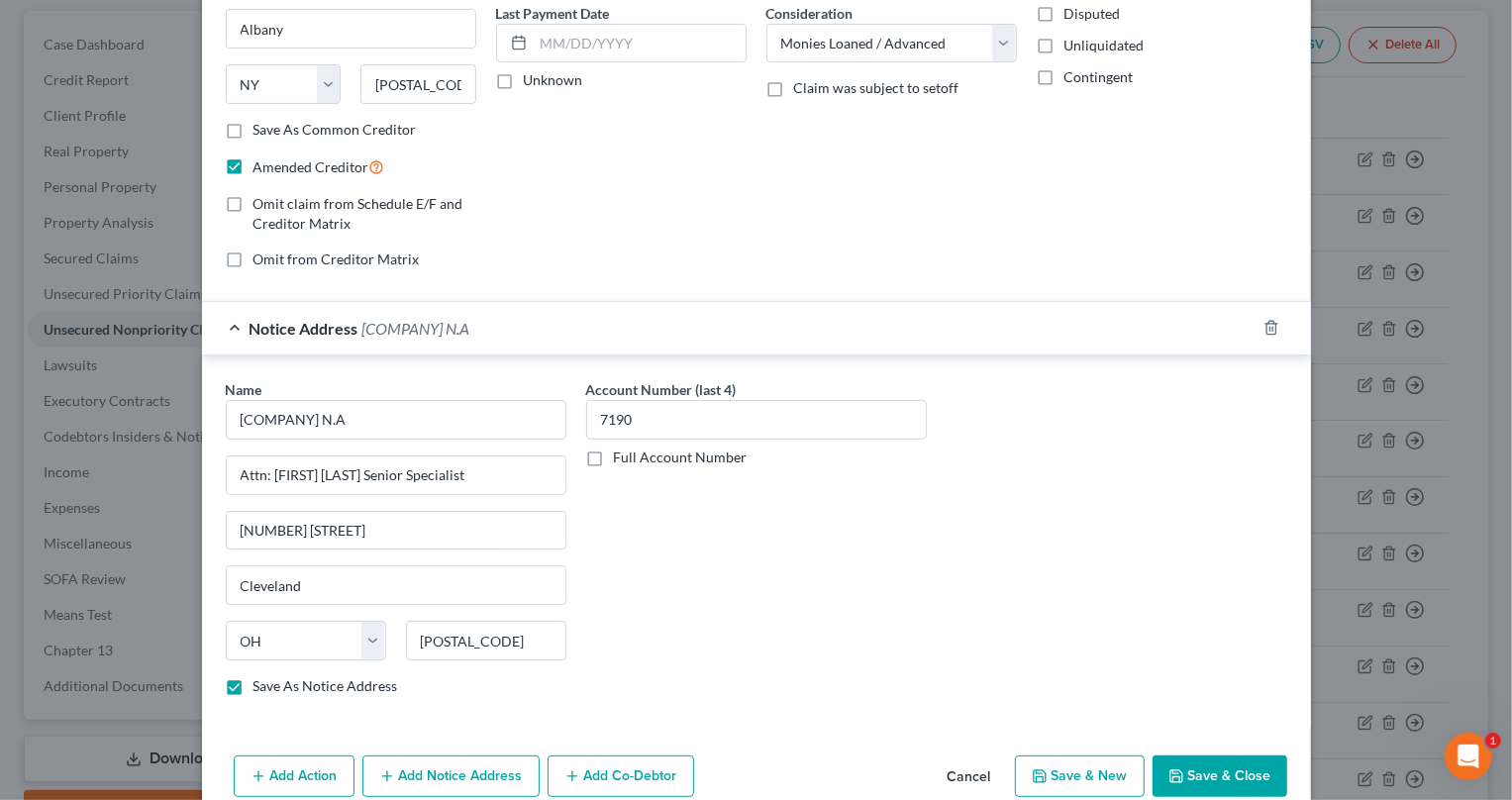 click on "Account Number (last 4)
7190
Full Account Number" at bounding box center [756, 546] 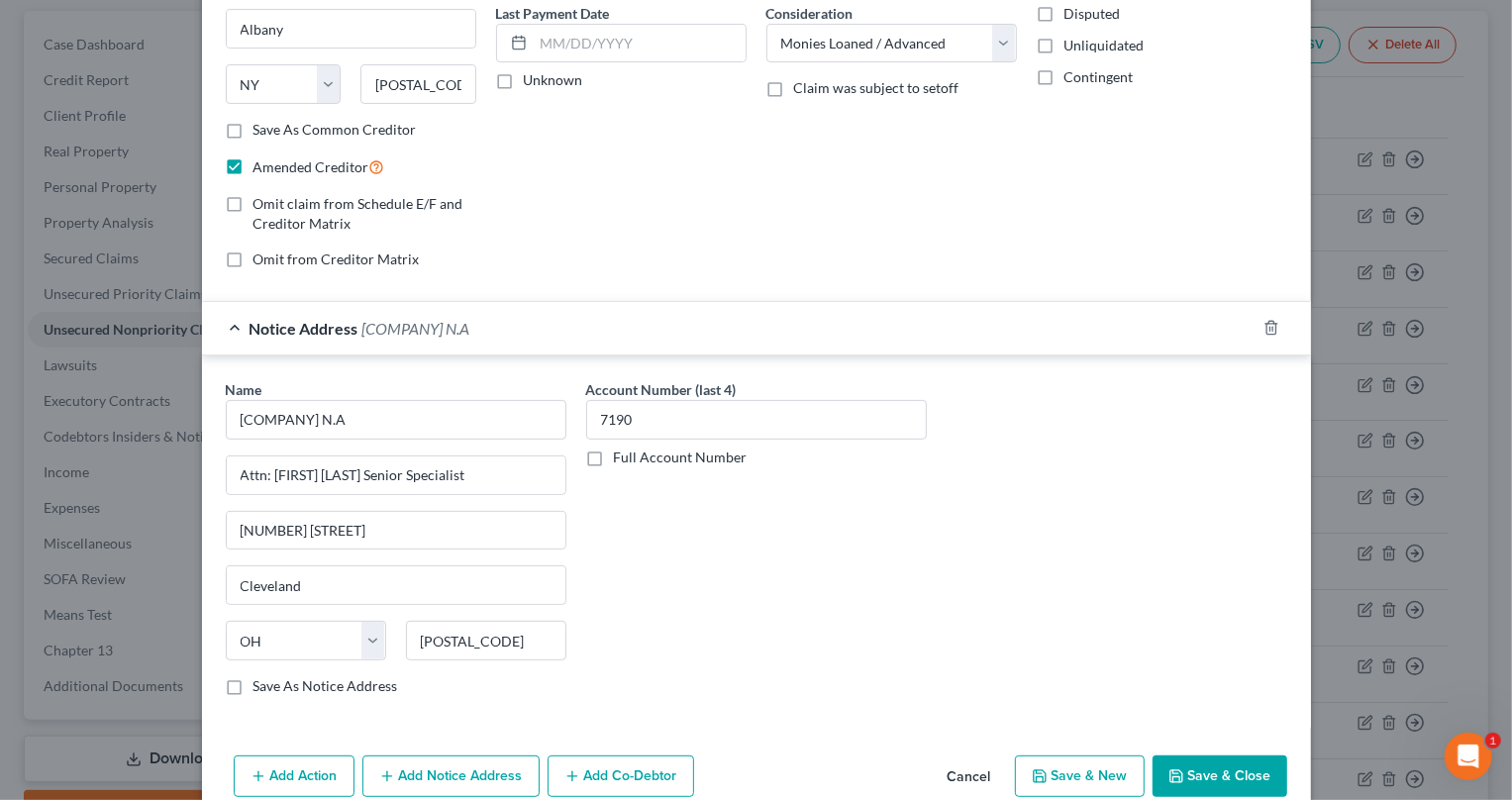 checkbox on "false" 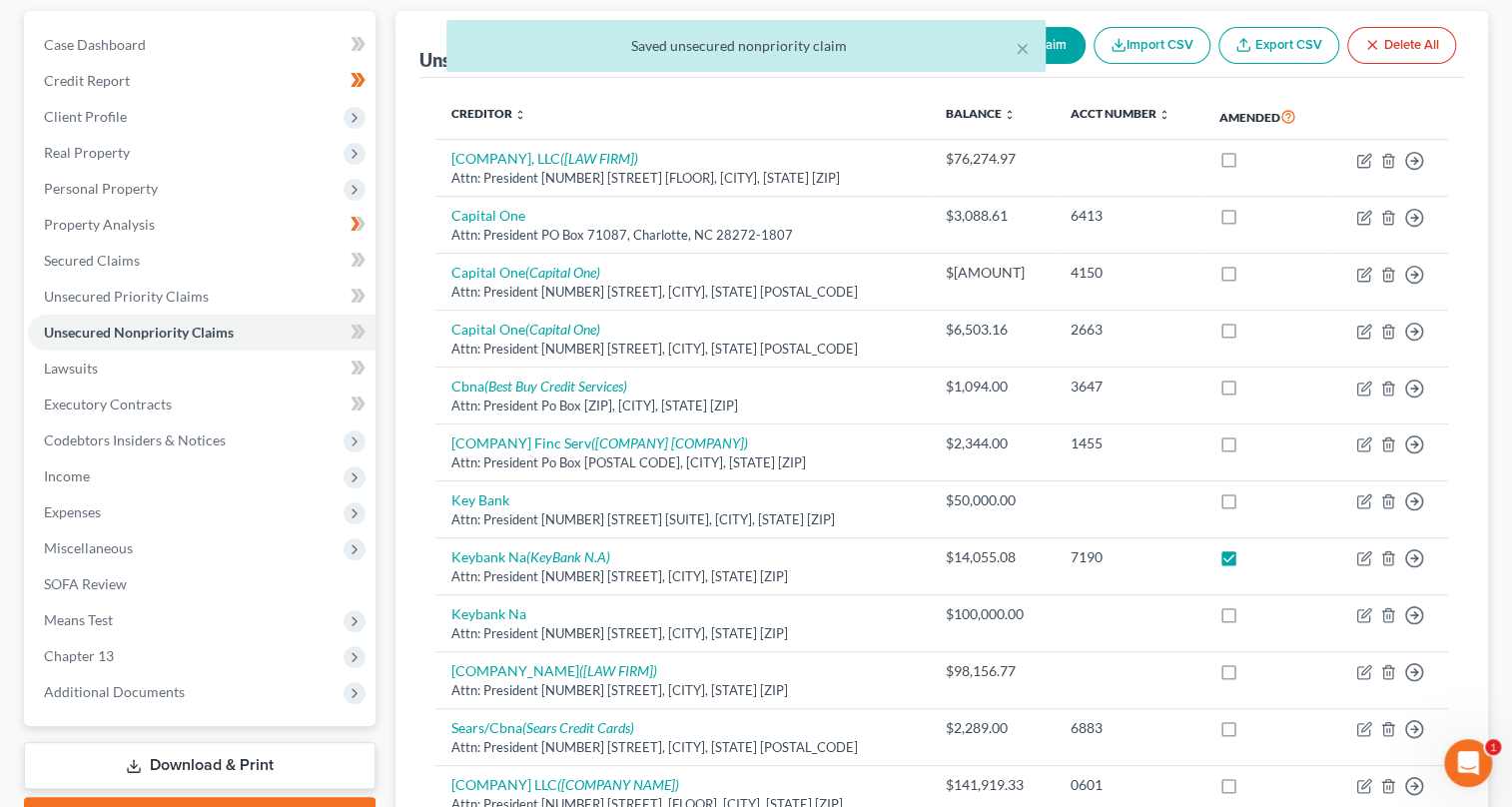 scroll, scrollTop: 469, scrollLeft: 0, axis: vertical 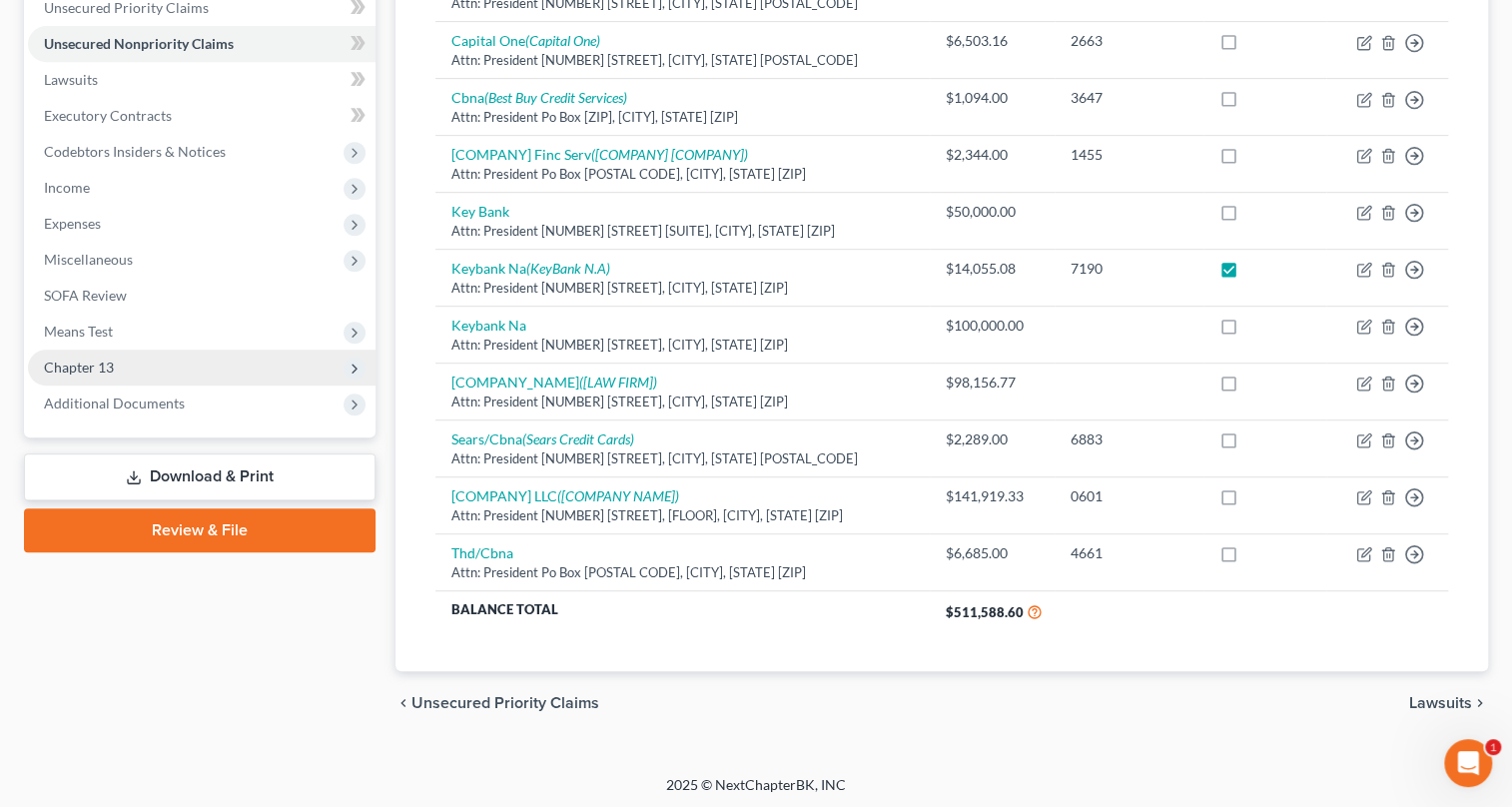 click on "Chapter 13" at bounding box center (79, 367) 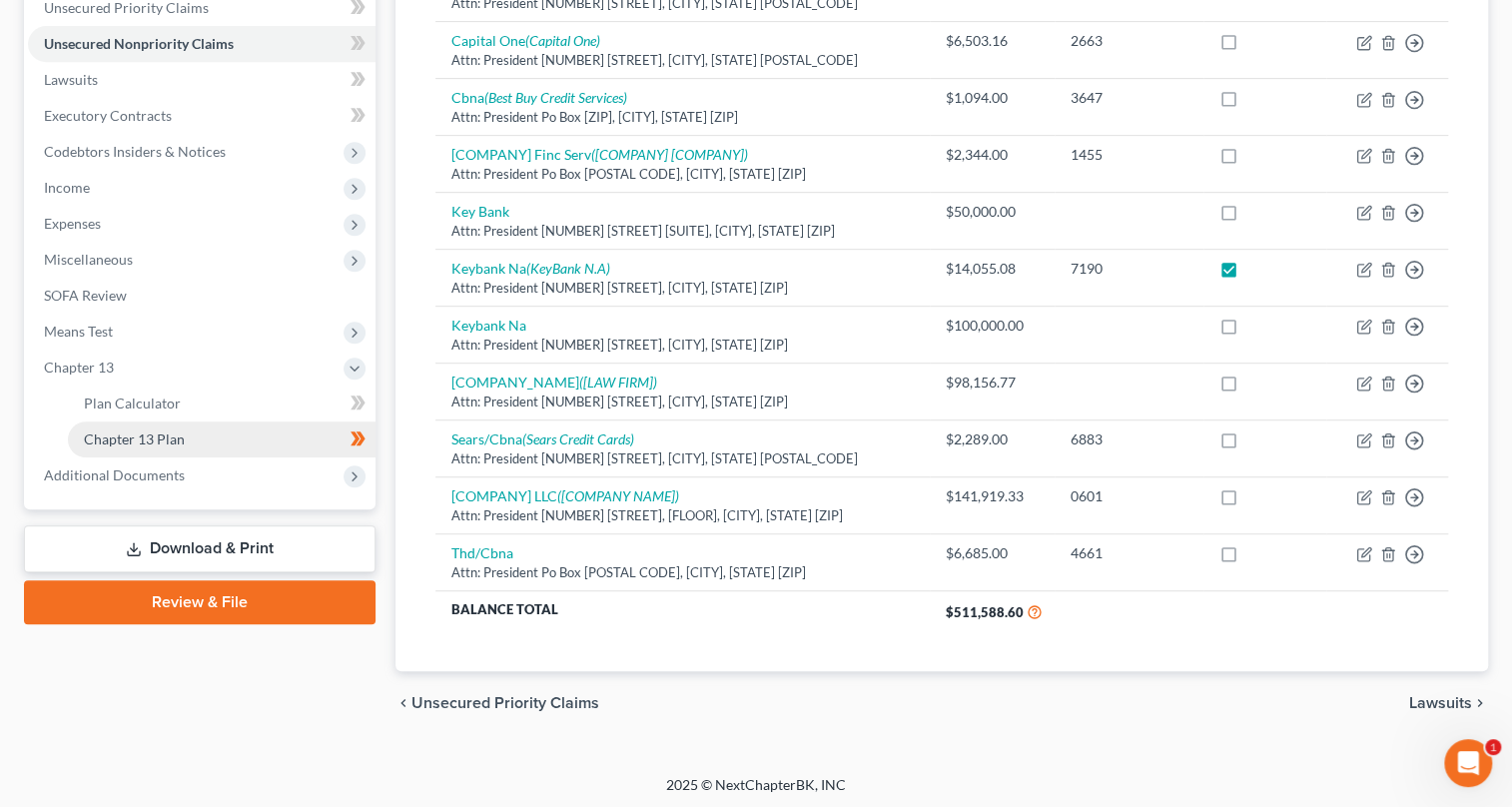 click on "Chapter 13 Plan" at bounding box center (222, 439) 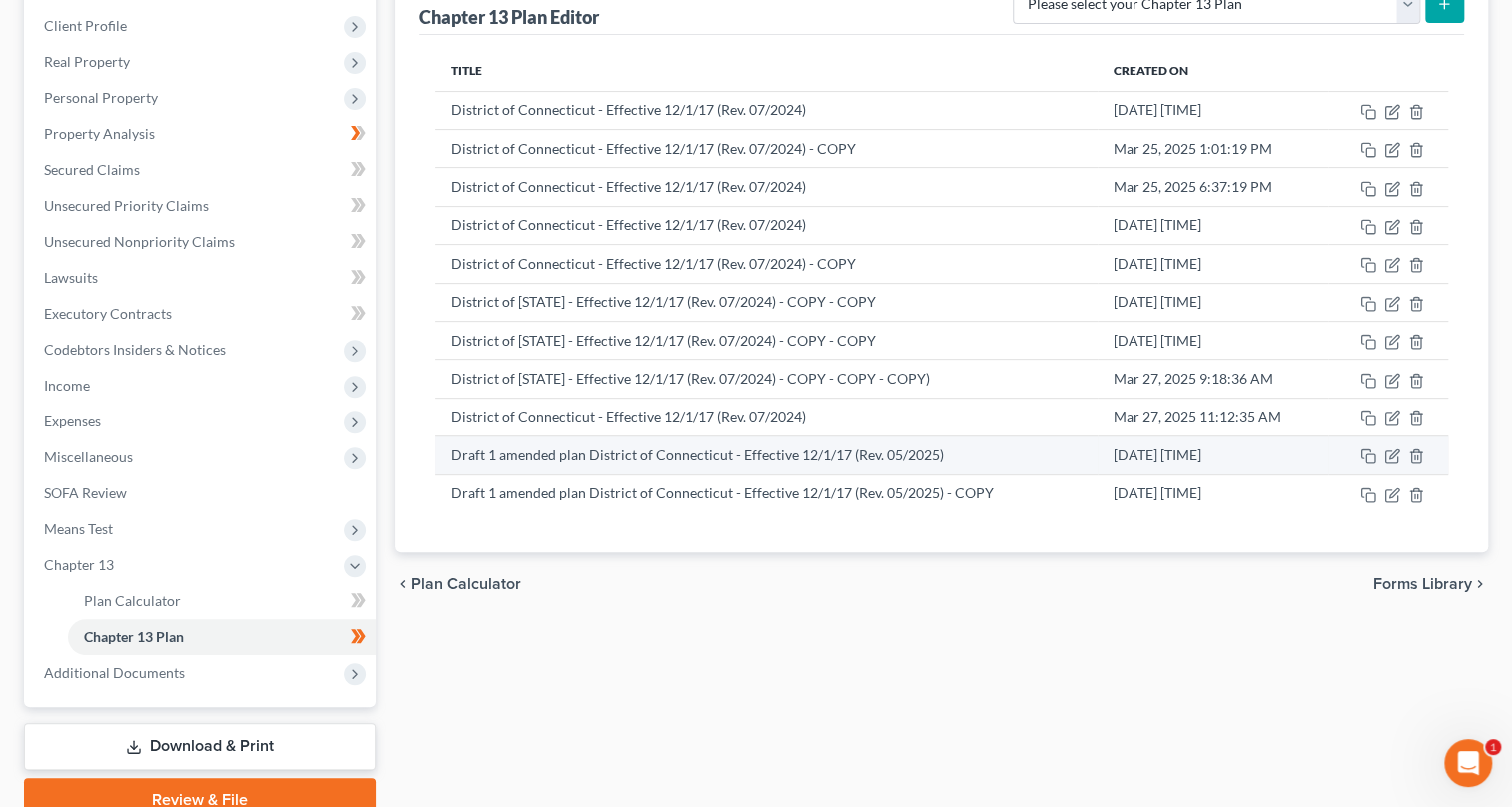 scroll, scrollTop: 360, scrollLeft: 0, axis: vertical 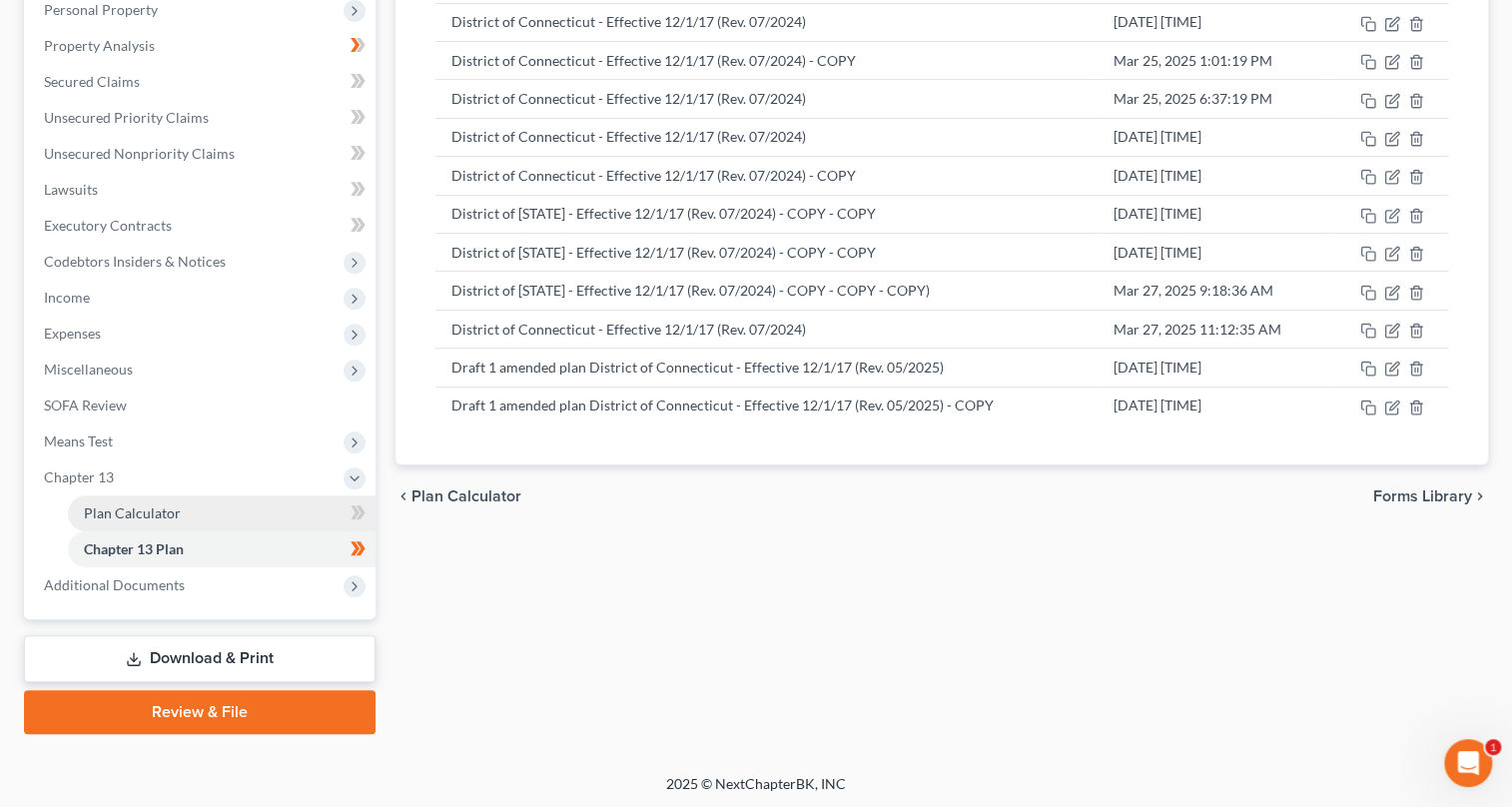 click on "Plan Calculator" at bounding box center [132, 512] 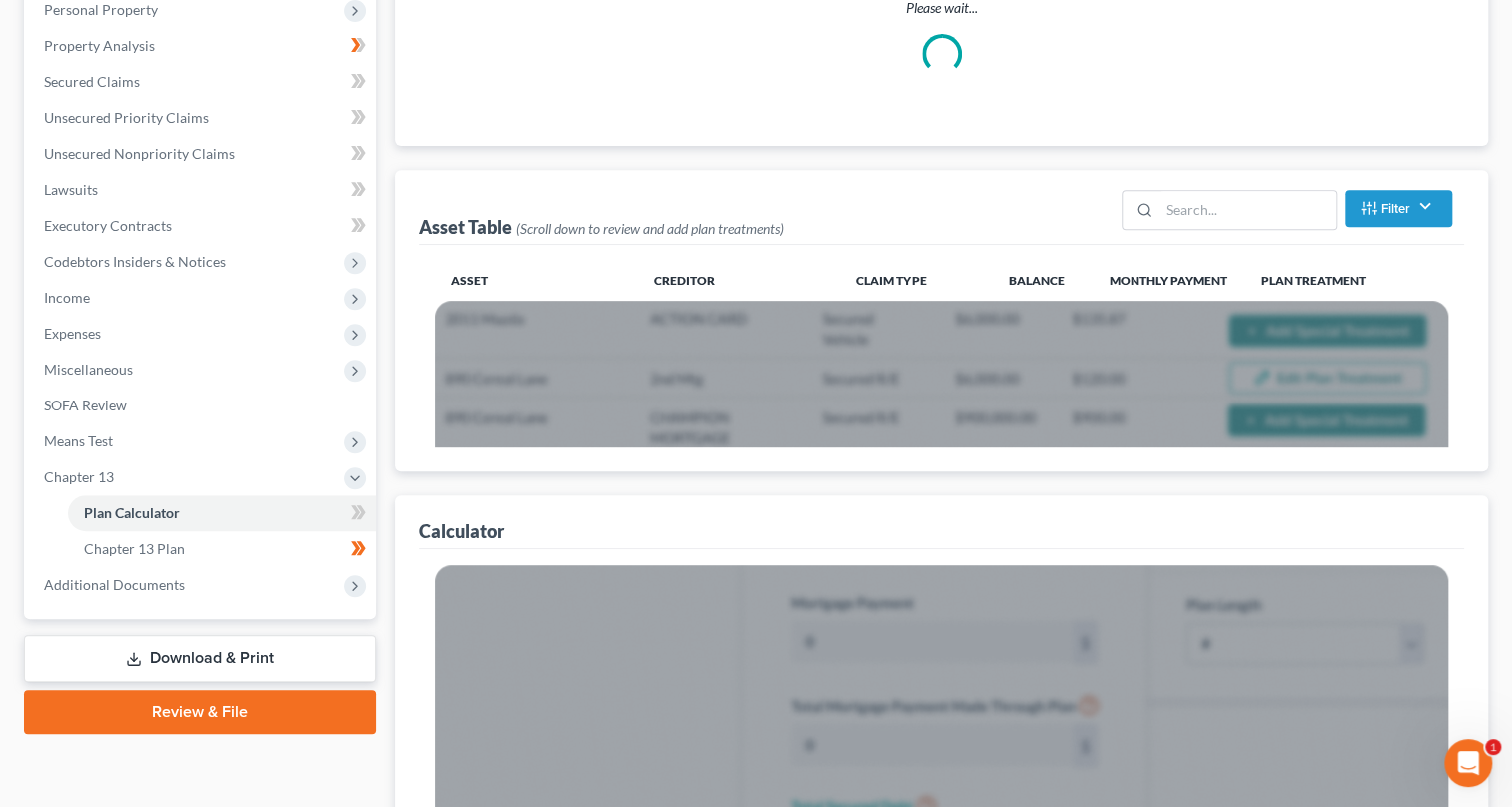 scroll, scrollTop: 0, scrollLeft: 0, axis: both 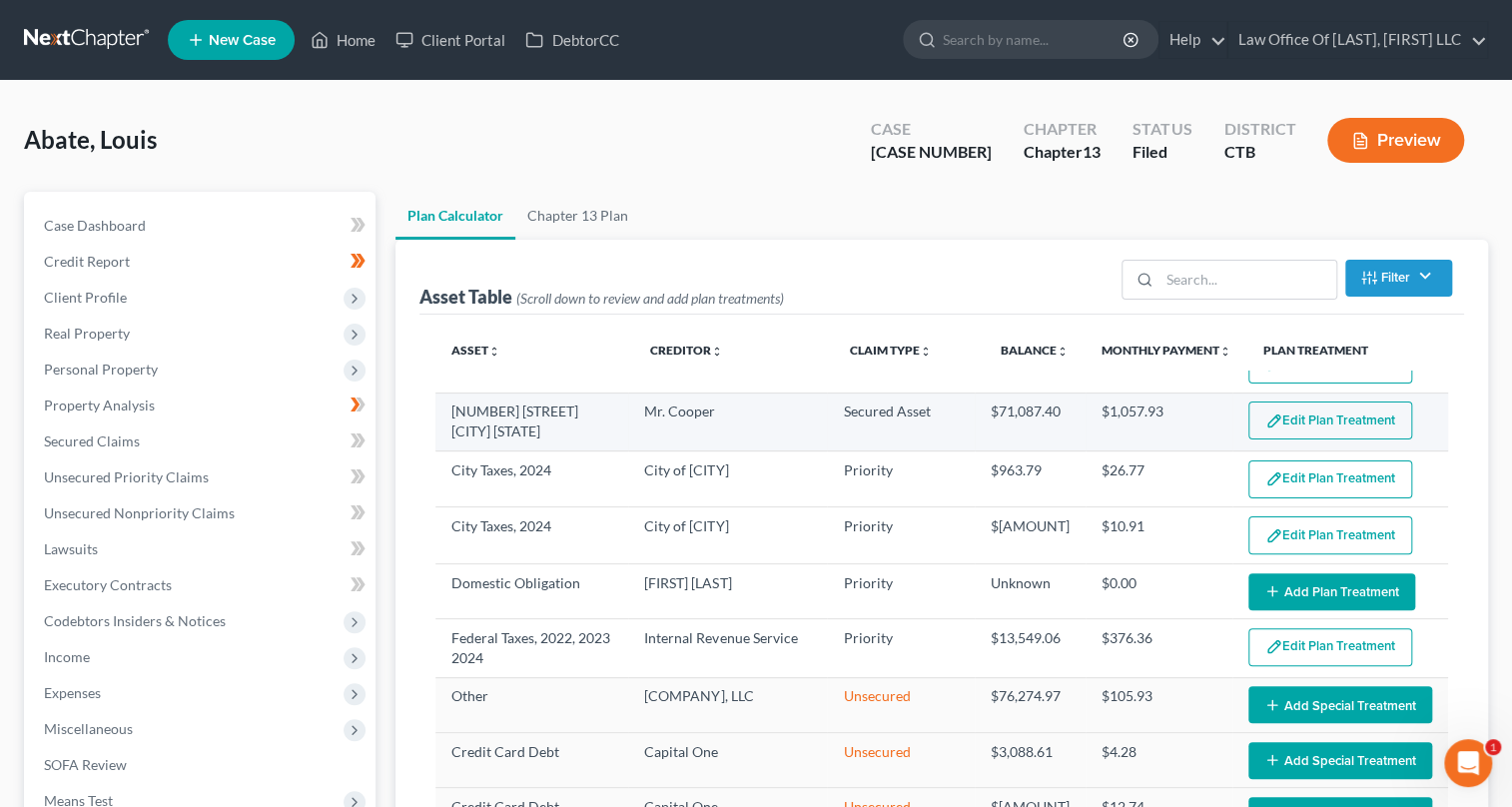 select on "35" 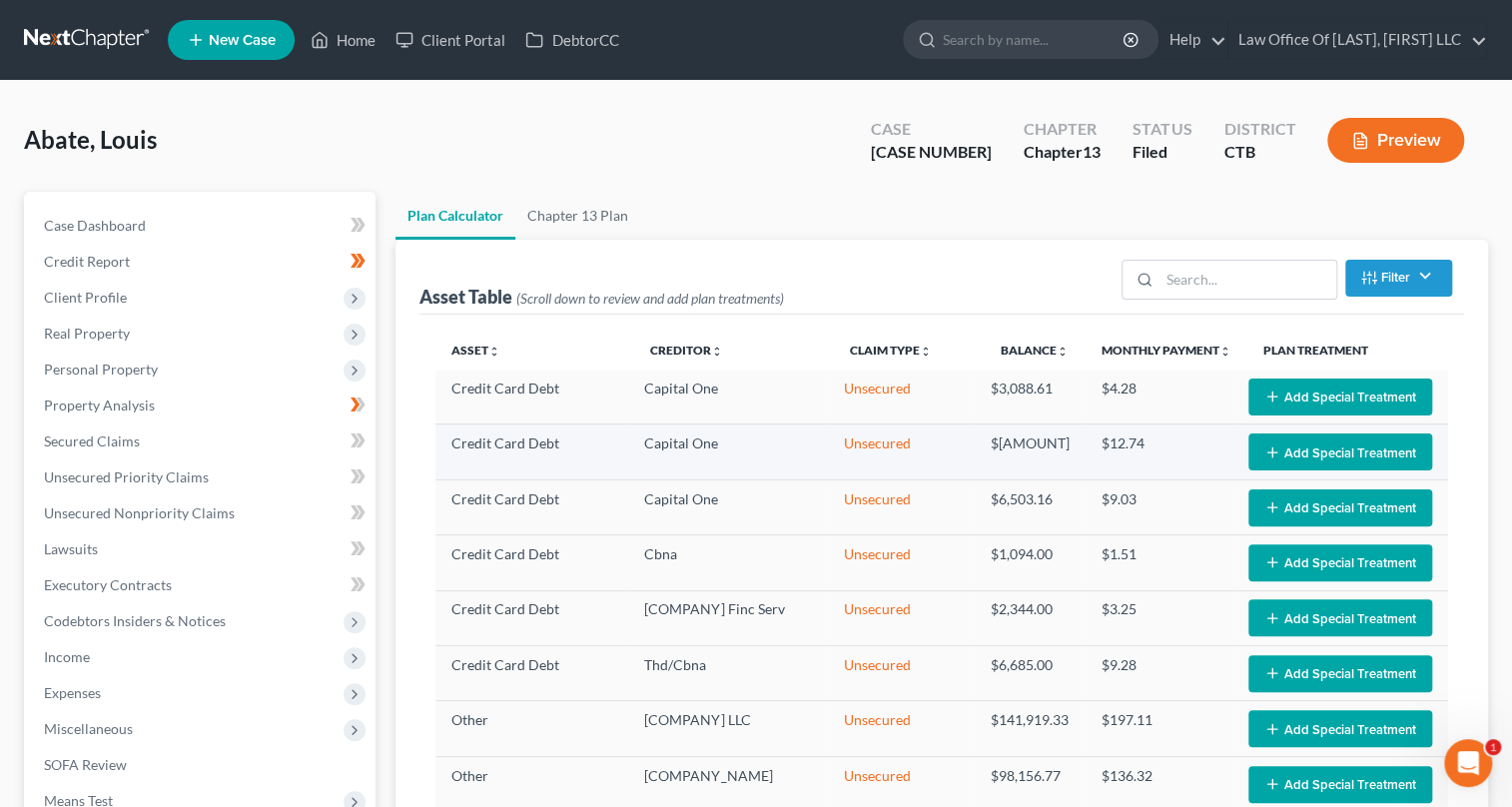scroll, scrollTop: 606, scrollLeft: 0, axis: vertical 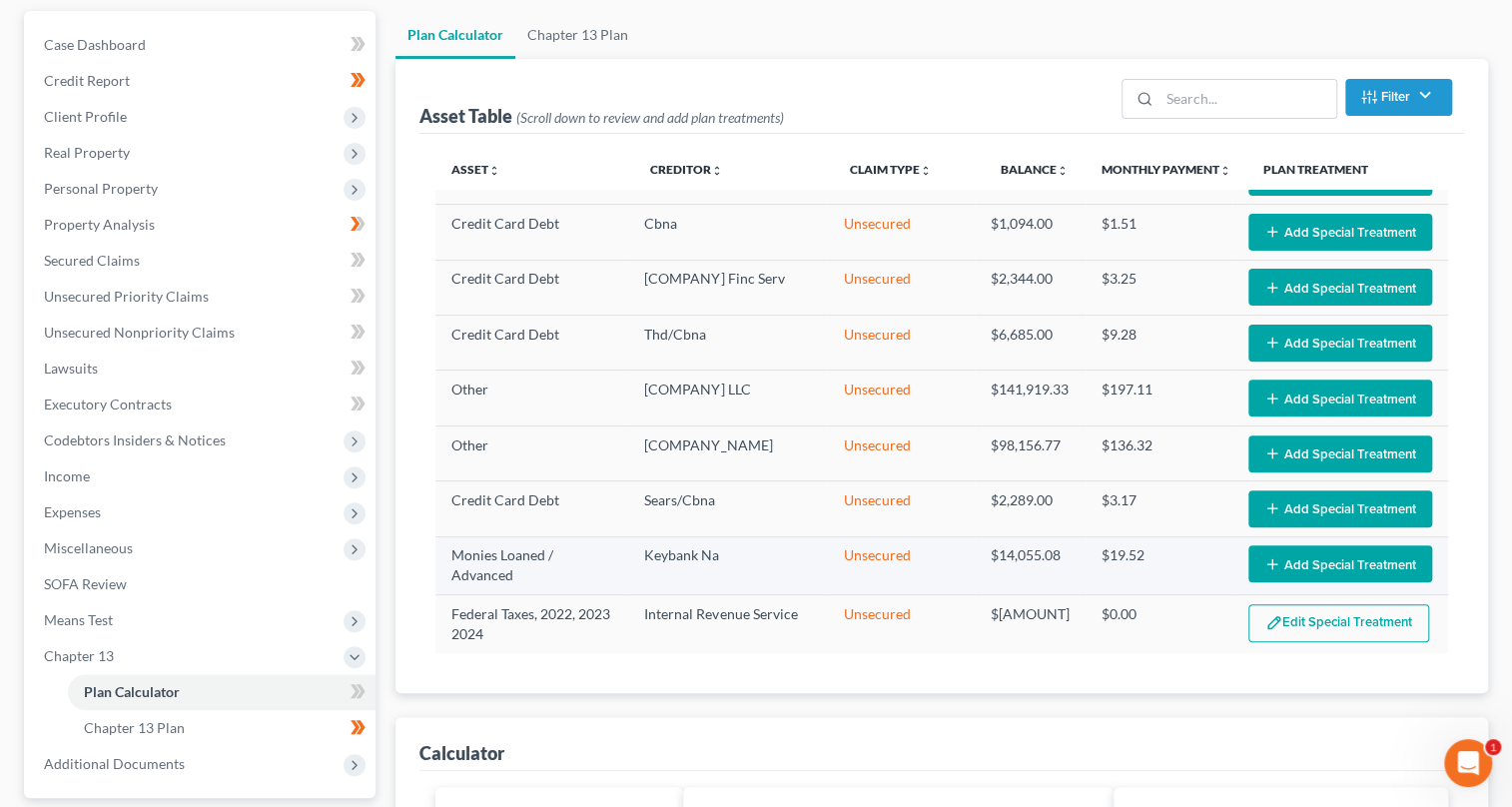 click 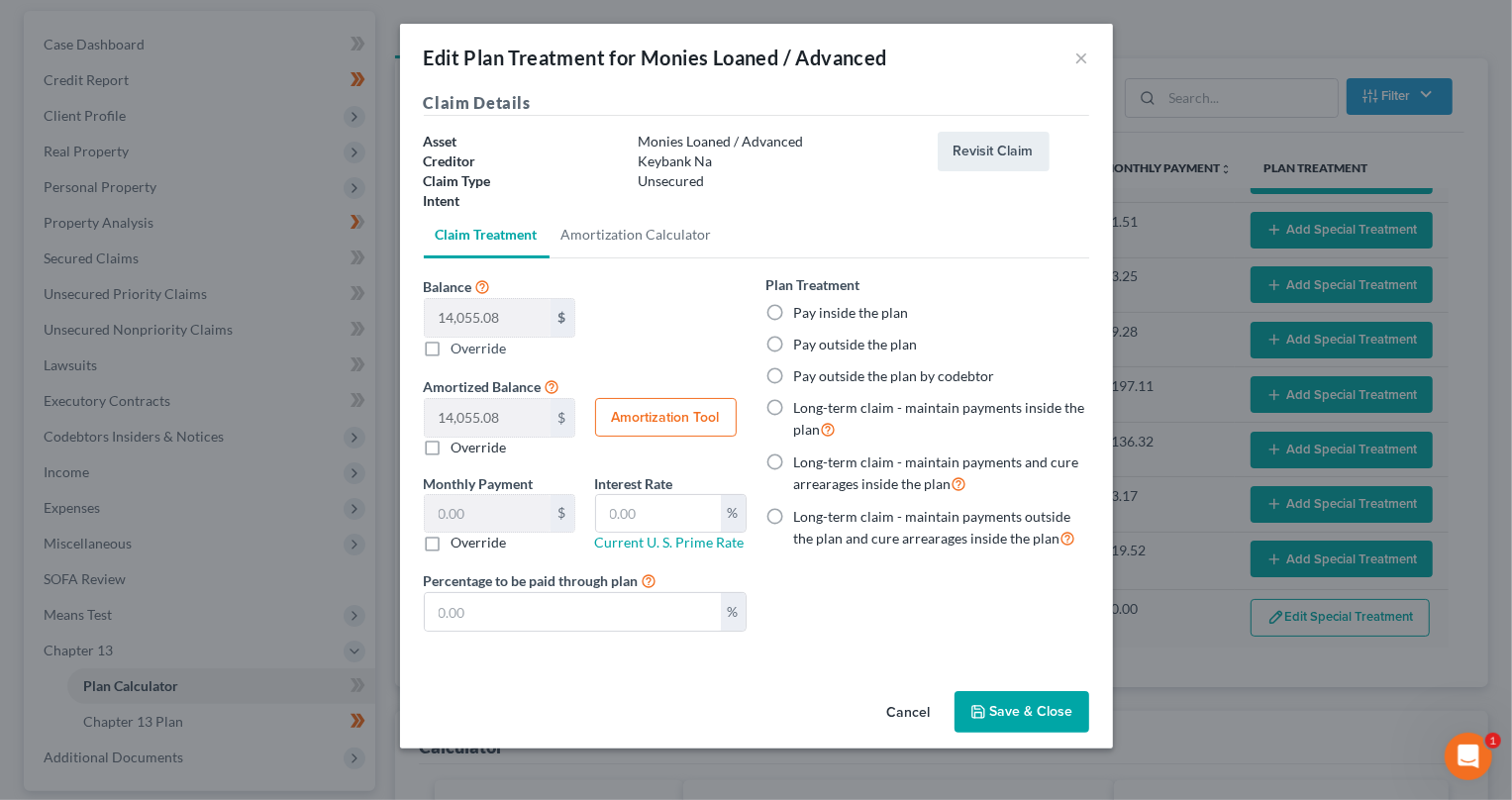 click on "Pay inside the plan" at bounding box center [852, 313] 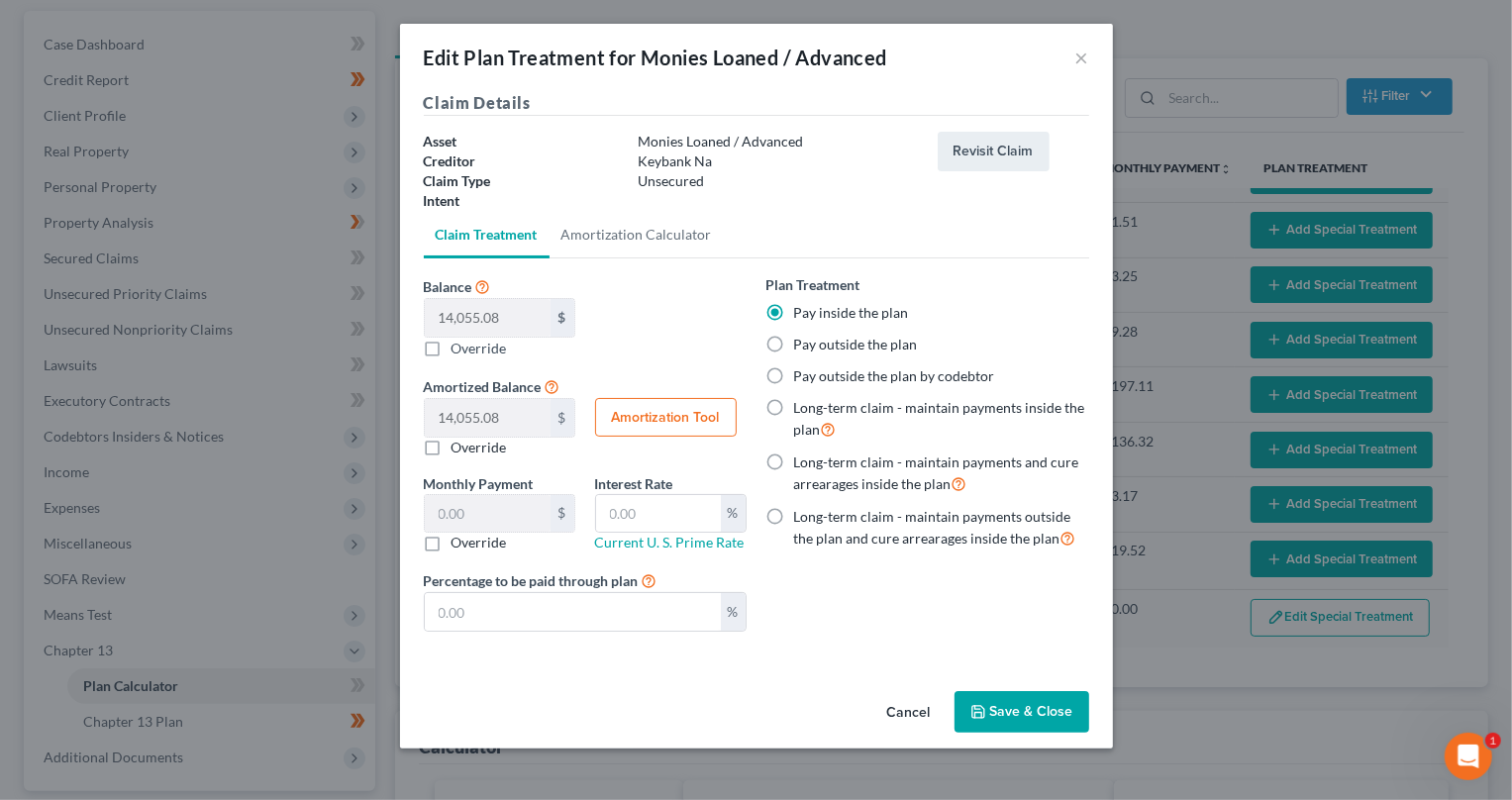 click on "Save & Close" at bounding box center (1022, 712) 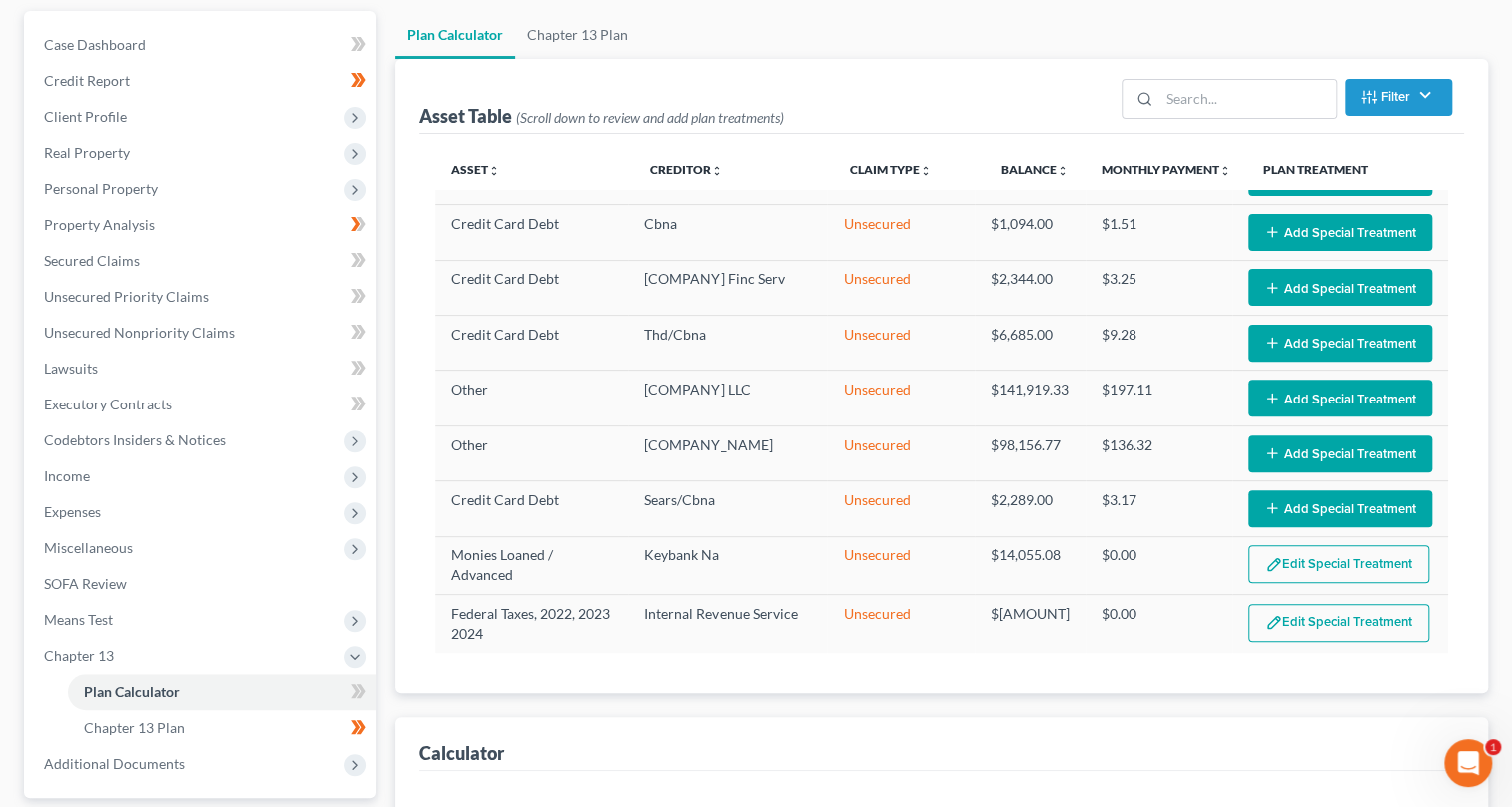 select on "35" 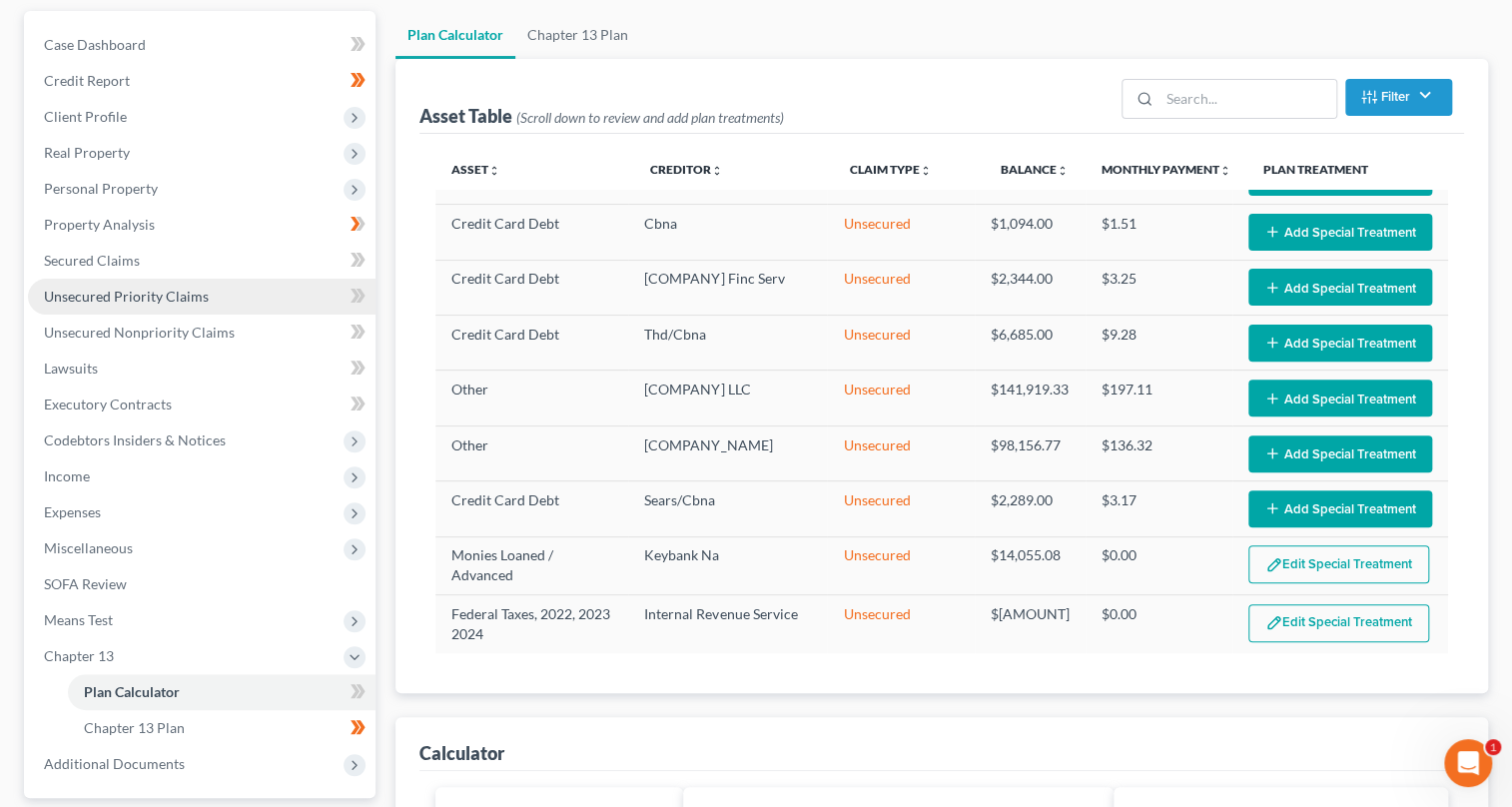 click on "Unsecured Priority Claims" at bounding box center (126, 296) 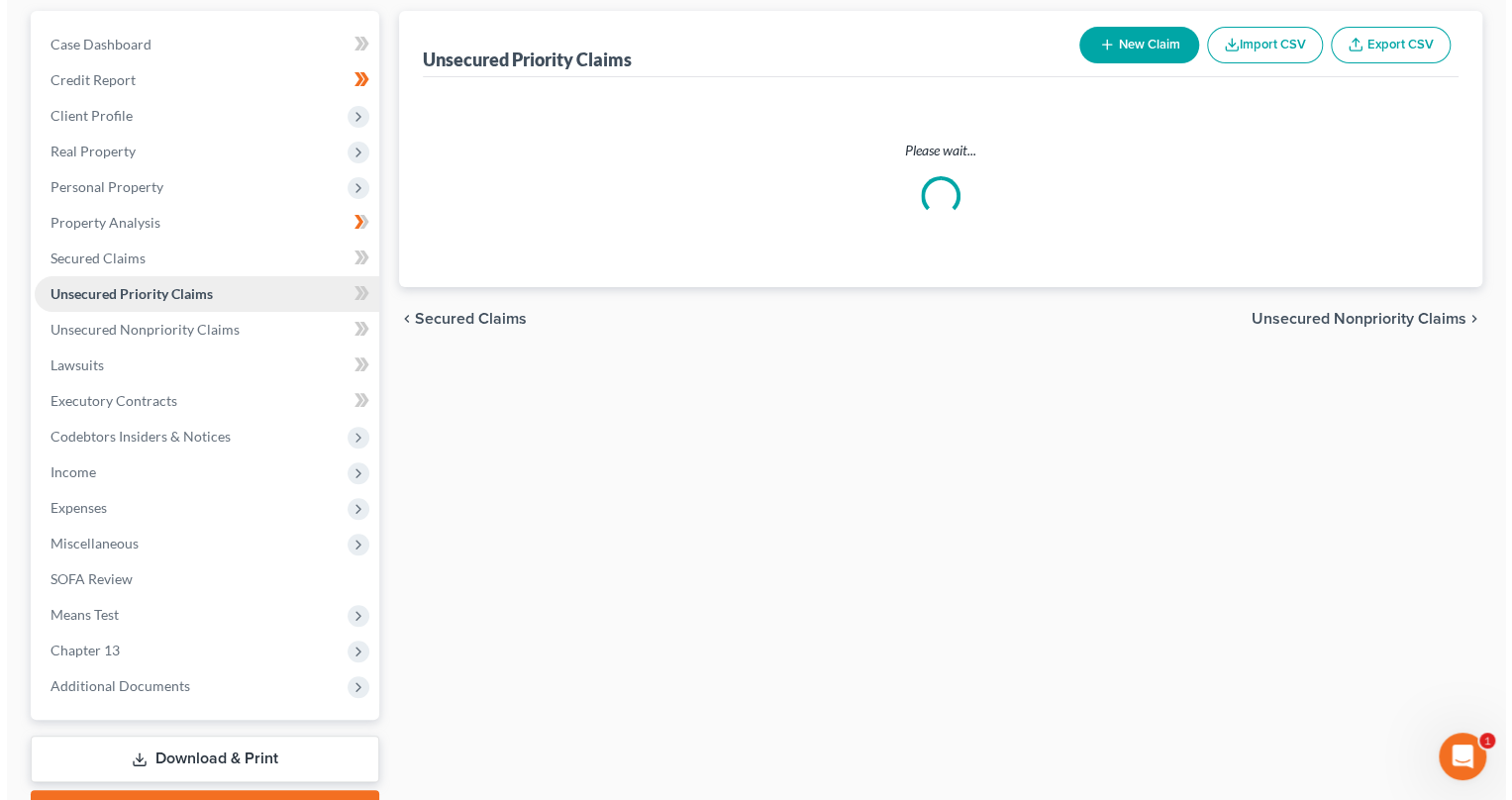 scroll, scrollTop: 0, scrollLeft: 0, axis: both 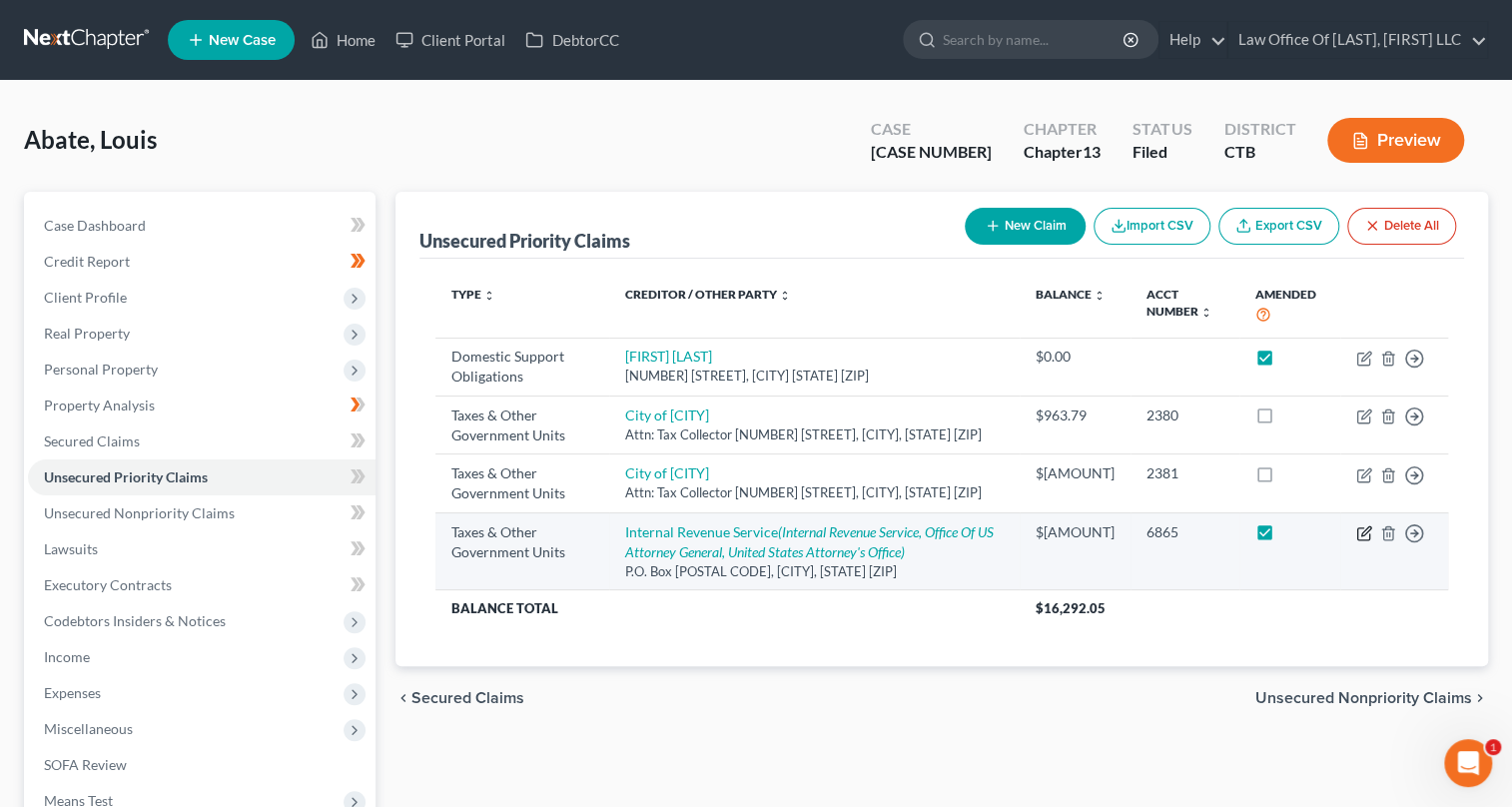 click 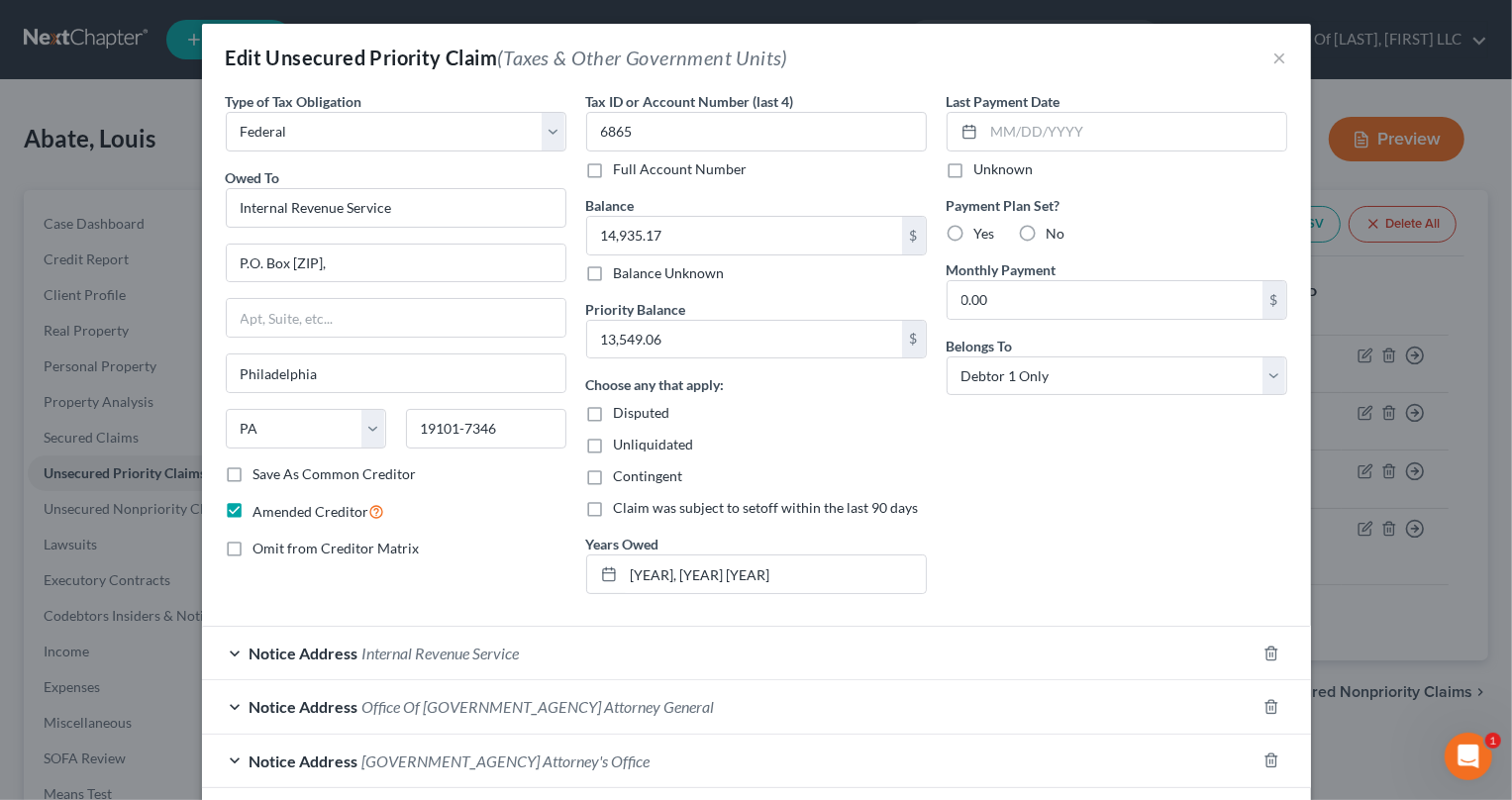 scroll, scrollTop: 151, scrollLeft: 0, axis: vertical 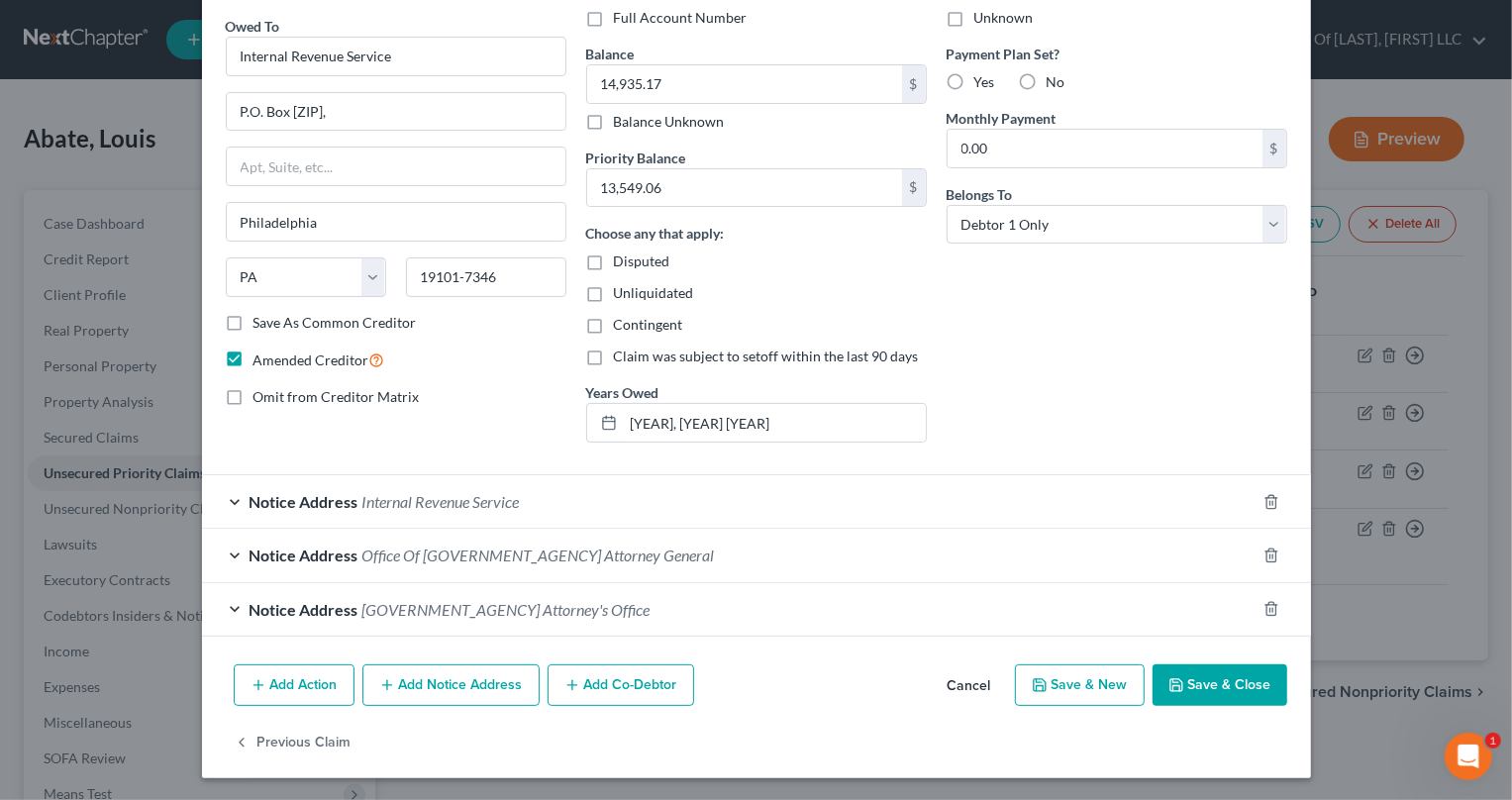 click on "Add Notice Address" at bounding box center (451, 685) 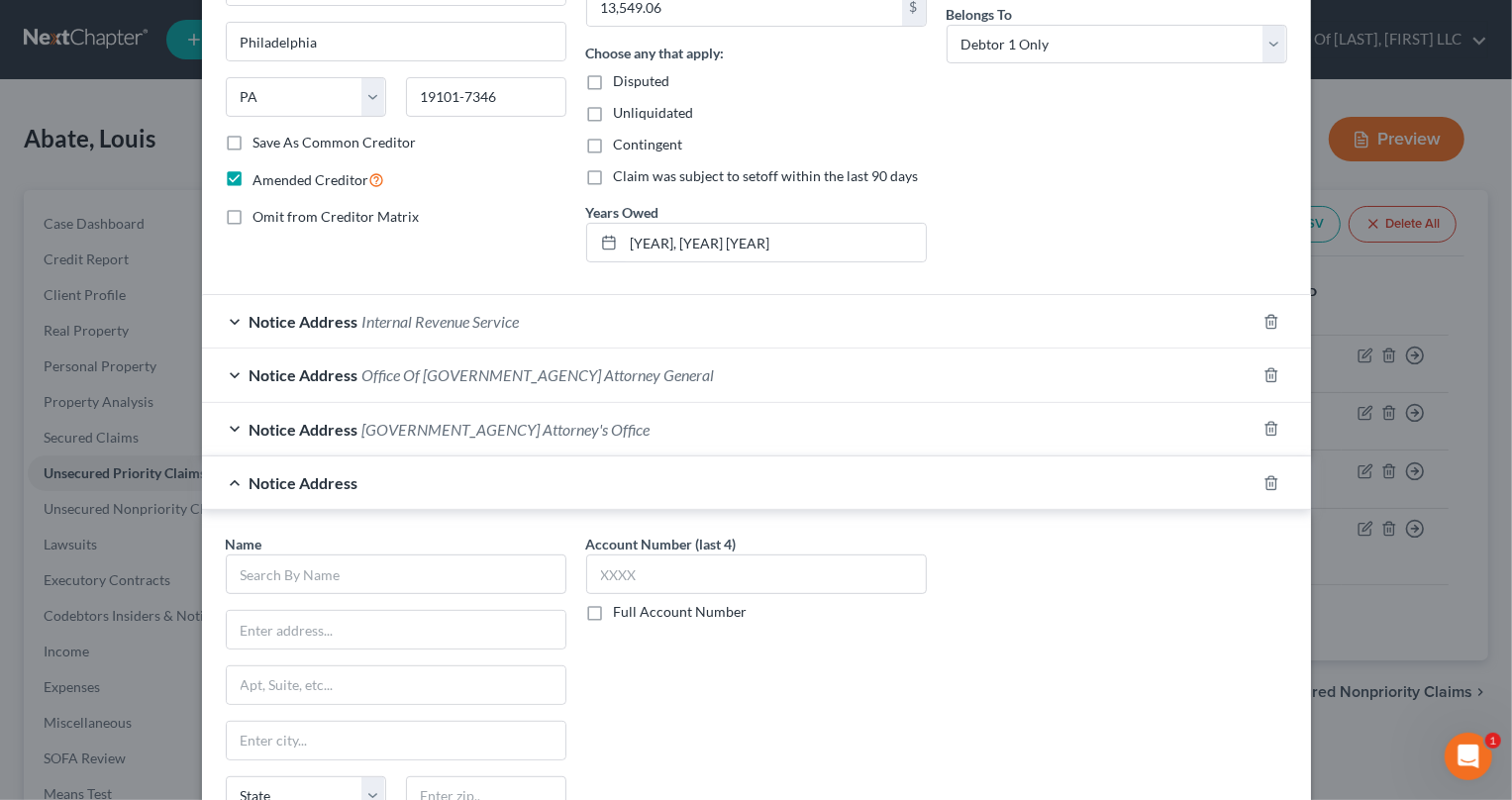 scroll, scrollTop: 422, scrollLeft: 0, axis: vertical 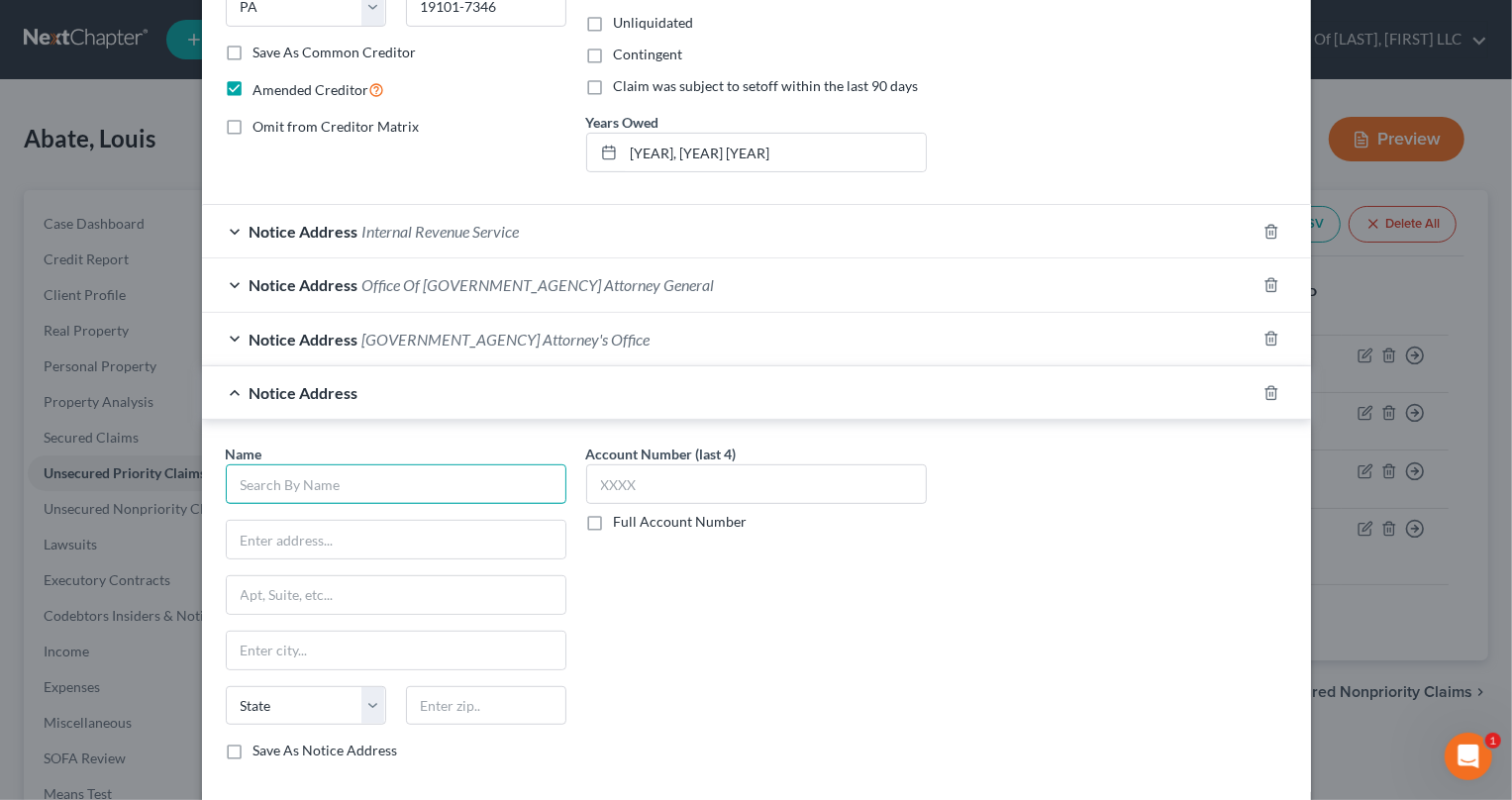 click at bounding box center [396, 484] 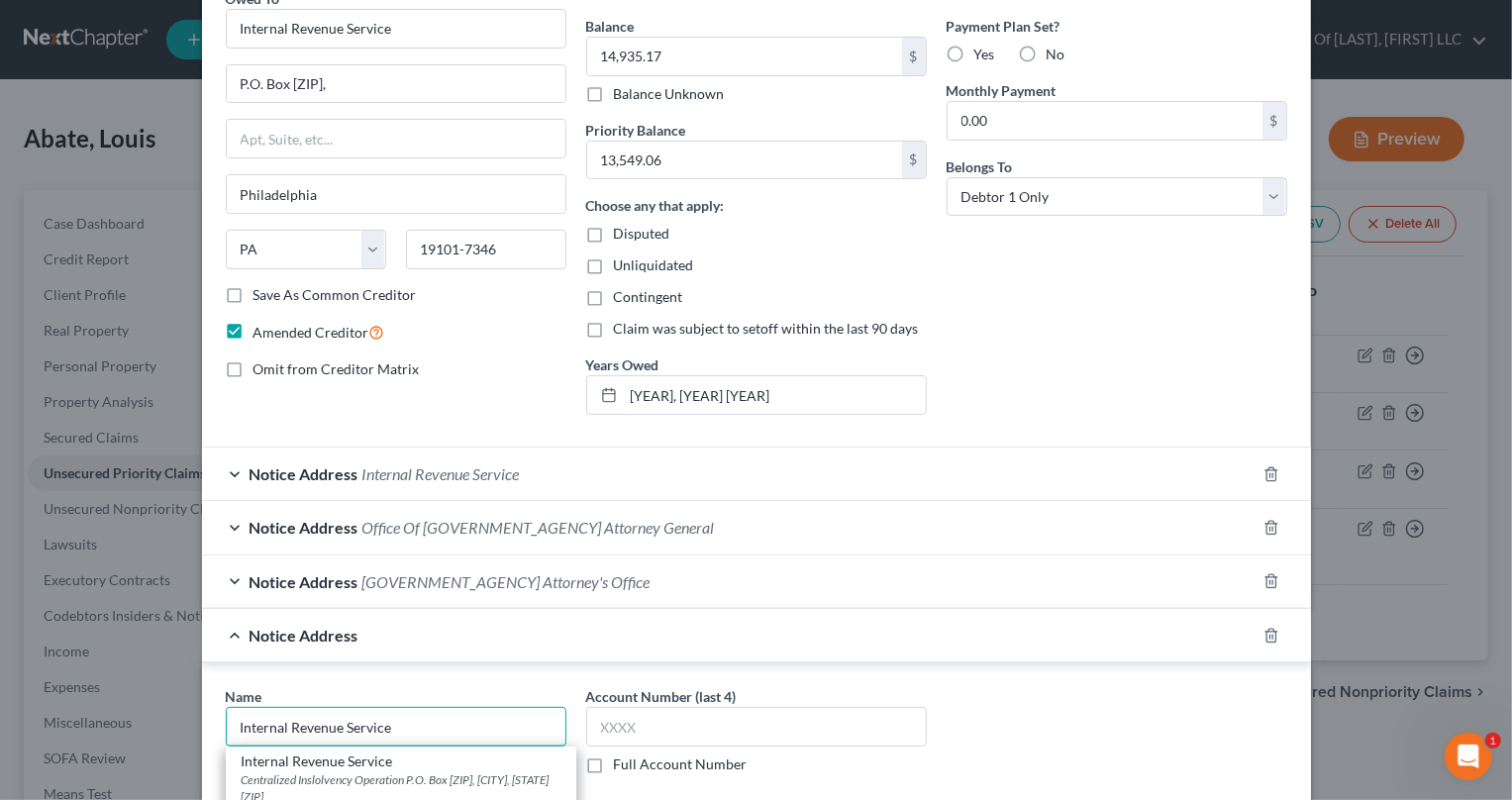 scroll, scrollTop: 359, scrollLeft: 0, axis: vertical 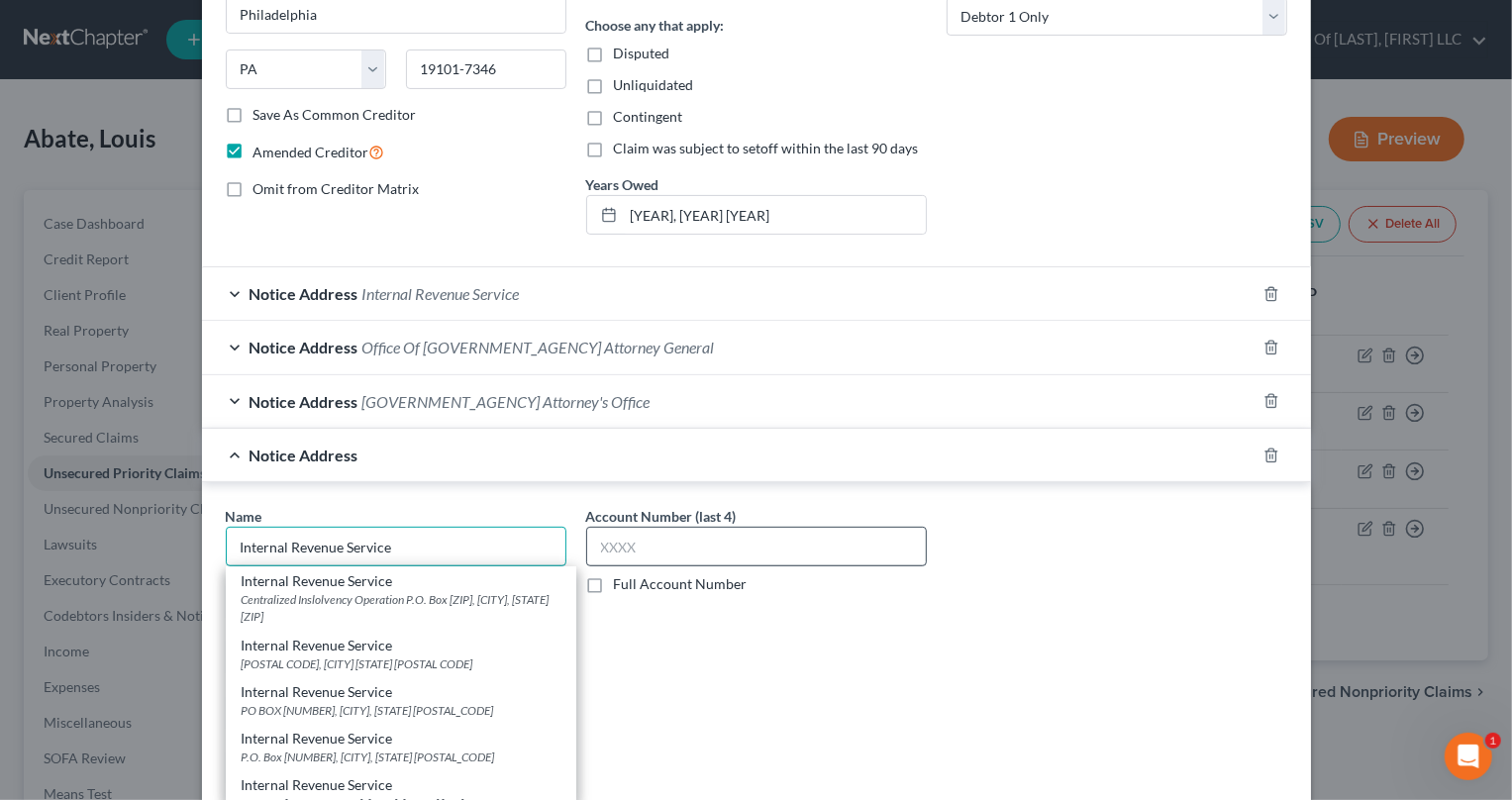 type on "Internal Revenue Service" 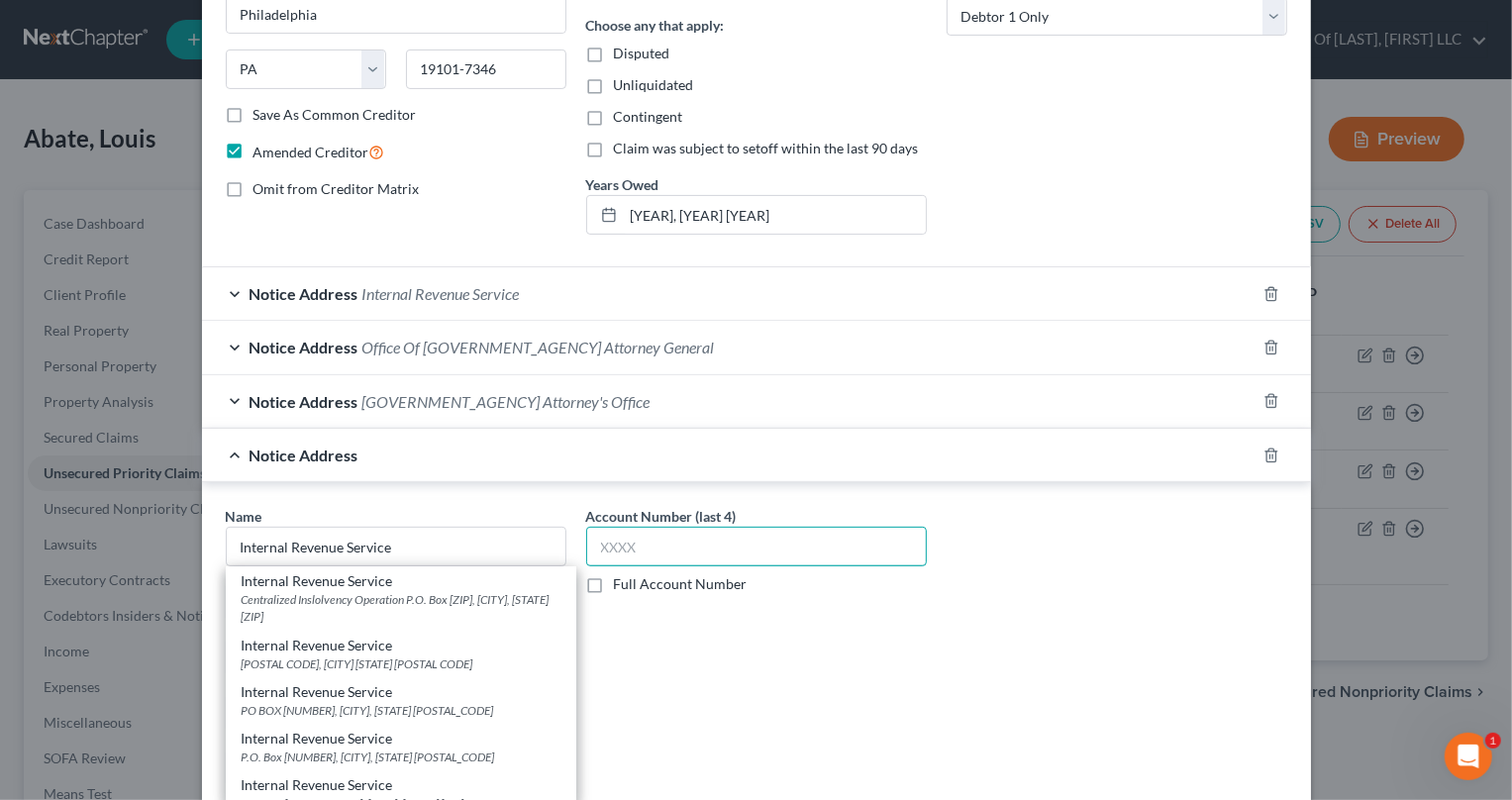 click at bounding box center (756, 547) 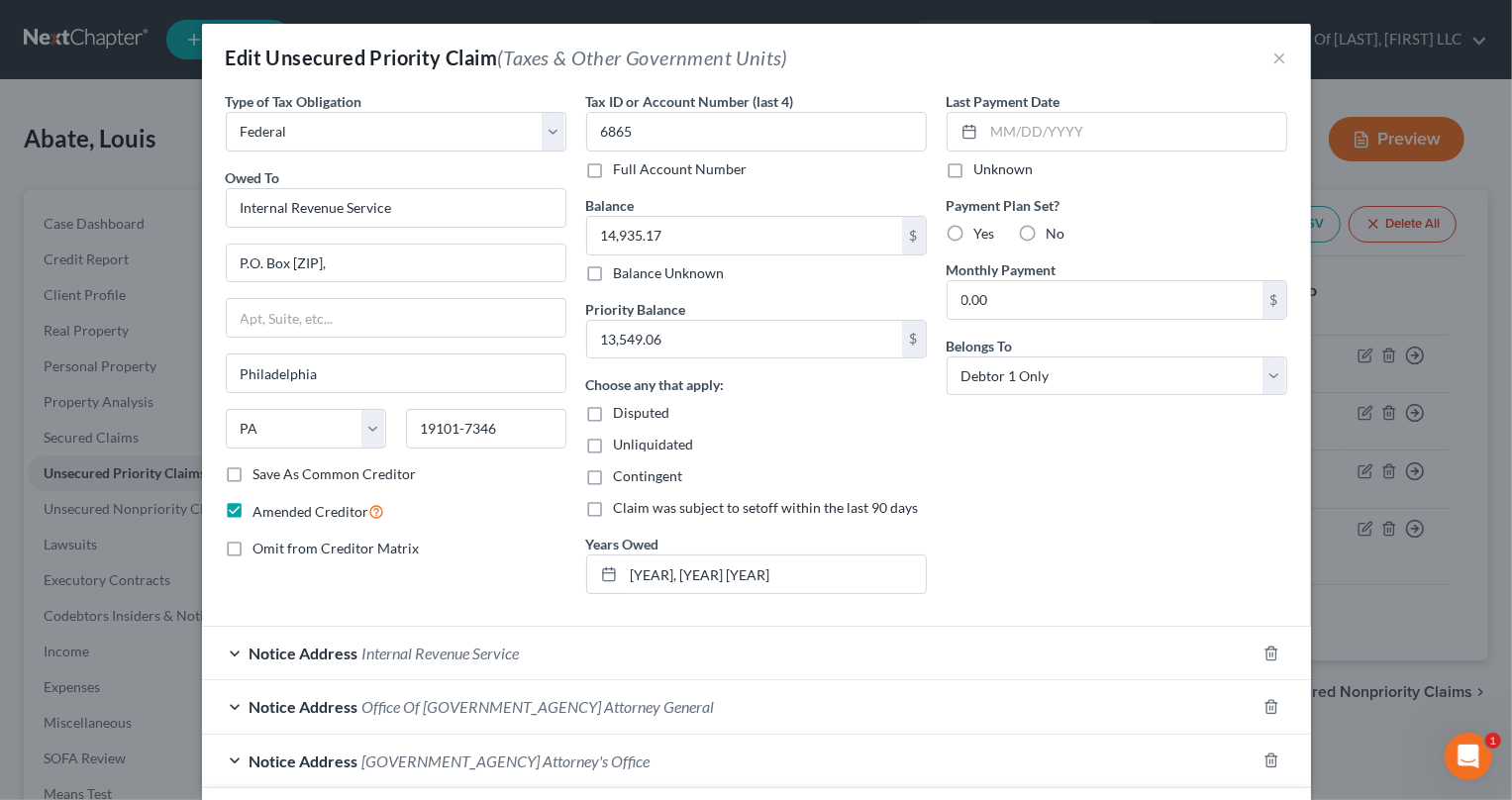scroll, scrollTop: 179, scrollLeft: 0, axis: vertical 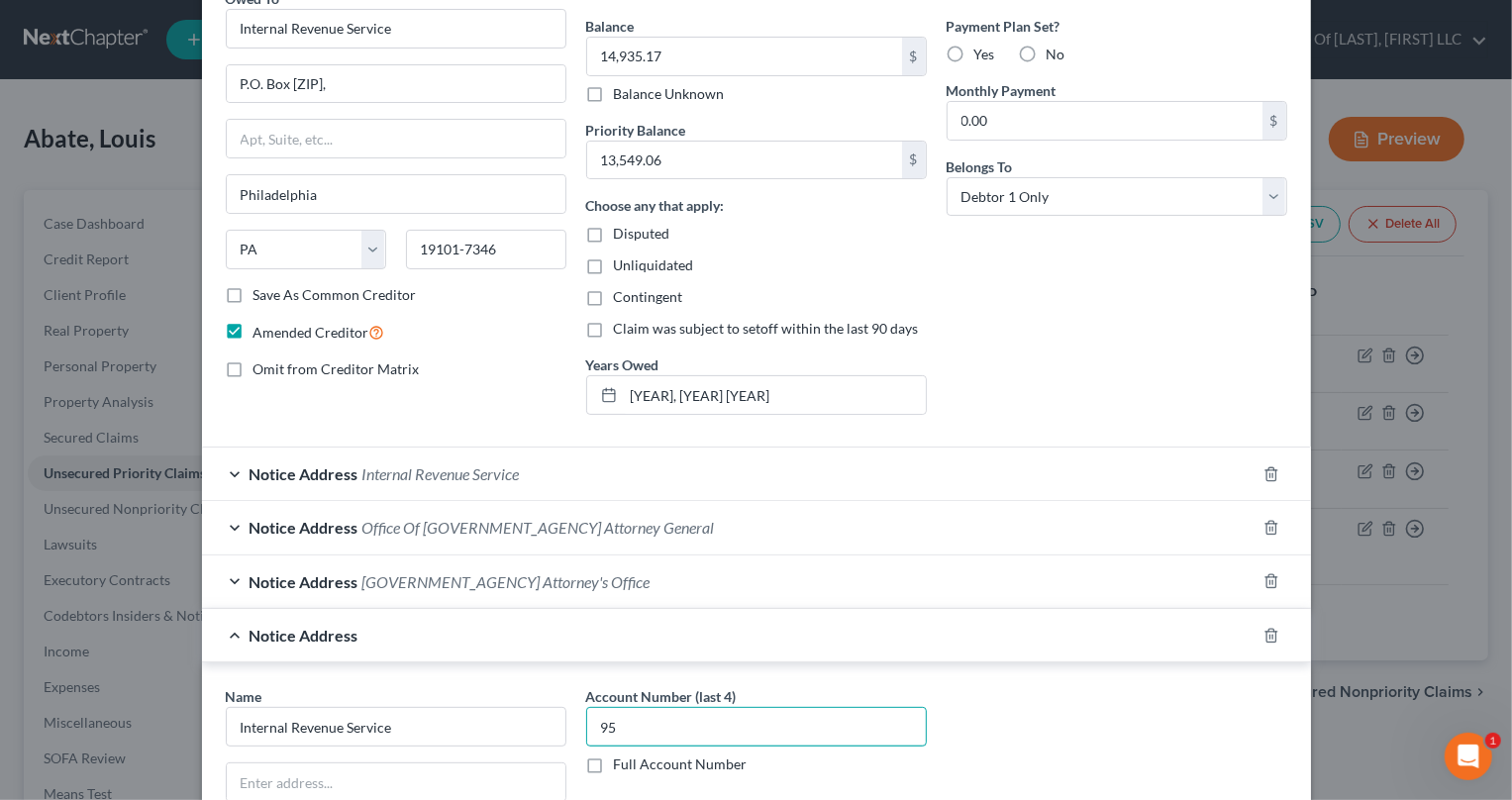 type on "9" 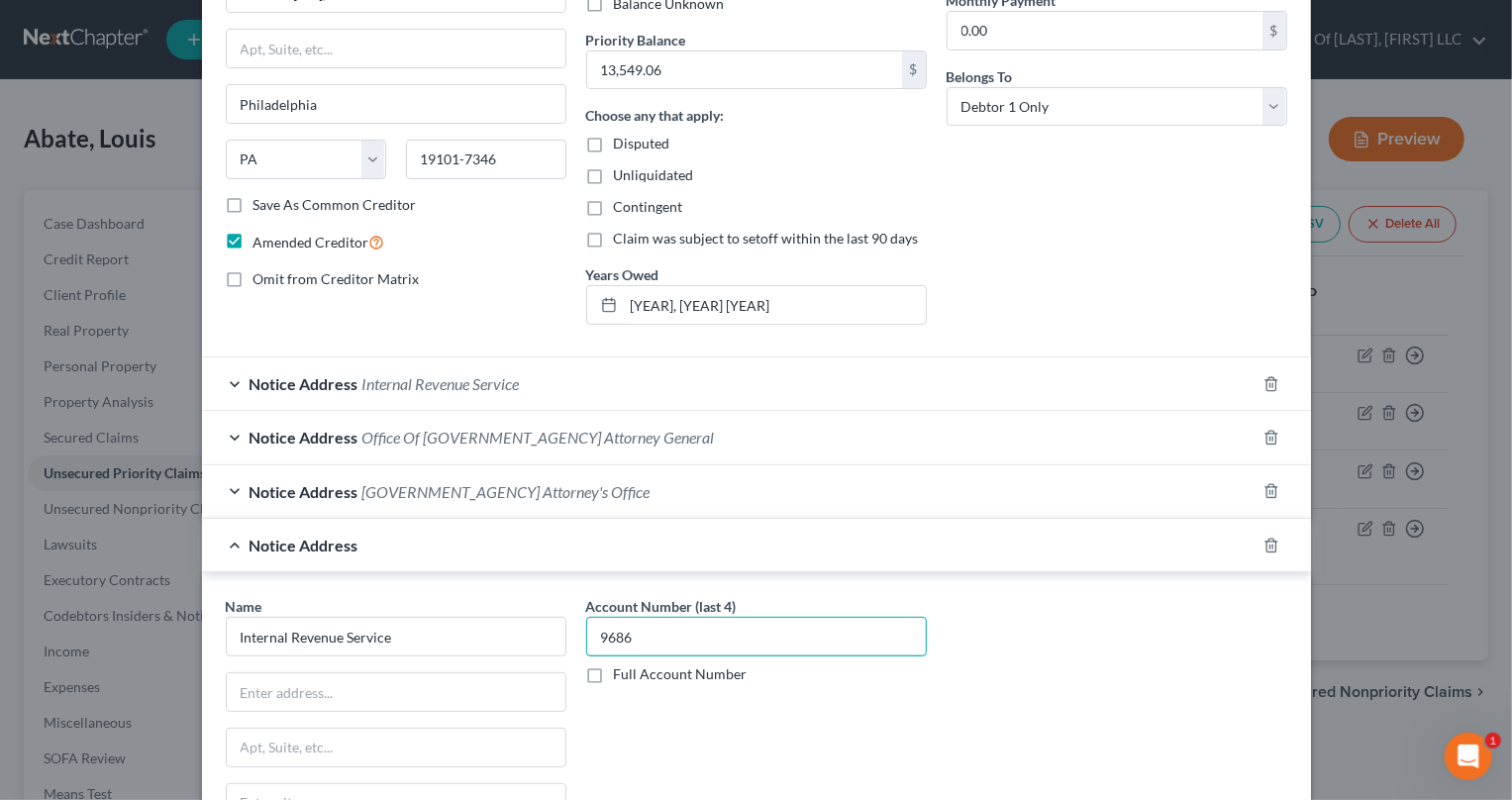 scroll, scrollTop: 359, scrollLeft: 0, axis: vertical 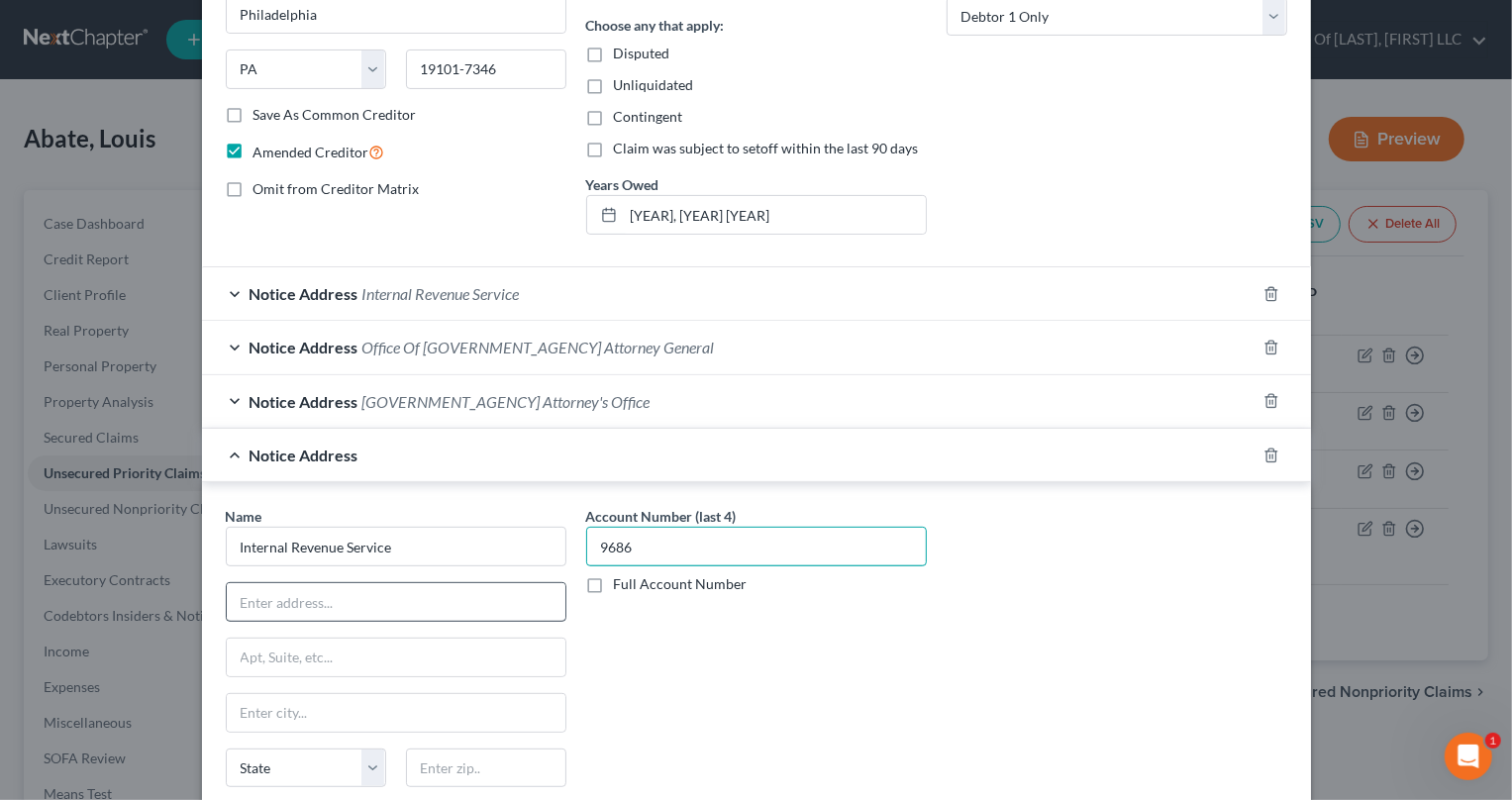 type on "9686" 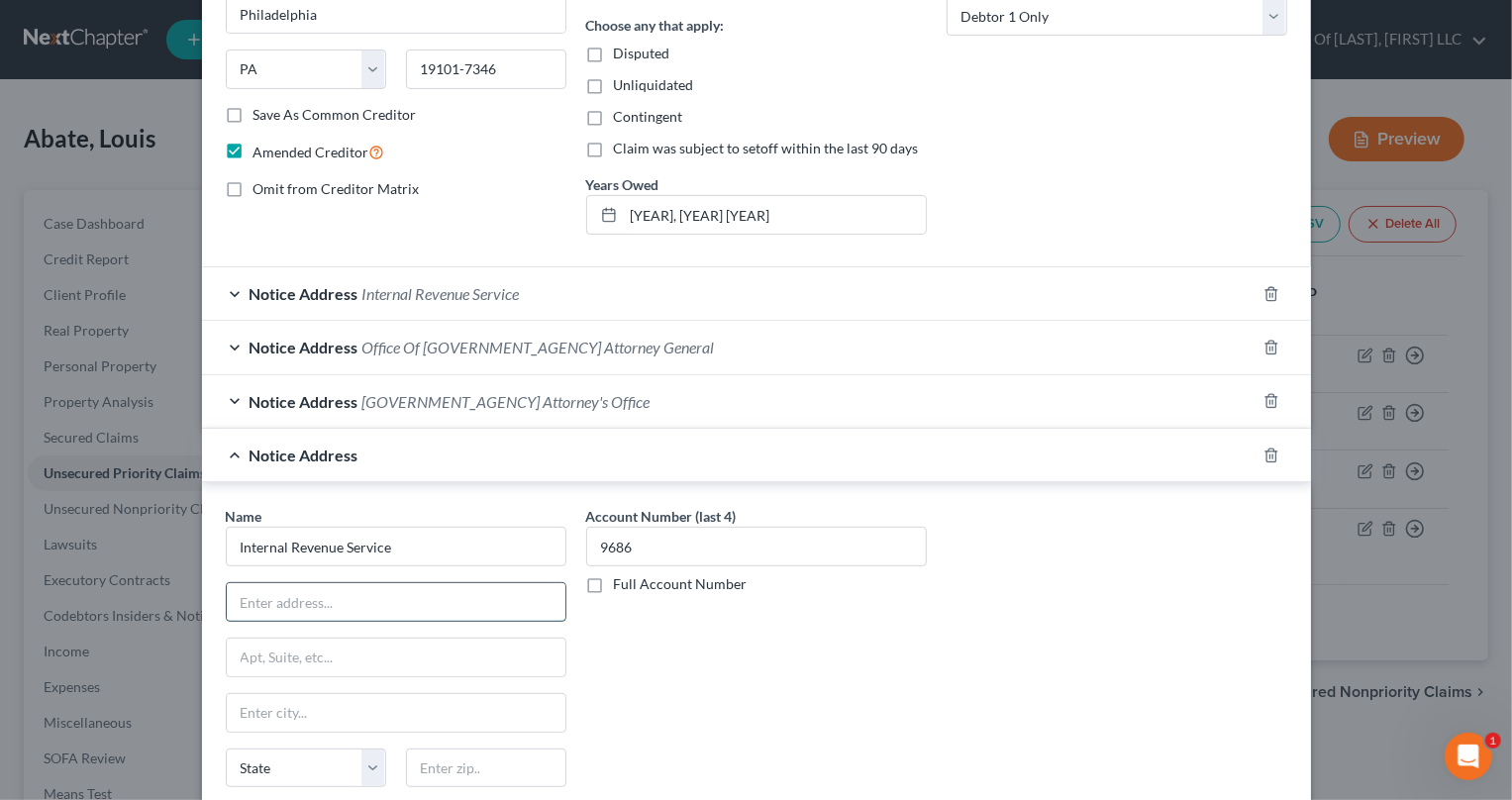 click at bounding box center [396, 602] 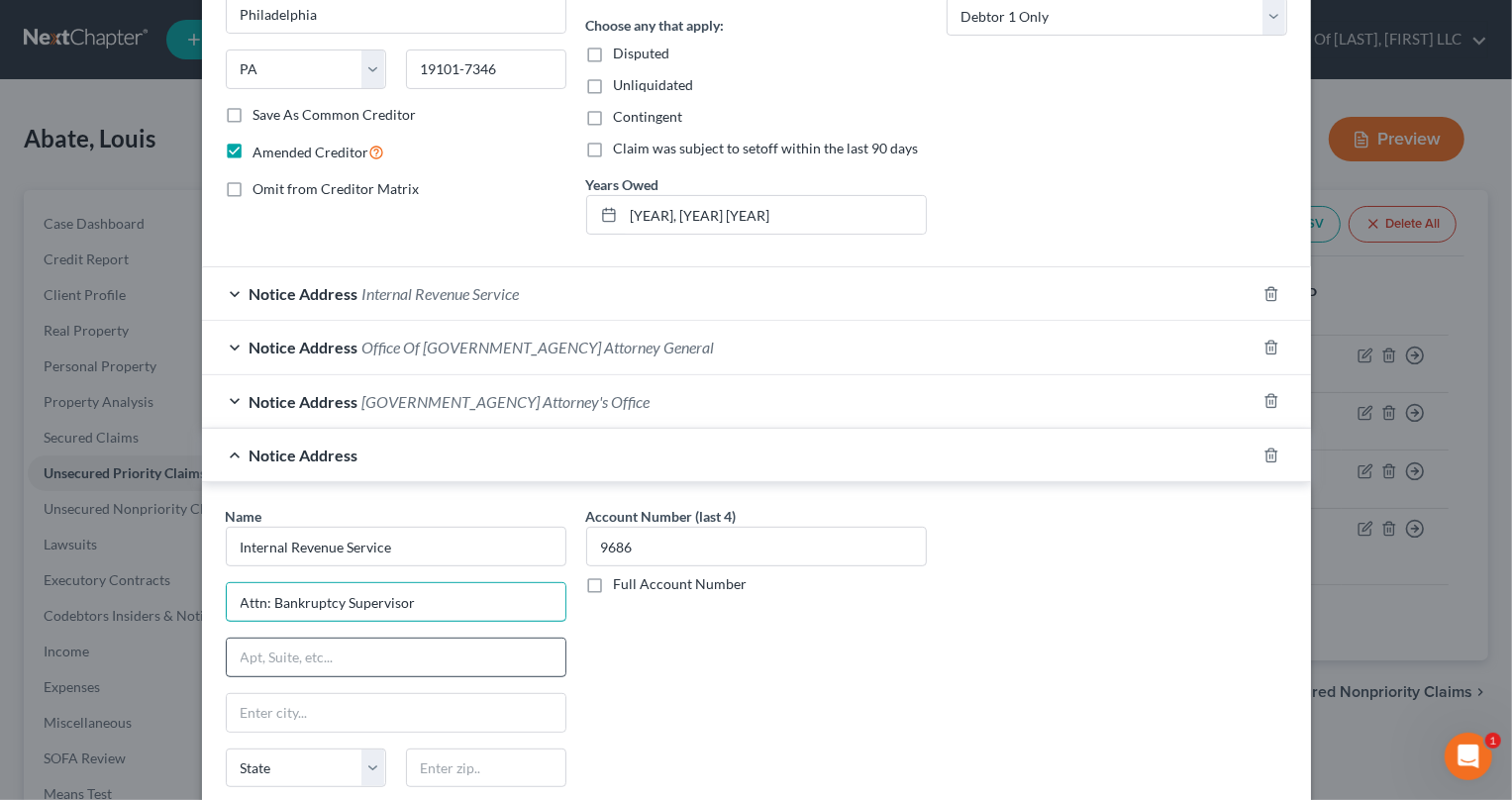 type on "Attn: Bankruptcy Supervisor" 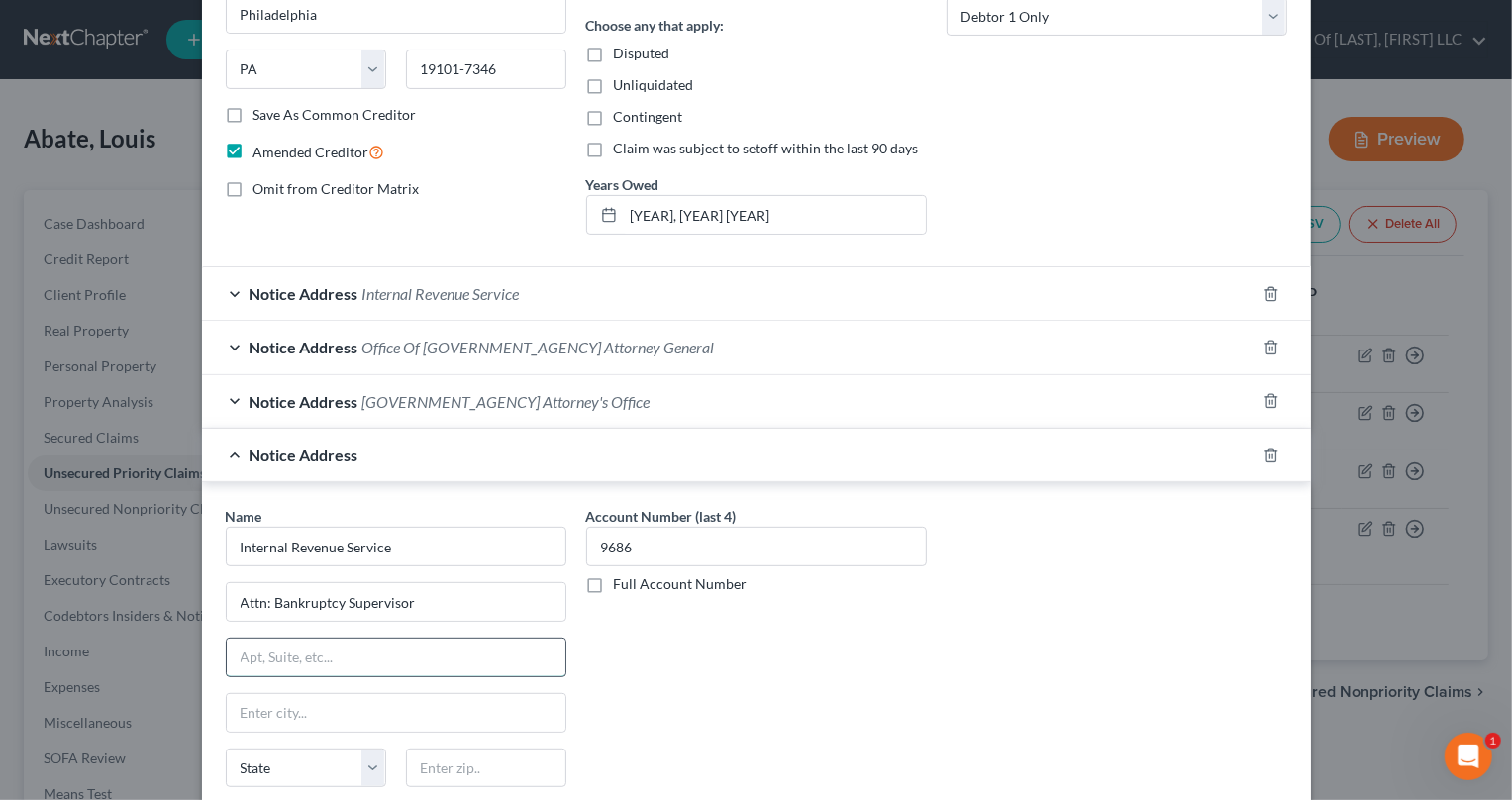 click at bounding box center [396, 657] 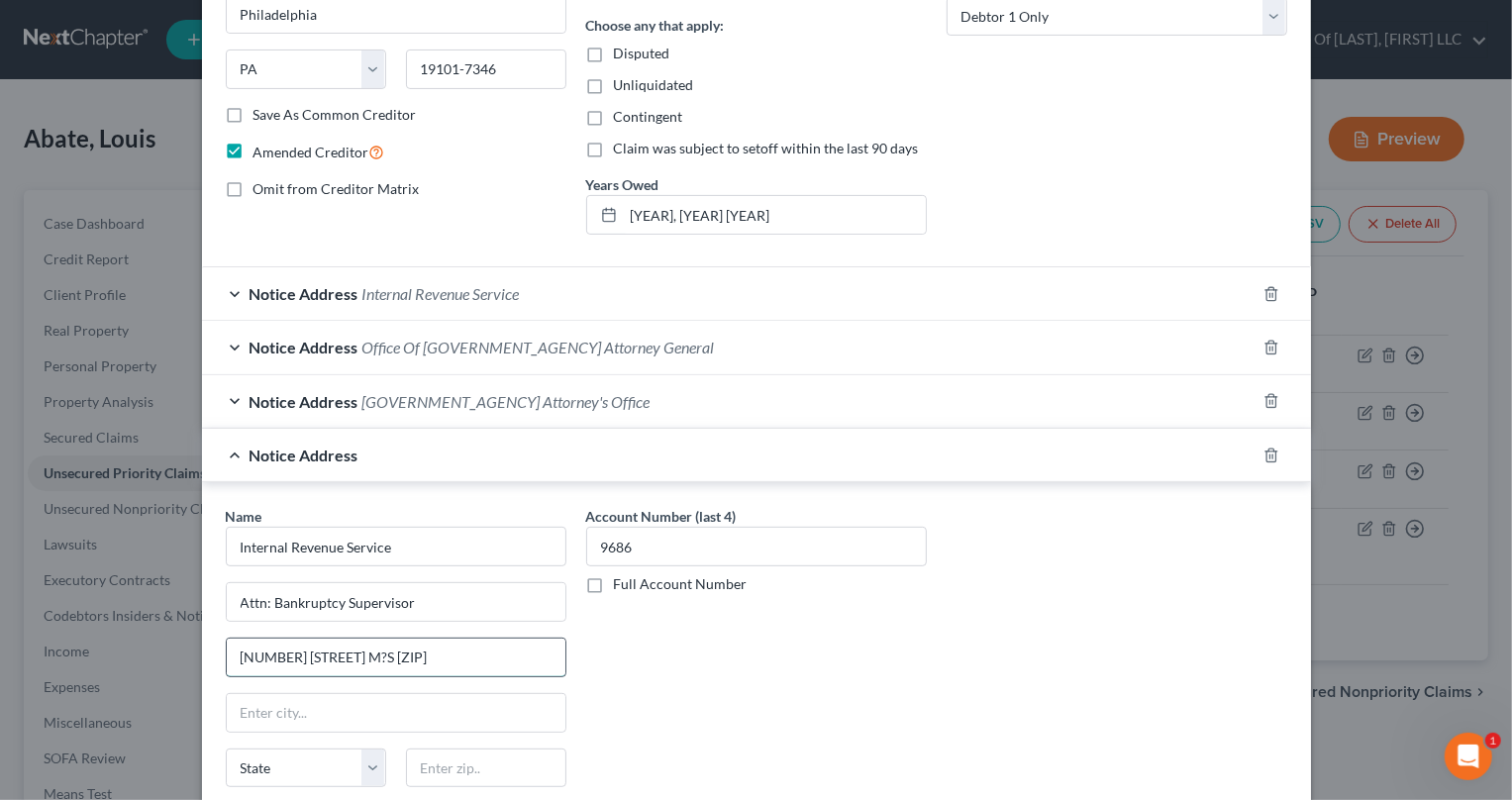 click on "[NUMBER] [STREET] M?S [ZIP]" at bounding box center (396, 657) 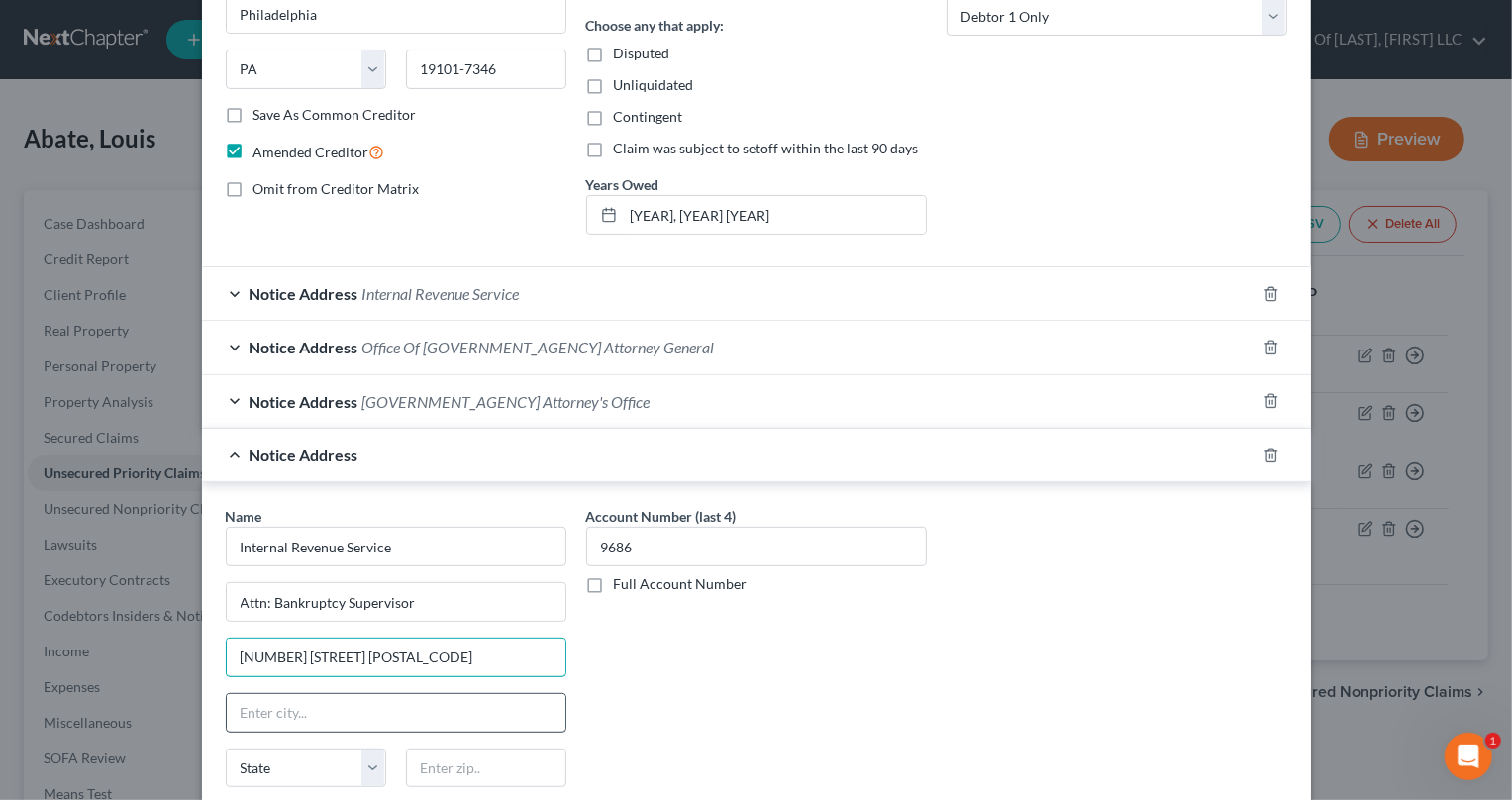 type on "[NUMBER] [STREET] [POSTAL_CODE]" 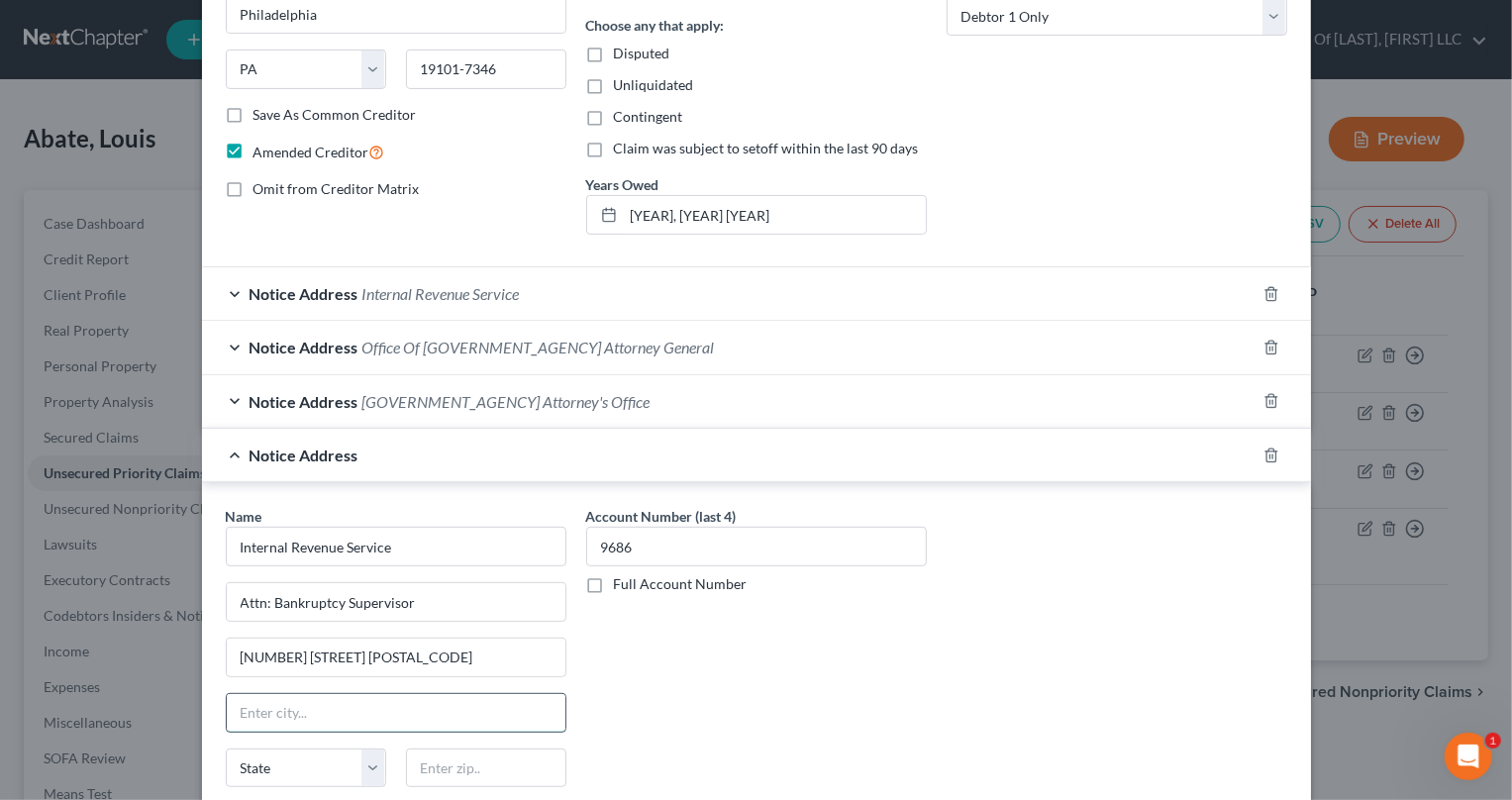 click at bounding box center [396, 713] 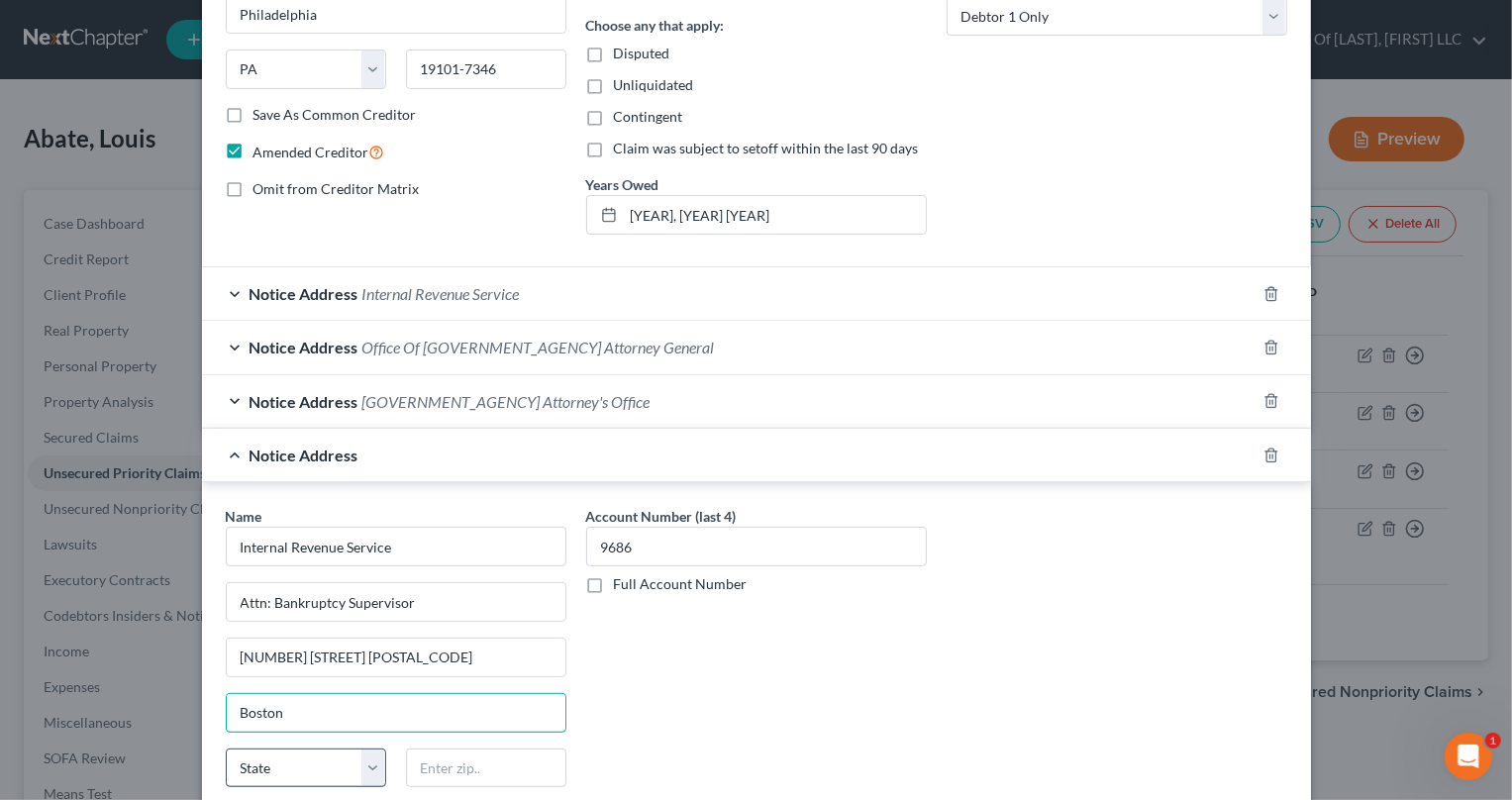 scroll, scrollTop: 540, scrollLeft: 0, axis: vertical 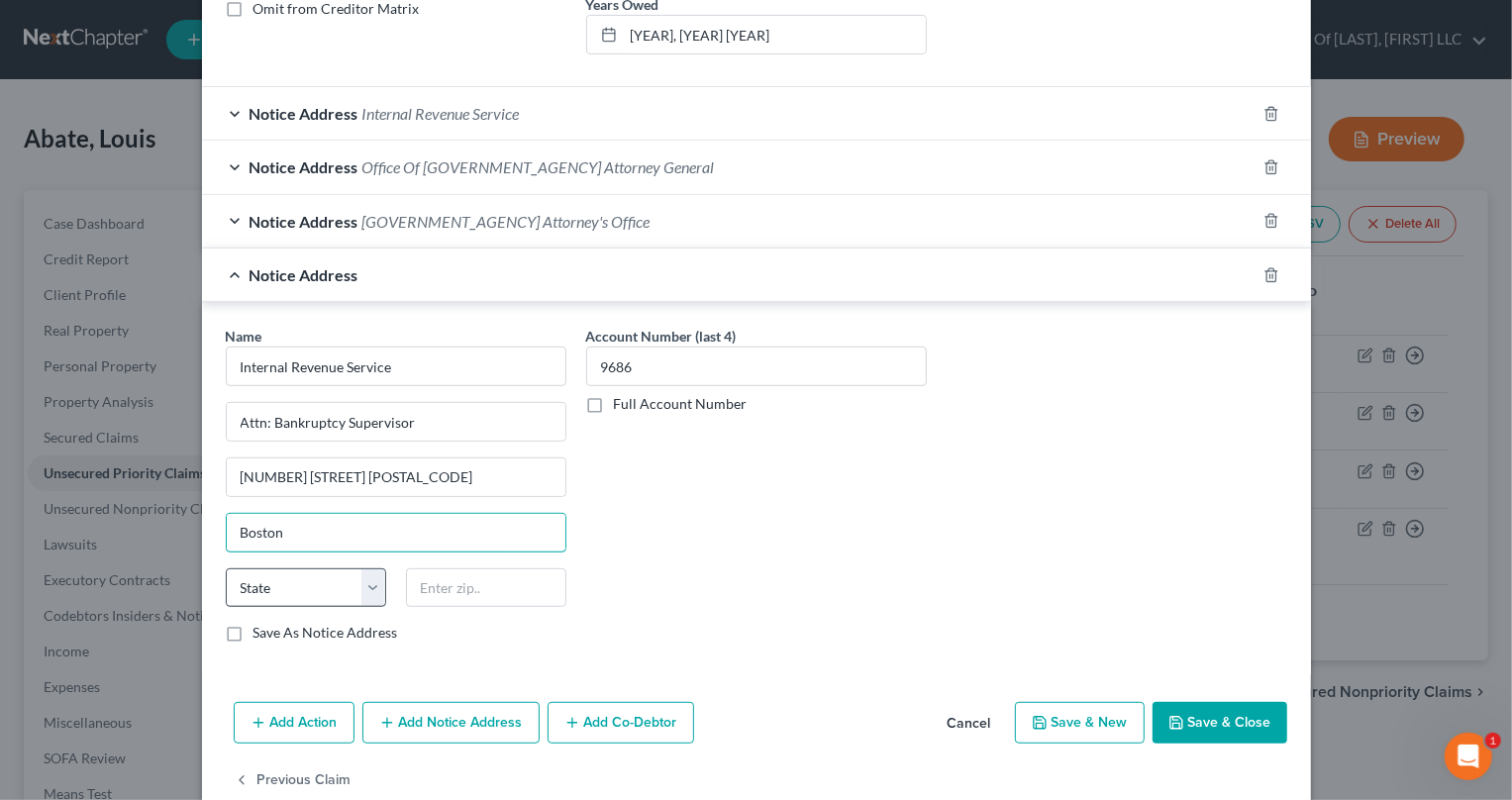 type on "Boston" 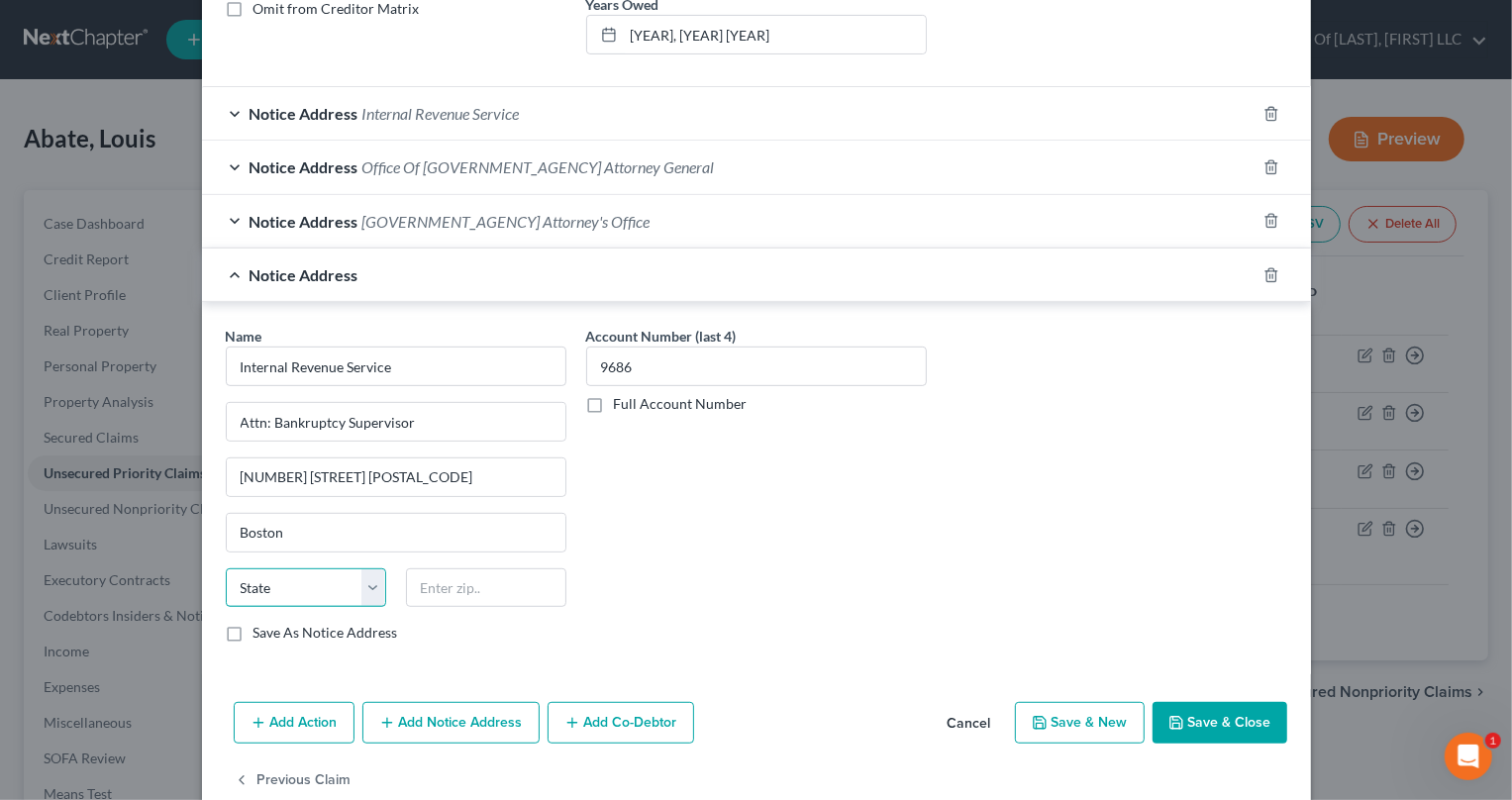click on "State AL AK AR AZ CA CO CT DE DC FL GA GU HI ID IL IN IA KS KY LA ME MD MA MI MN MS MO MT NC ND NE NV NH NJ NM NY OH OK OR PA PR RI SC SD TN TX UT VI VA VT WA WV WI WY" at bounding box center (306, 588) 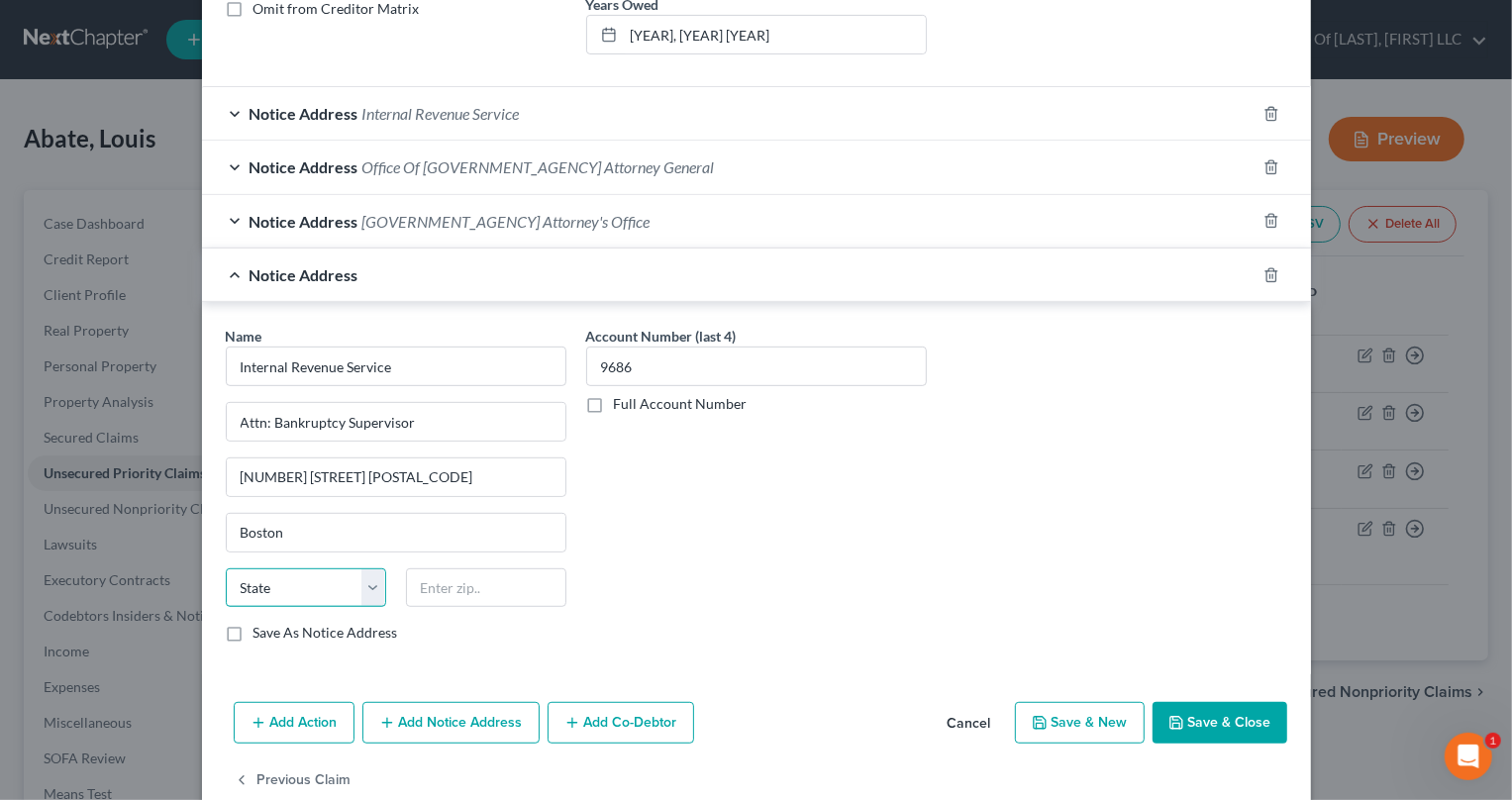 select on "22" 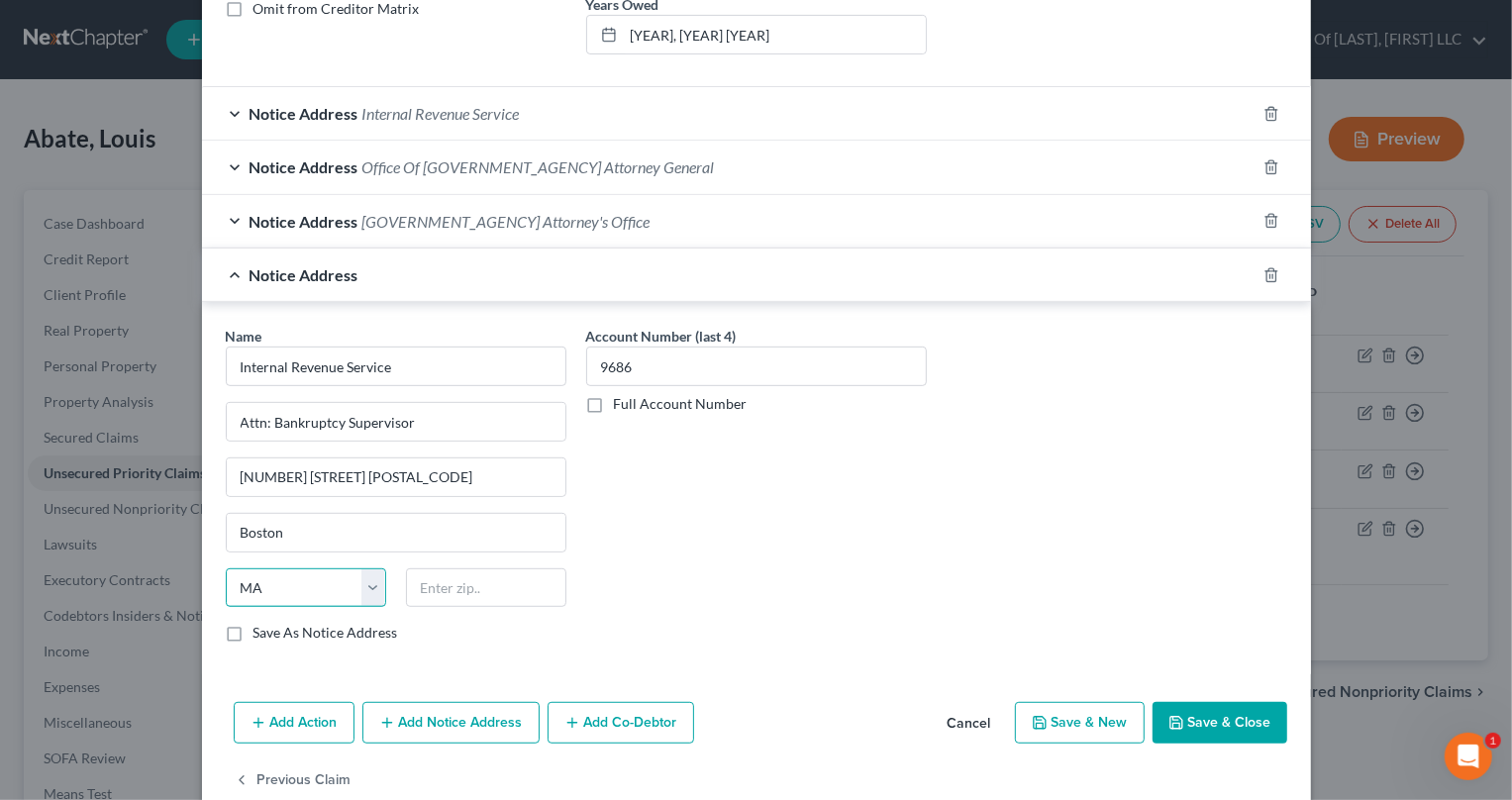 click on "State AL AK AR AZ CA CO CT DE DC FL GA GU HI ID IL IN IA KS KY LA ME MD MA MI MN MS MO MT NC ND NE NV NH NJ NM NY OH OK OR PA PR RI SC SD TN TX UT VI VA VT WA WV WI WY" at bounding box center (306, 588) 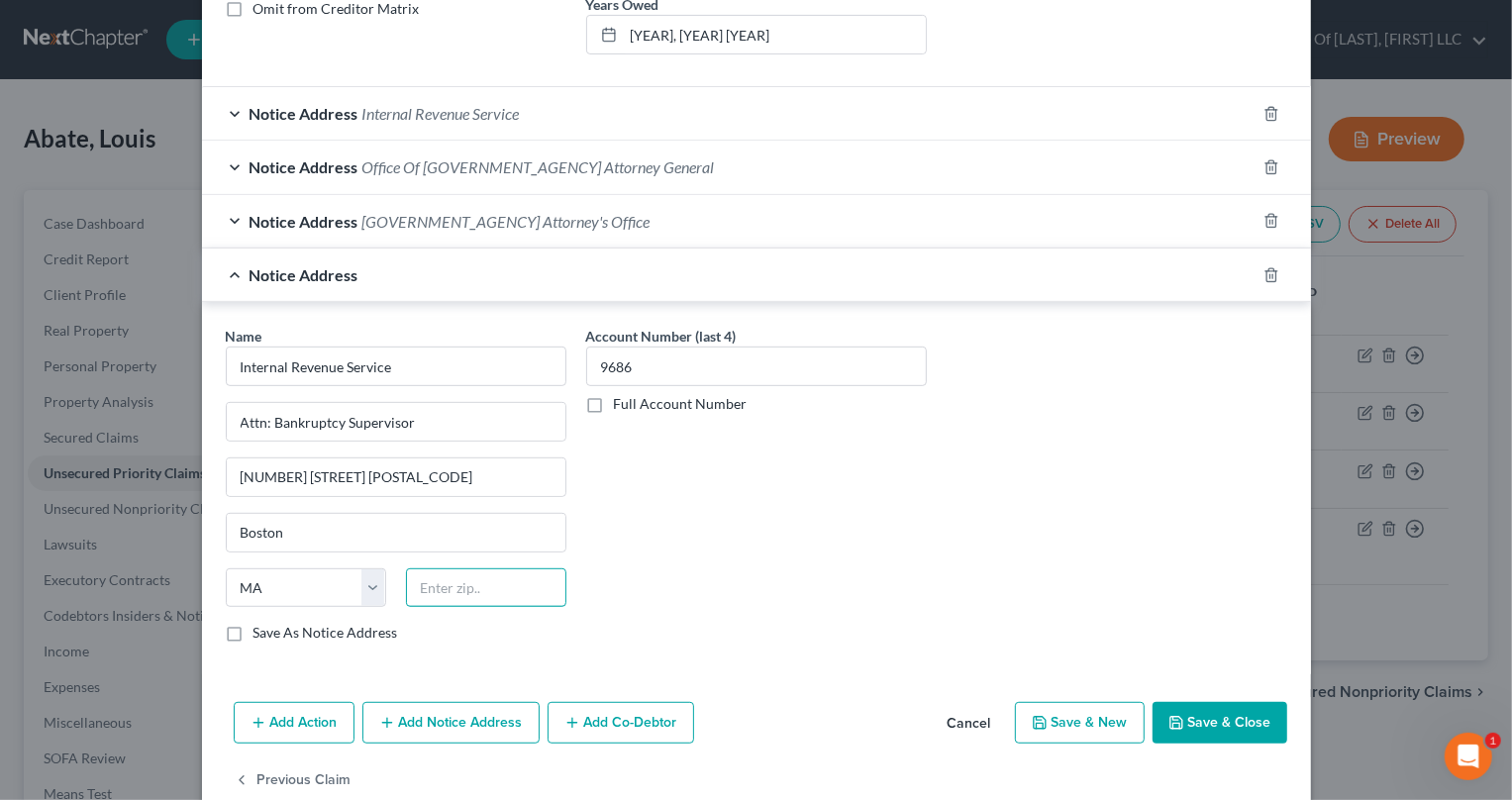 click at bounding box center (486, 588) 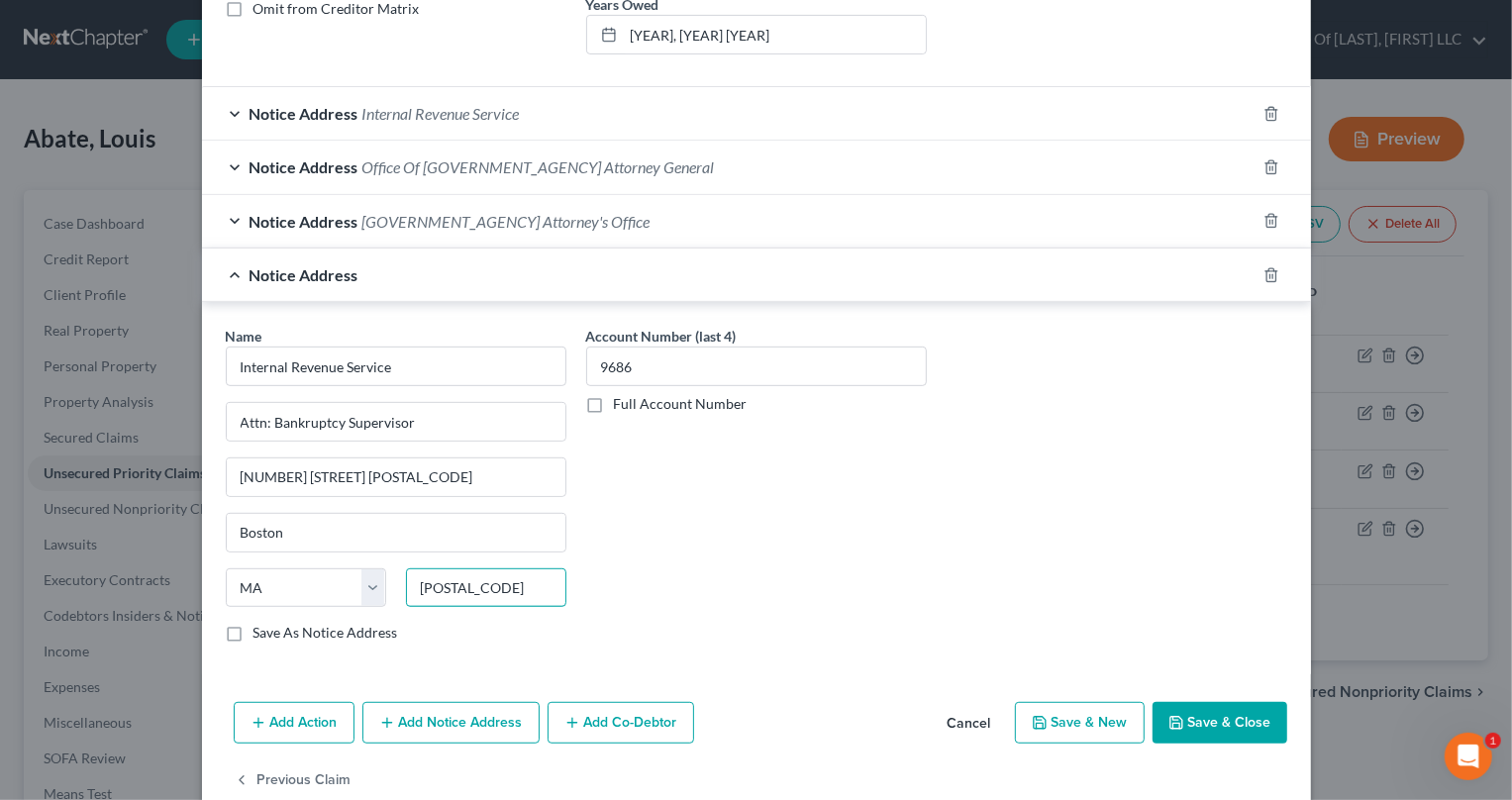 type on "[POSTAL_CODE]" 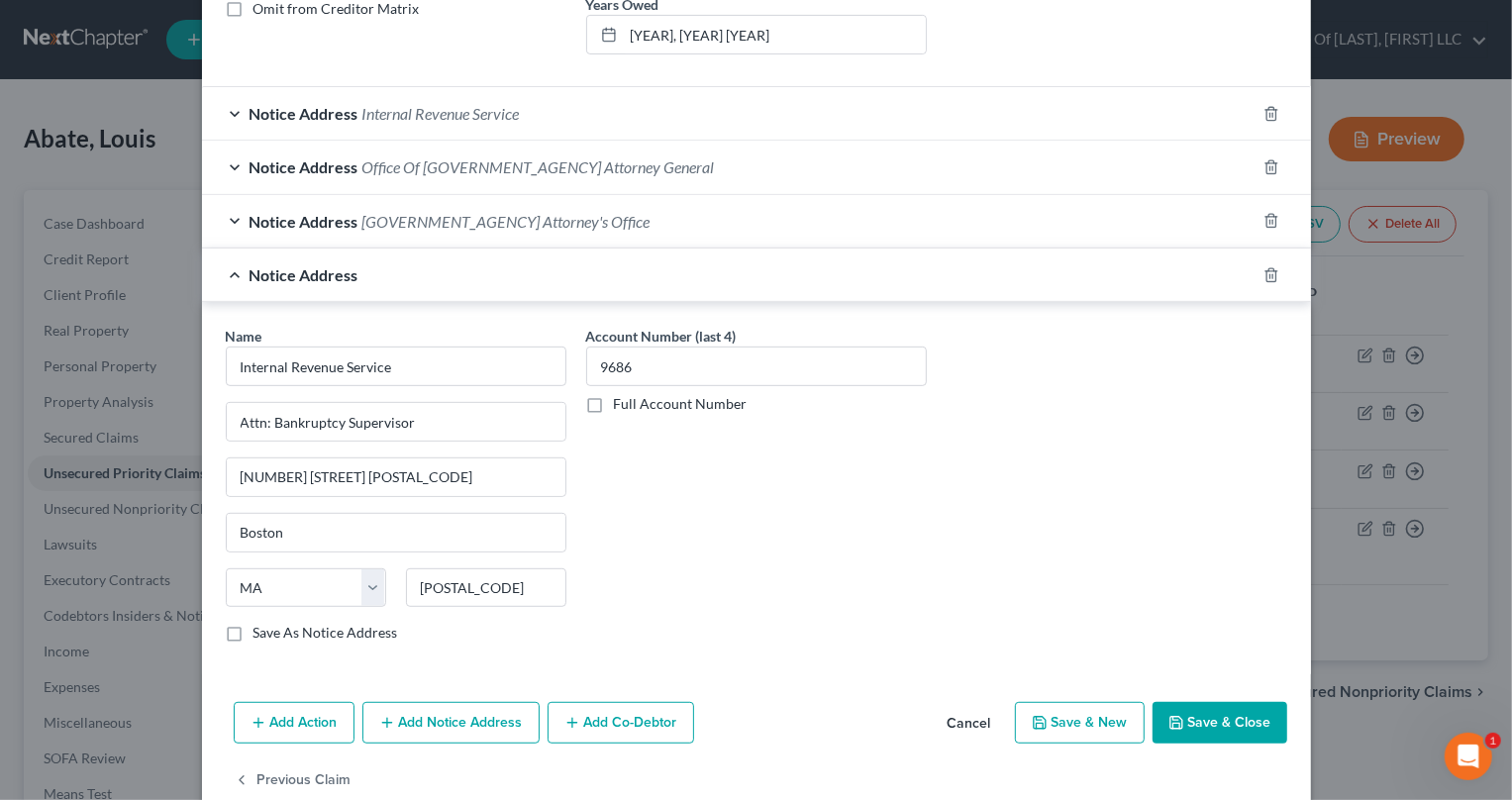 click on "Save As Notice Address" at bounding box center (326, 633) 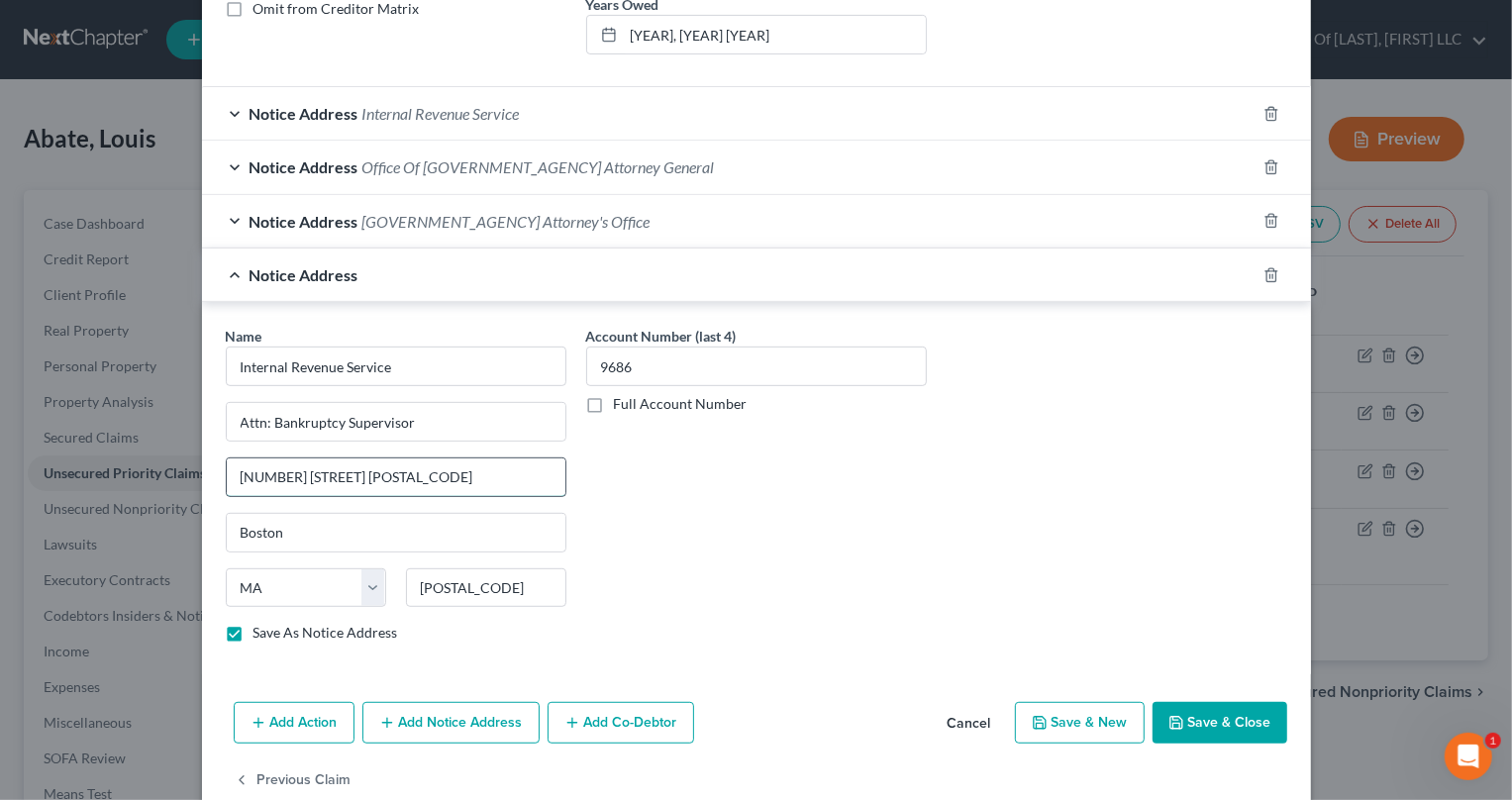 click on "[NUMBER] [STREET] [POSTAL_CODE]" at bounding box center (396, 477) 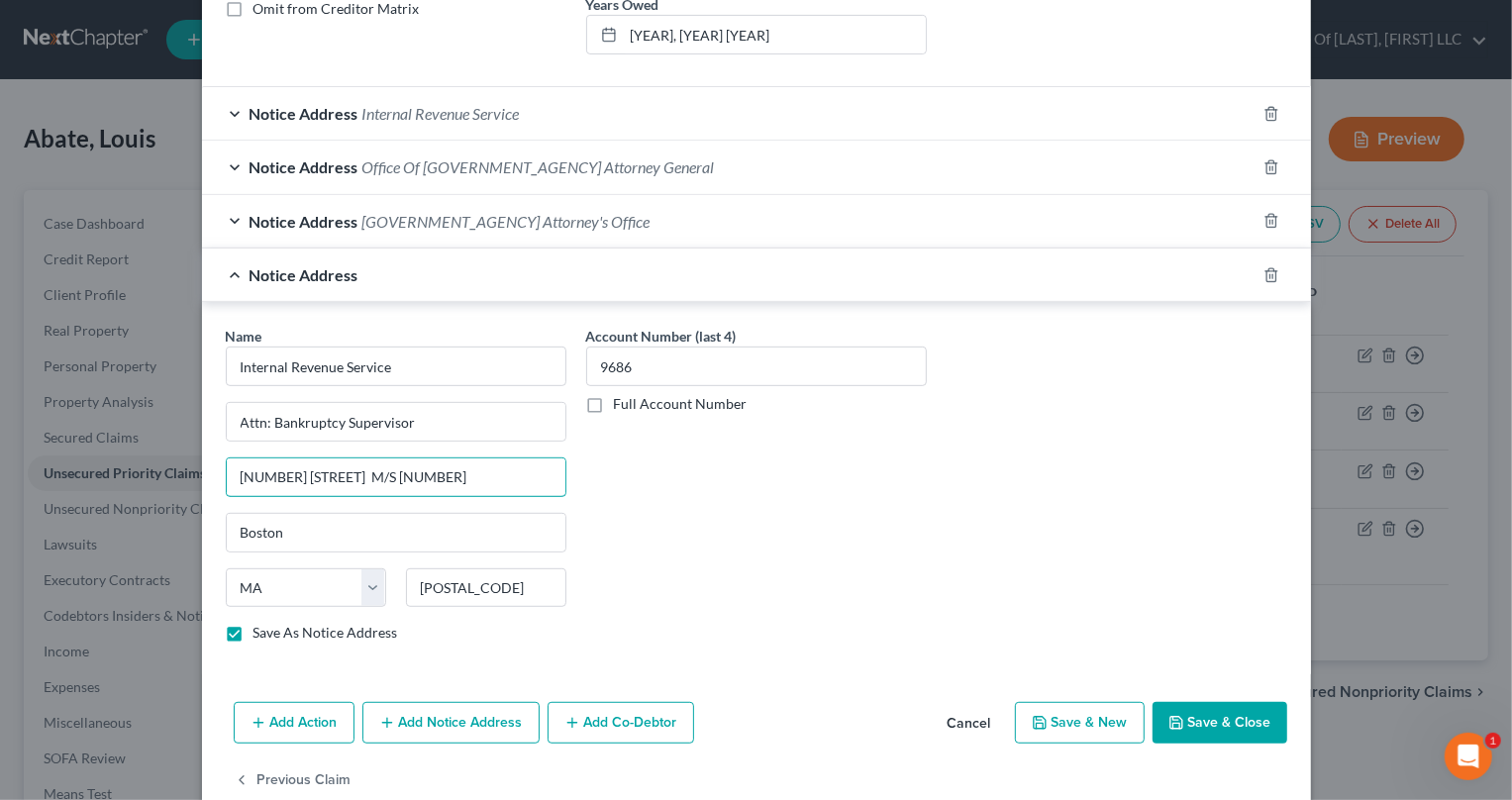 type on "[NUMBER] [STREET]  M/S [NUMBER]" 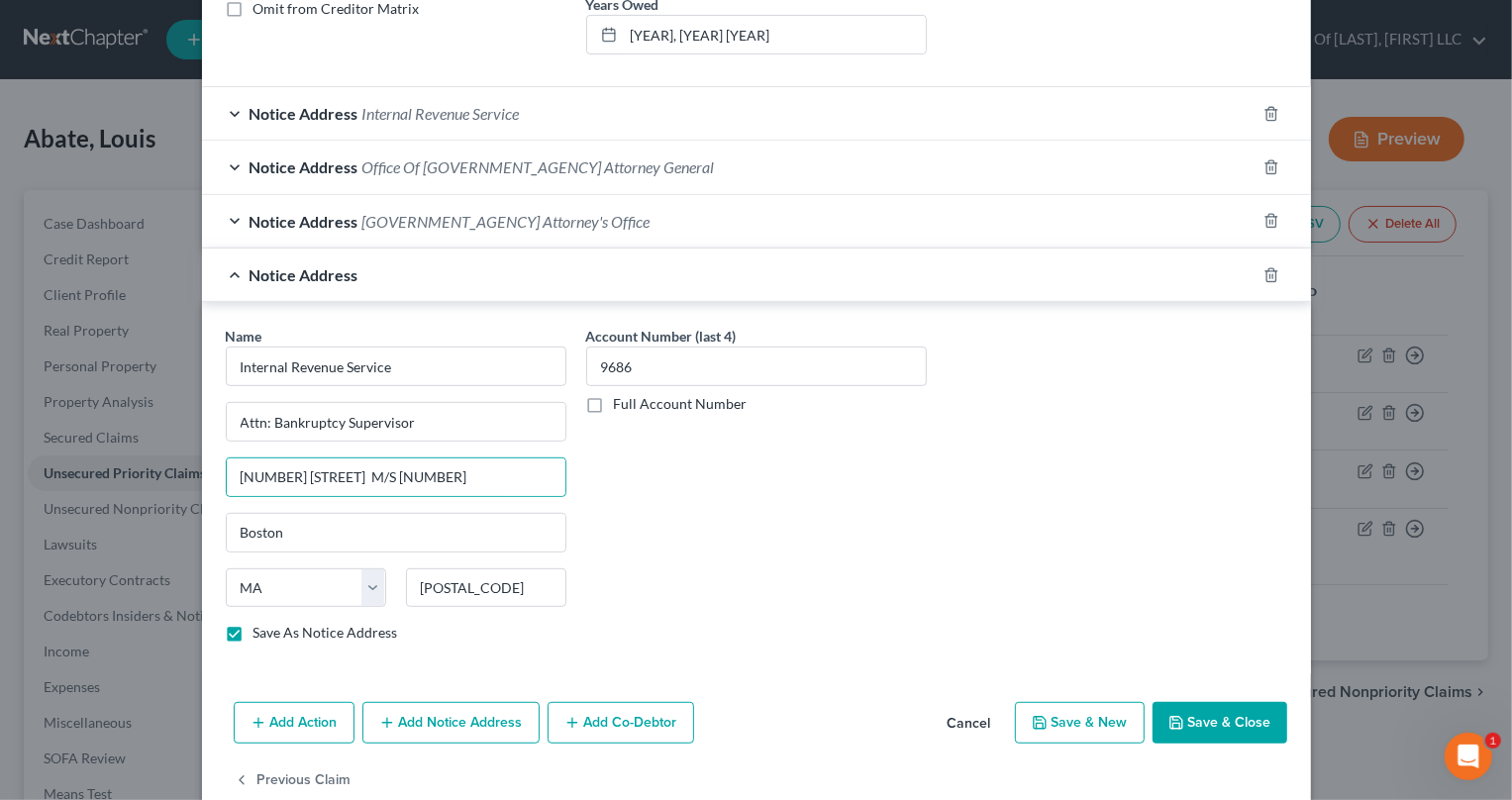 click on "Save & Close" at bounding box center (1220, 723) 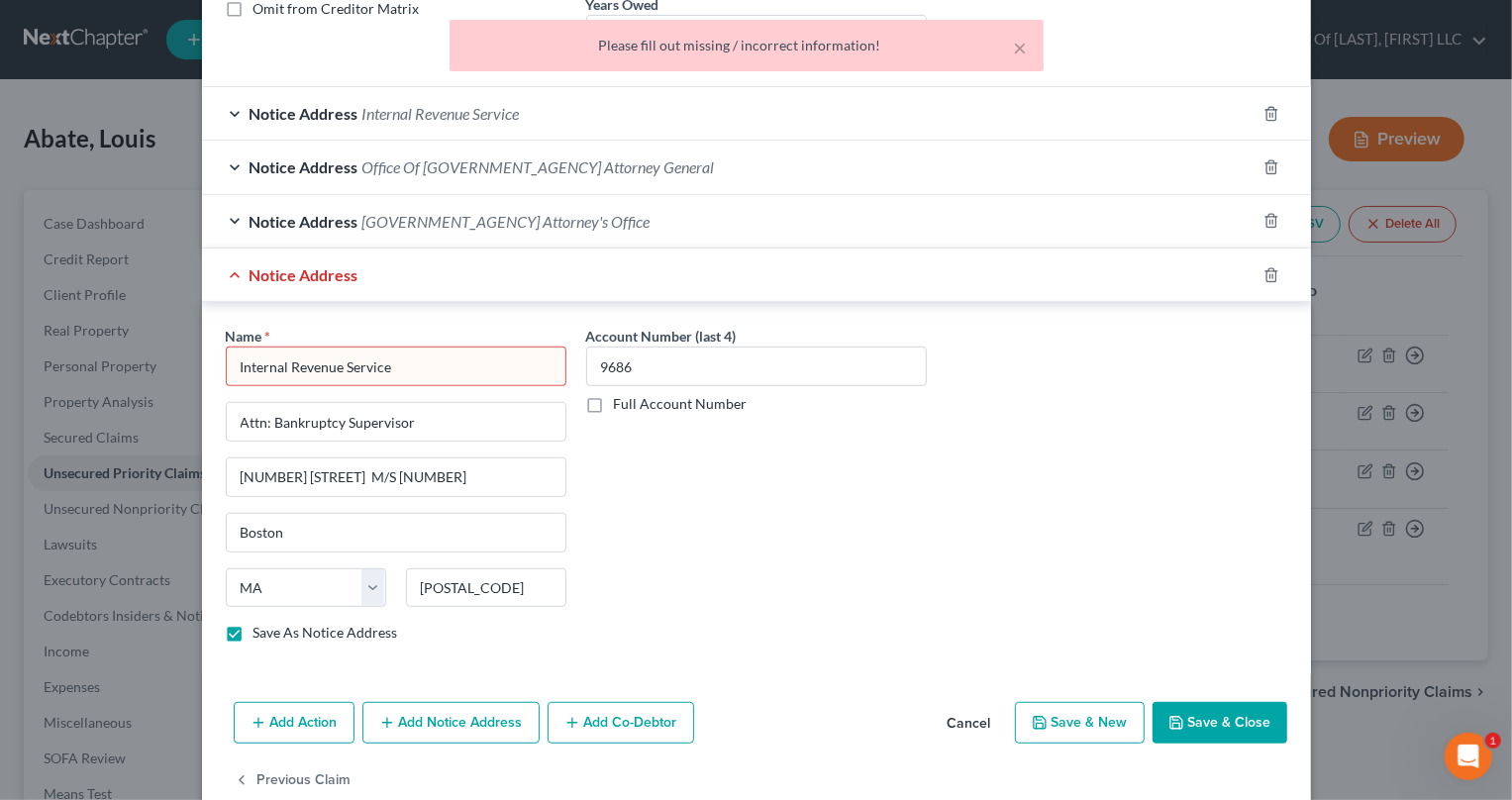 click on "Internal Revenue Service" at bounding box center (396, 366) 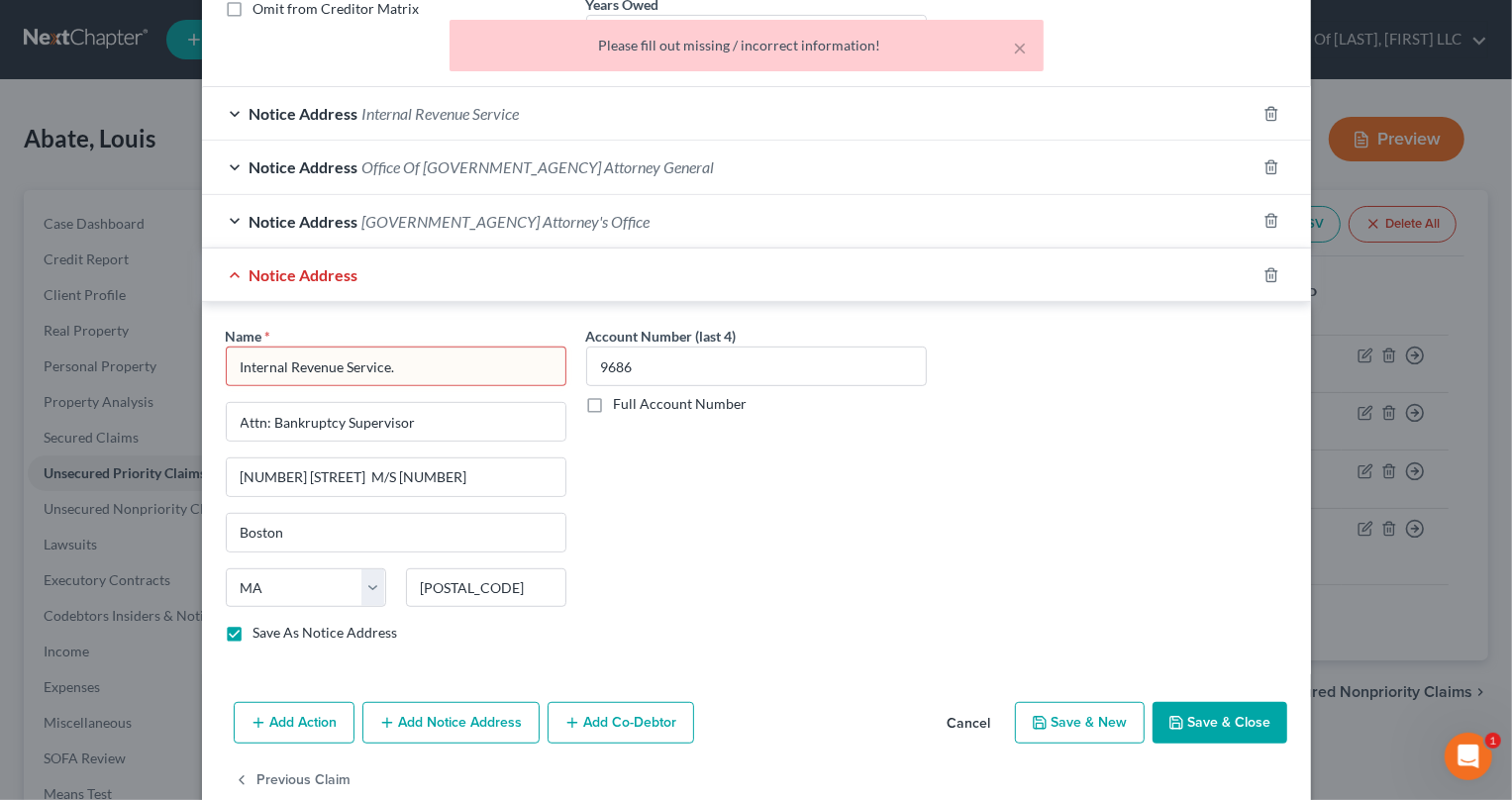 click on "Internal Revenue Service." at bounding box center [396, 366] 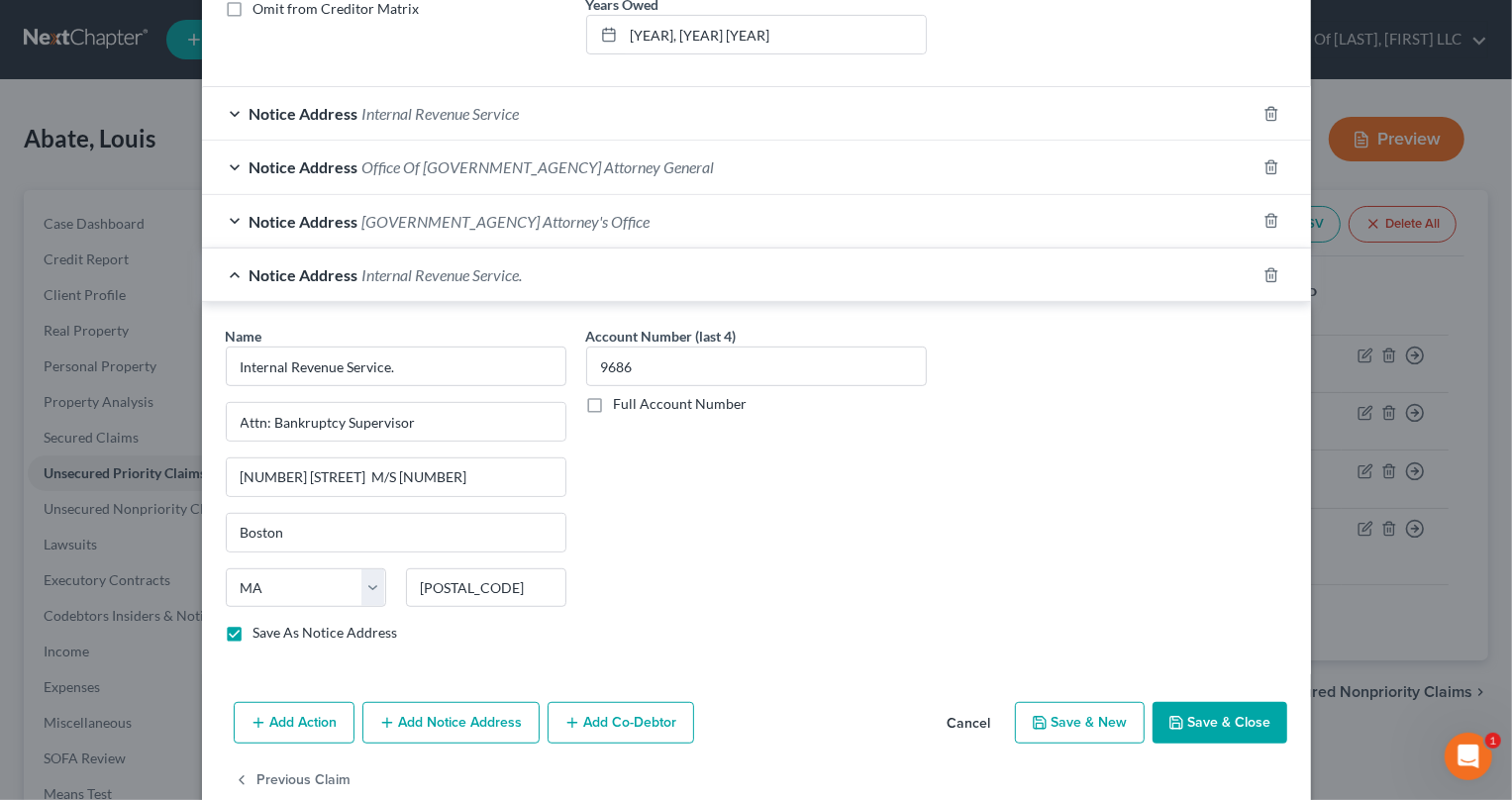 click on "Account Number (last 4)
9686
Full Account Number" at bounding box center (756, 492) 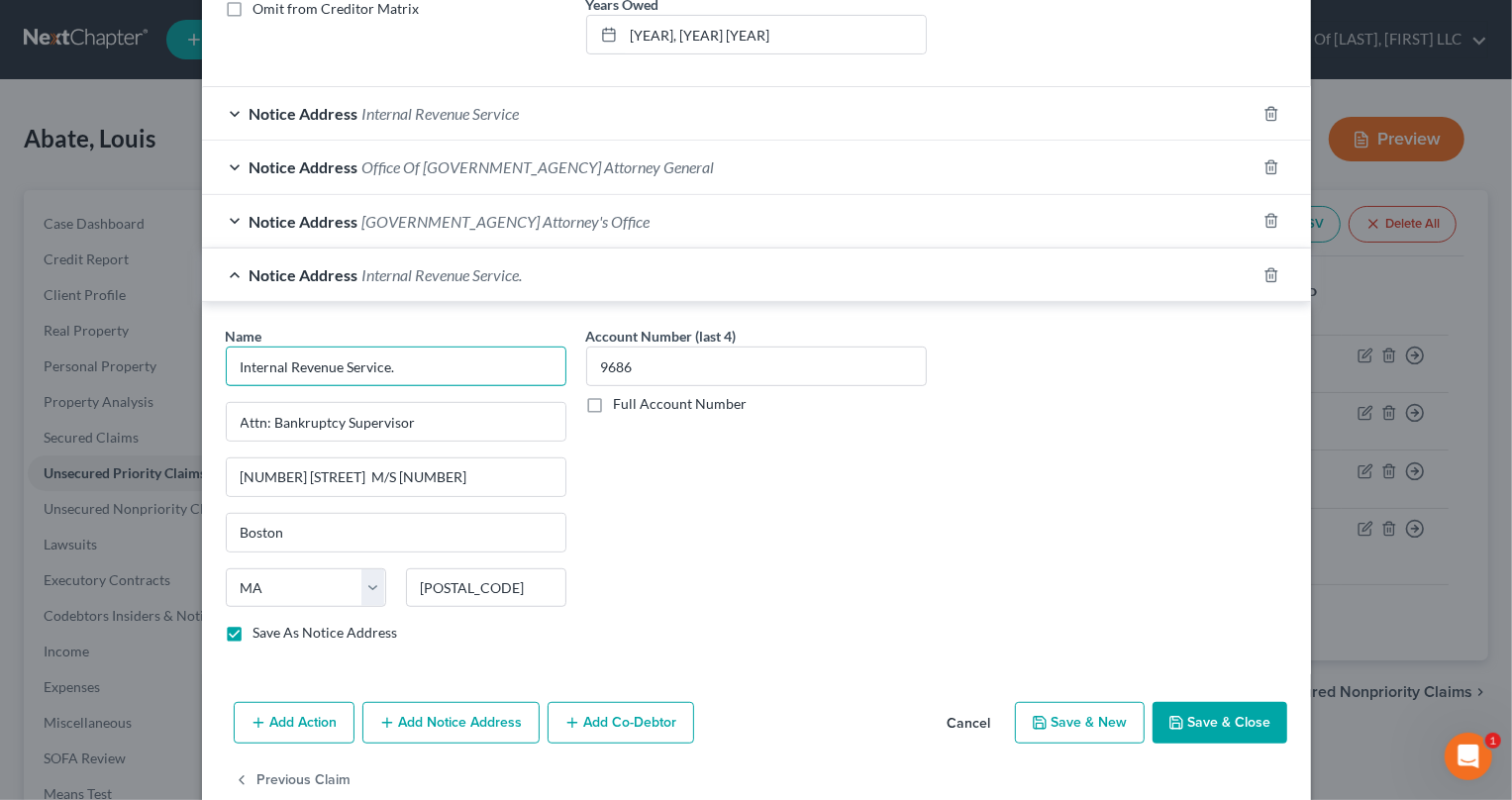 click on "Internal Revenue Service." at bounding box center (396, 366) 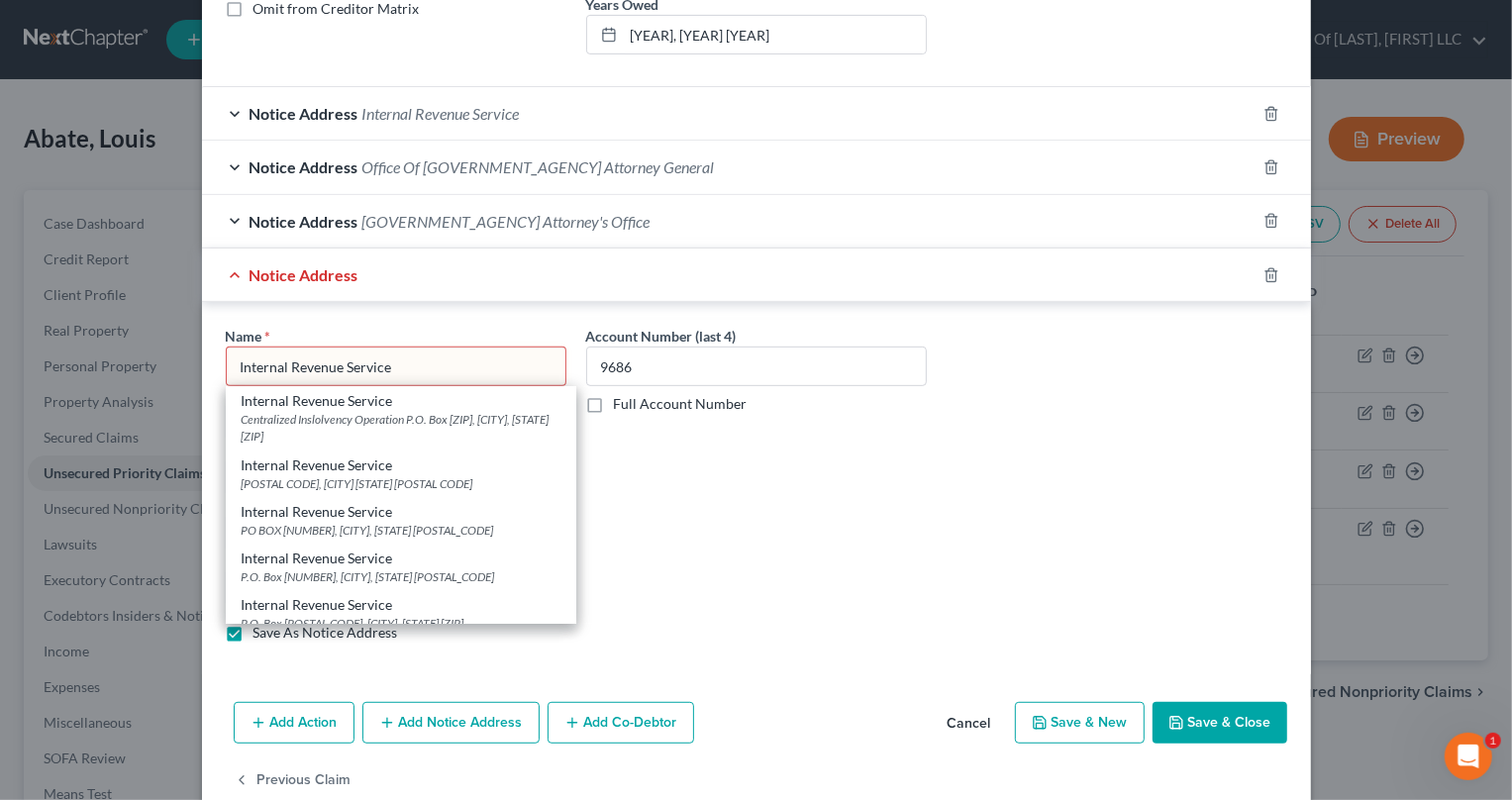 click on "Internal Revenue Service" at bounding box center (396, 366) 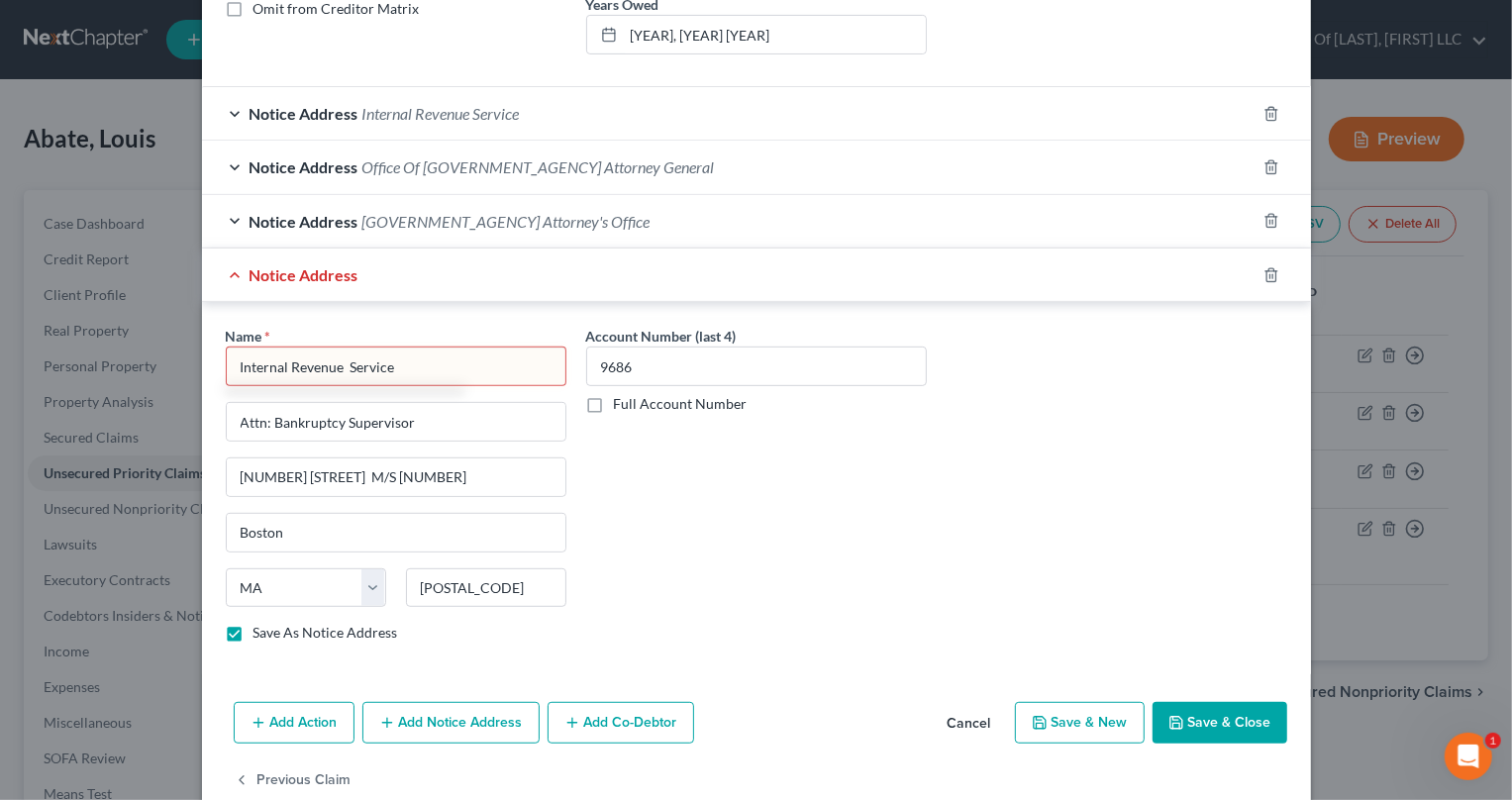type on "Internal Revenue  Service" 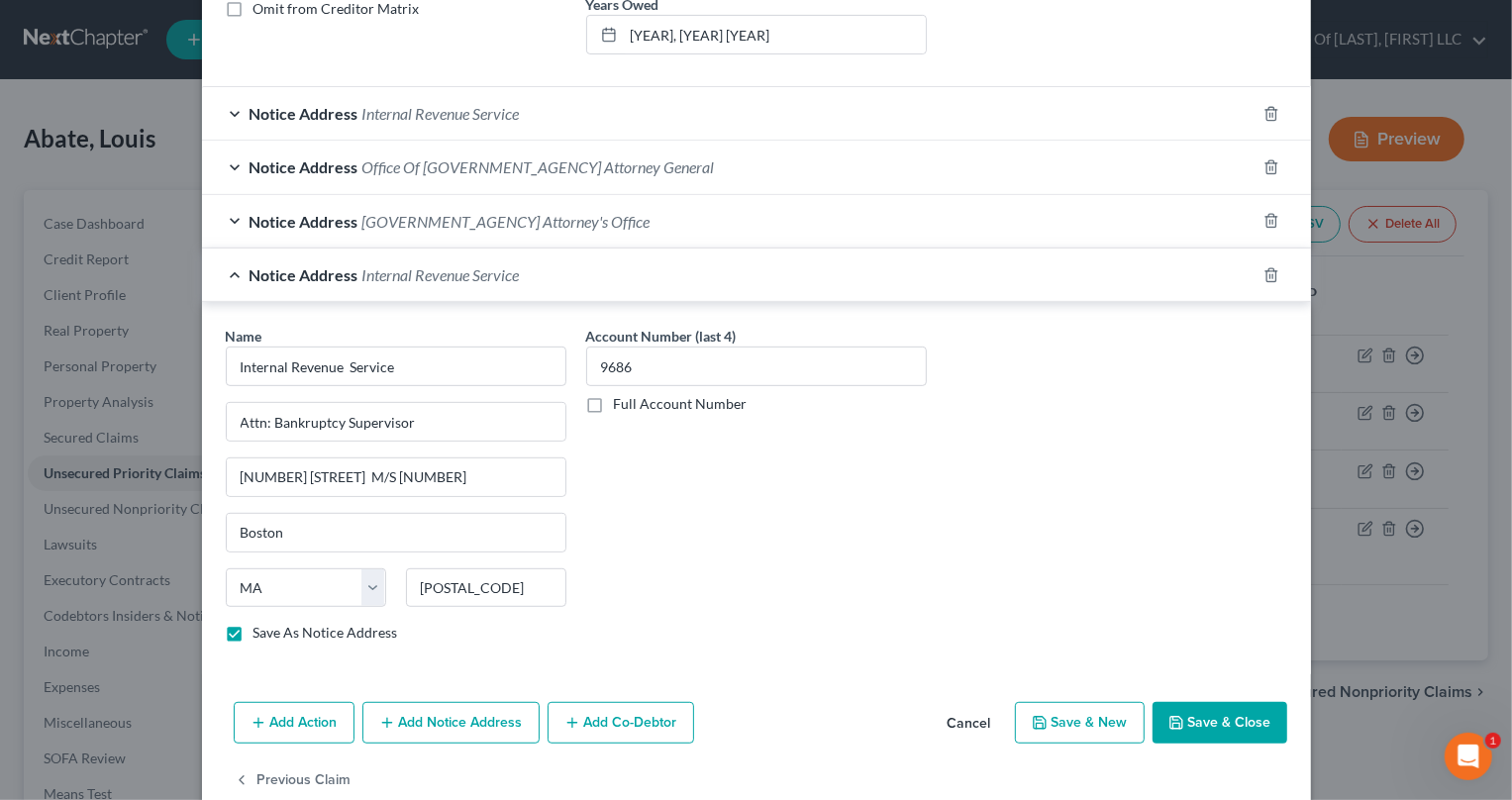 click on "Save & Close" at bounding box center (1220, 723) 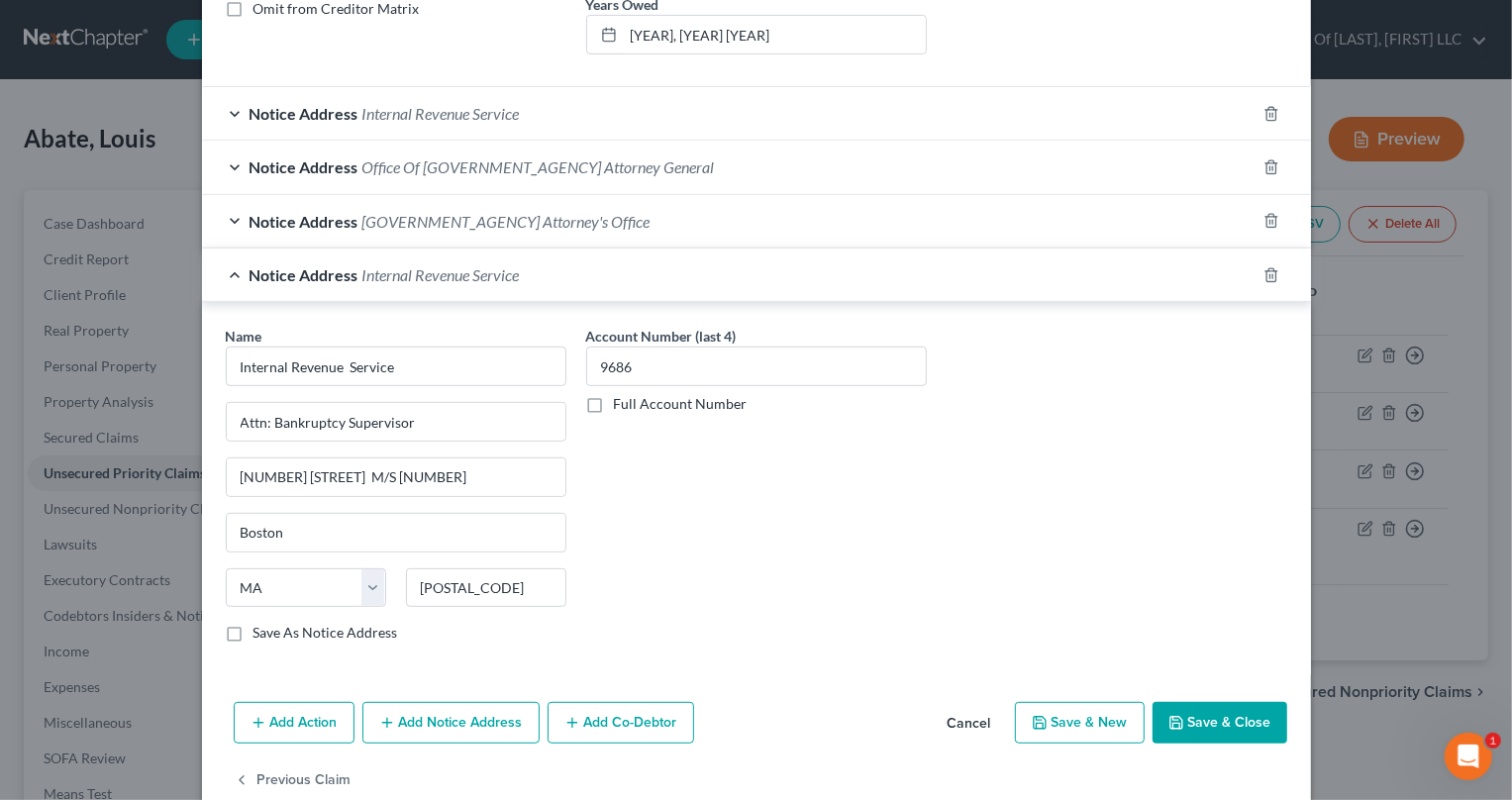 checkbox on "false" 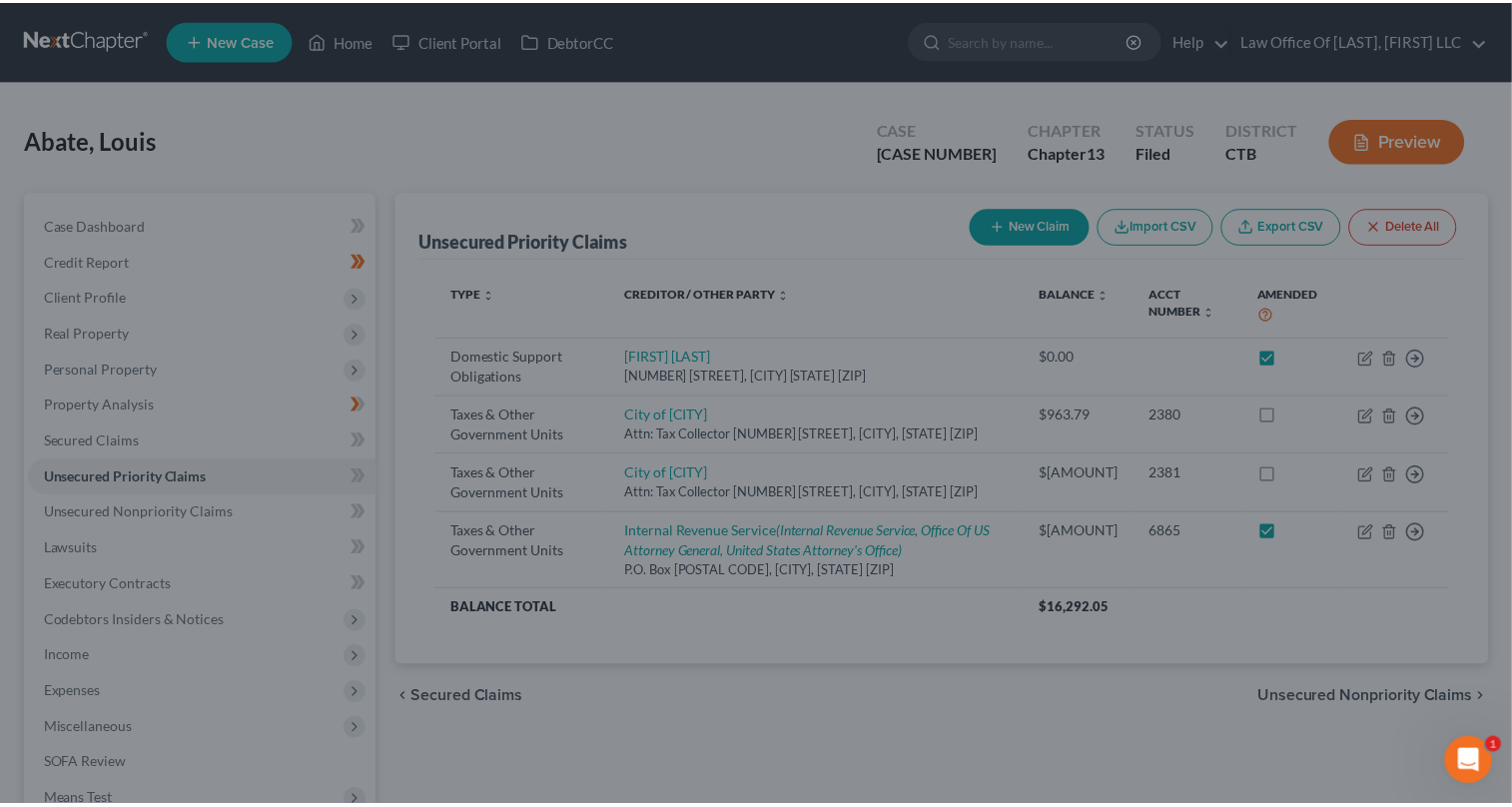 scroll, scrollTop: 0, scrollLeft: 0, axis: both 